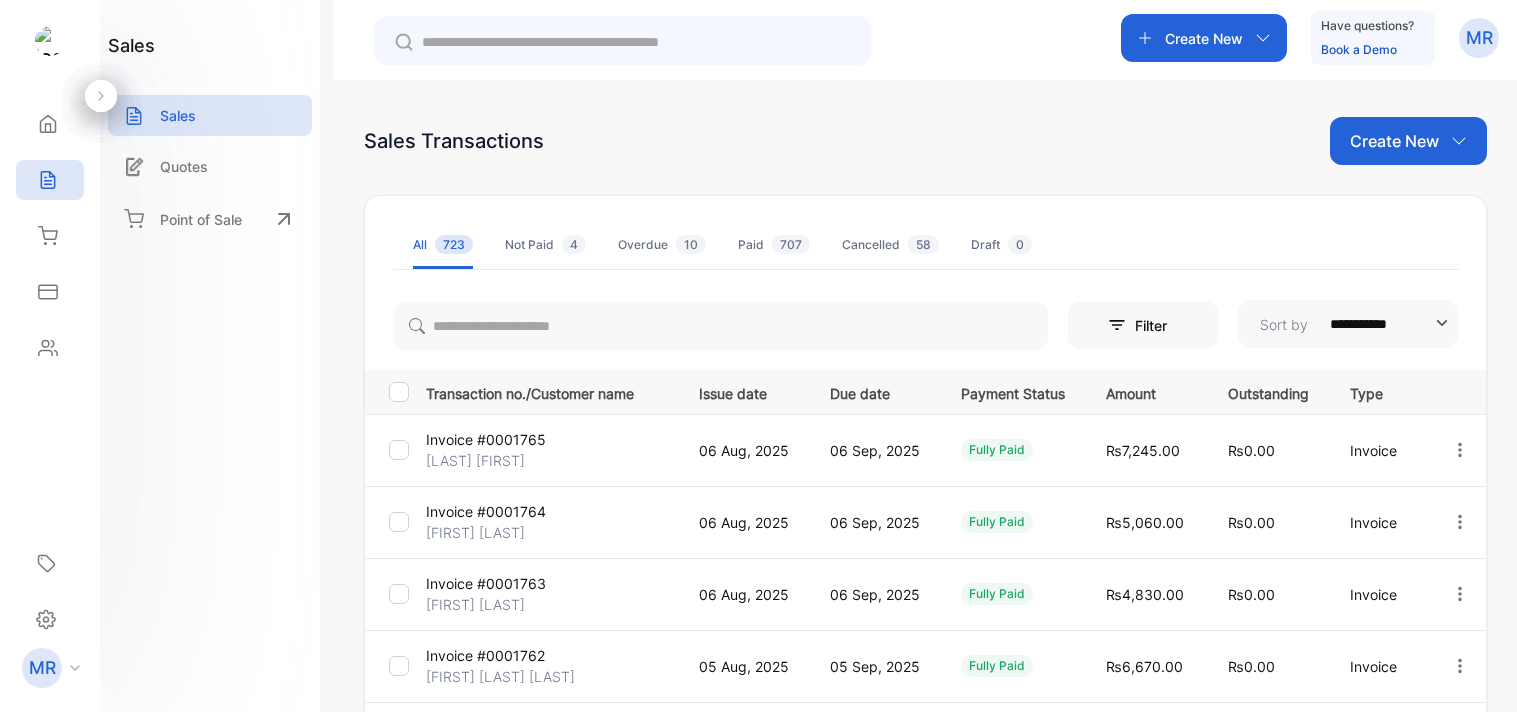 scroll, scrollTop: 0, scrollLeft: 0, axis: both 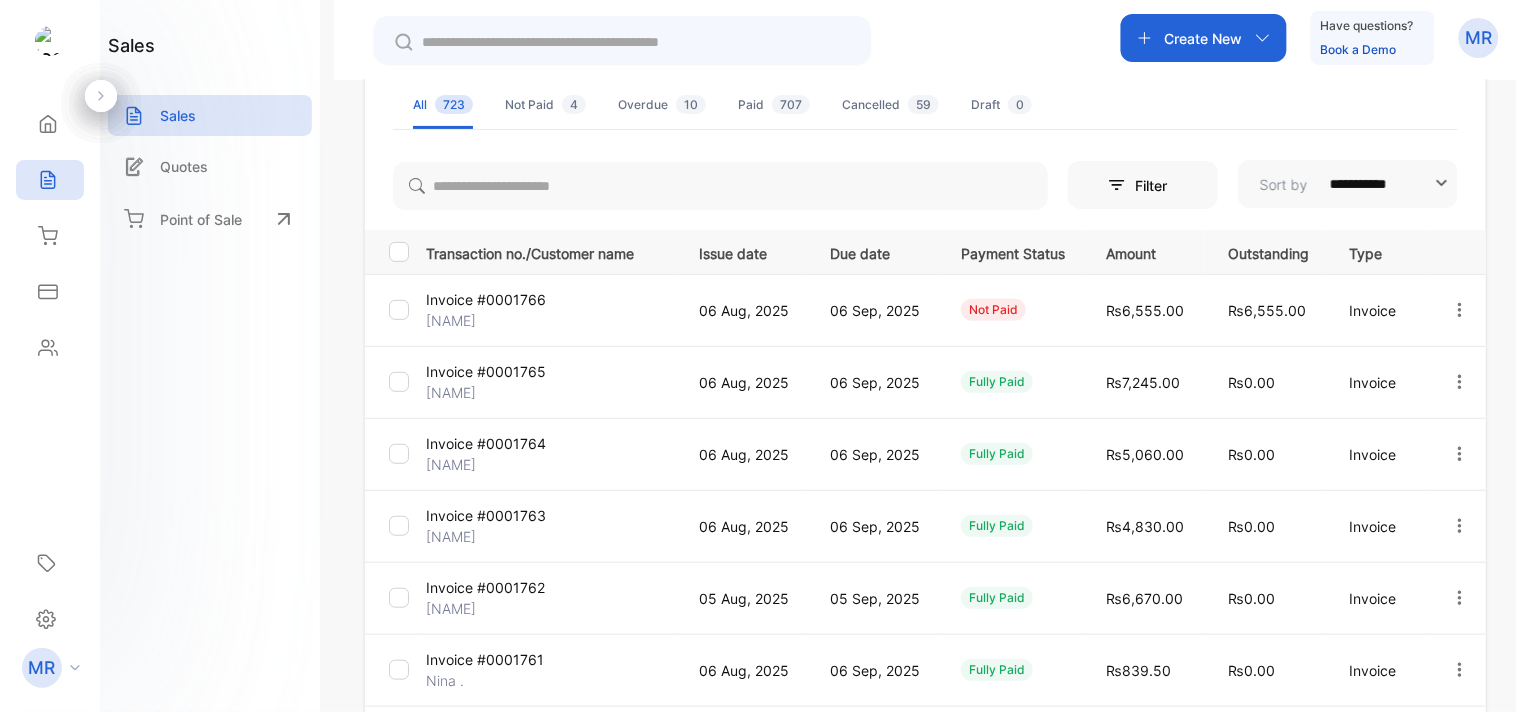 click 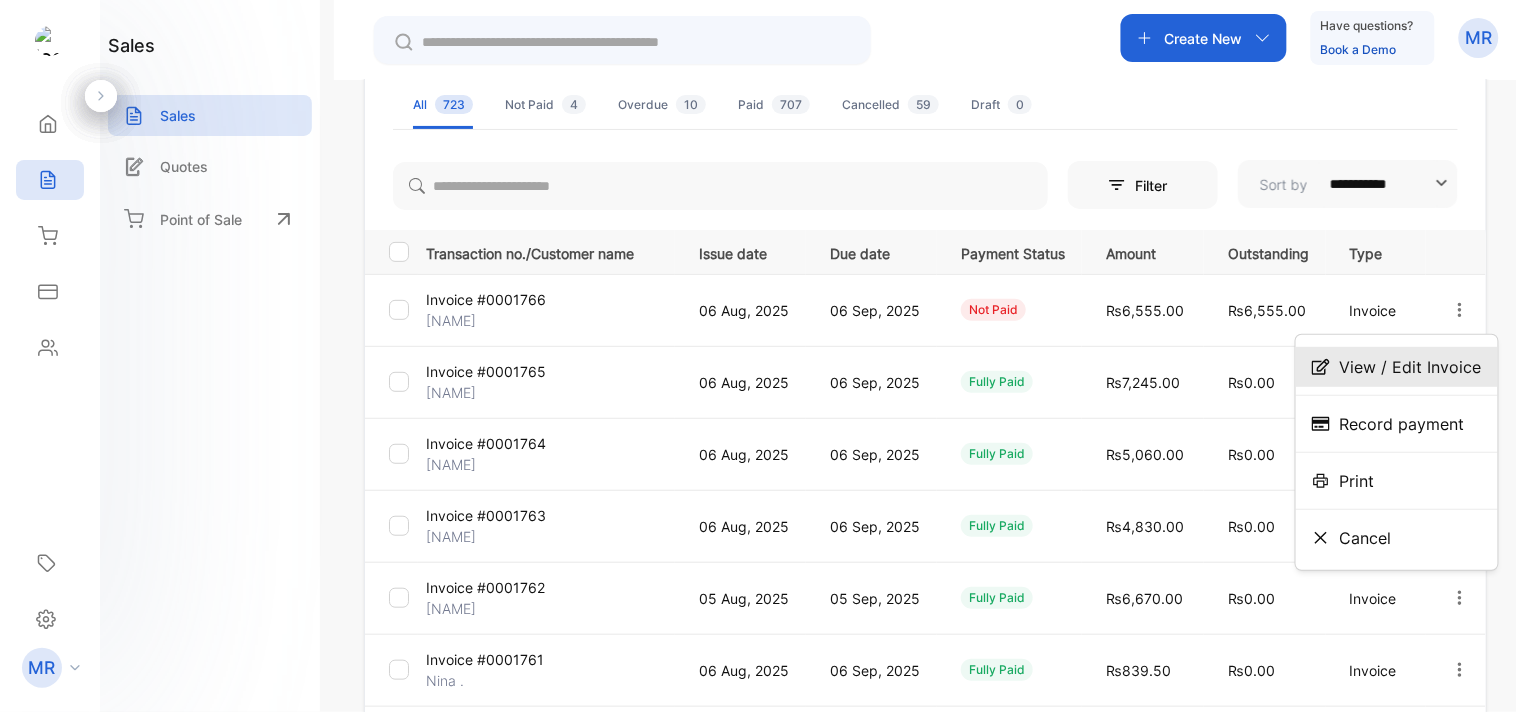 click on "View / Edit Invoice" at bounding box center [1411, 367] 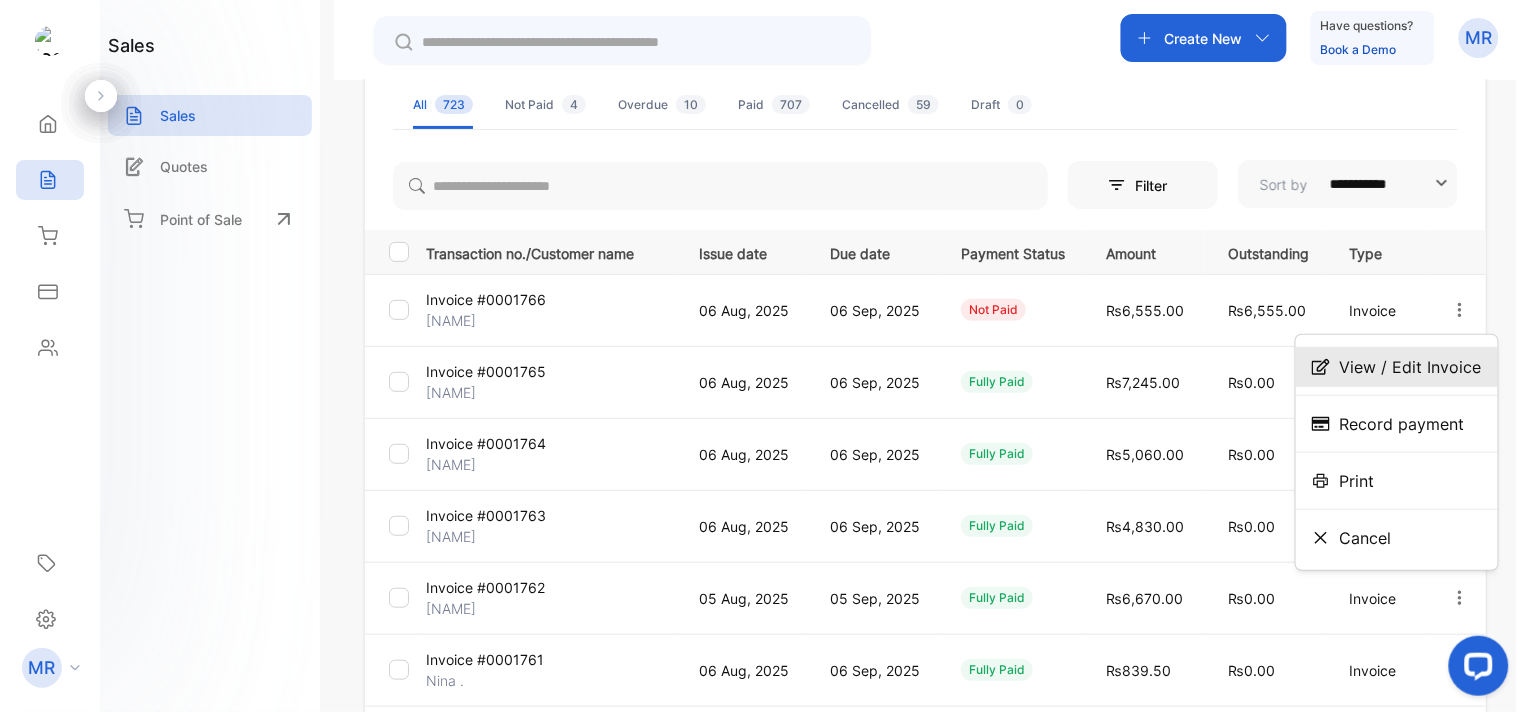 scroll, scrollTop: 0, scrollLeft: 0, axis: both 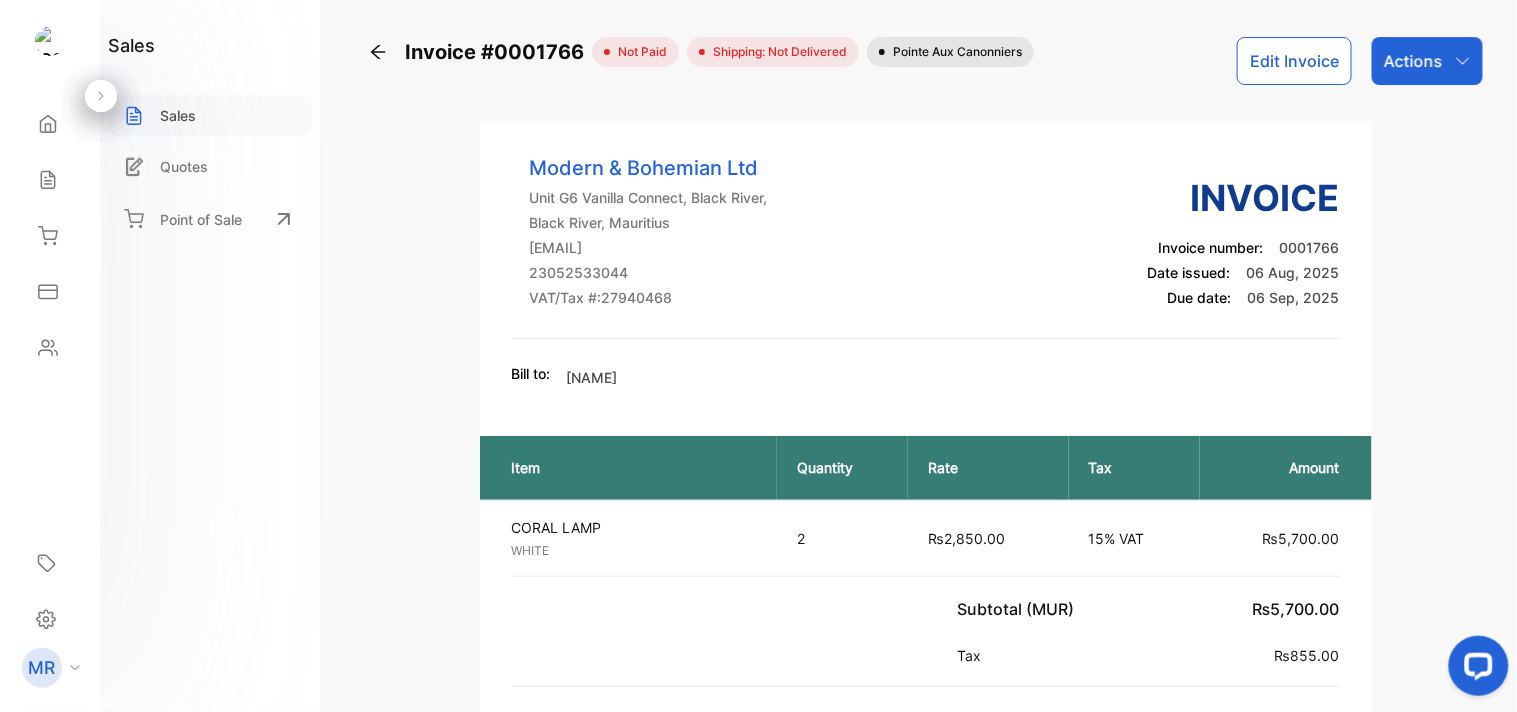 click on "Sales" at bounding box center [178, 115] 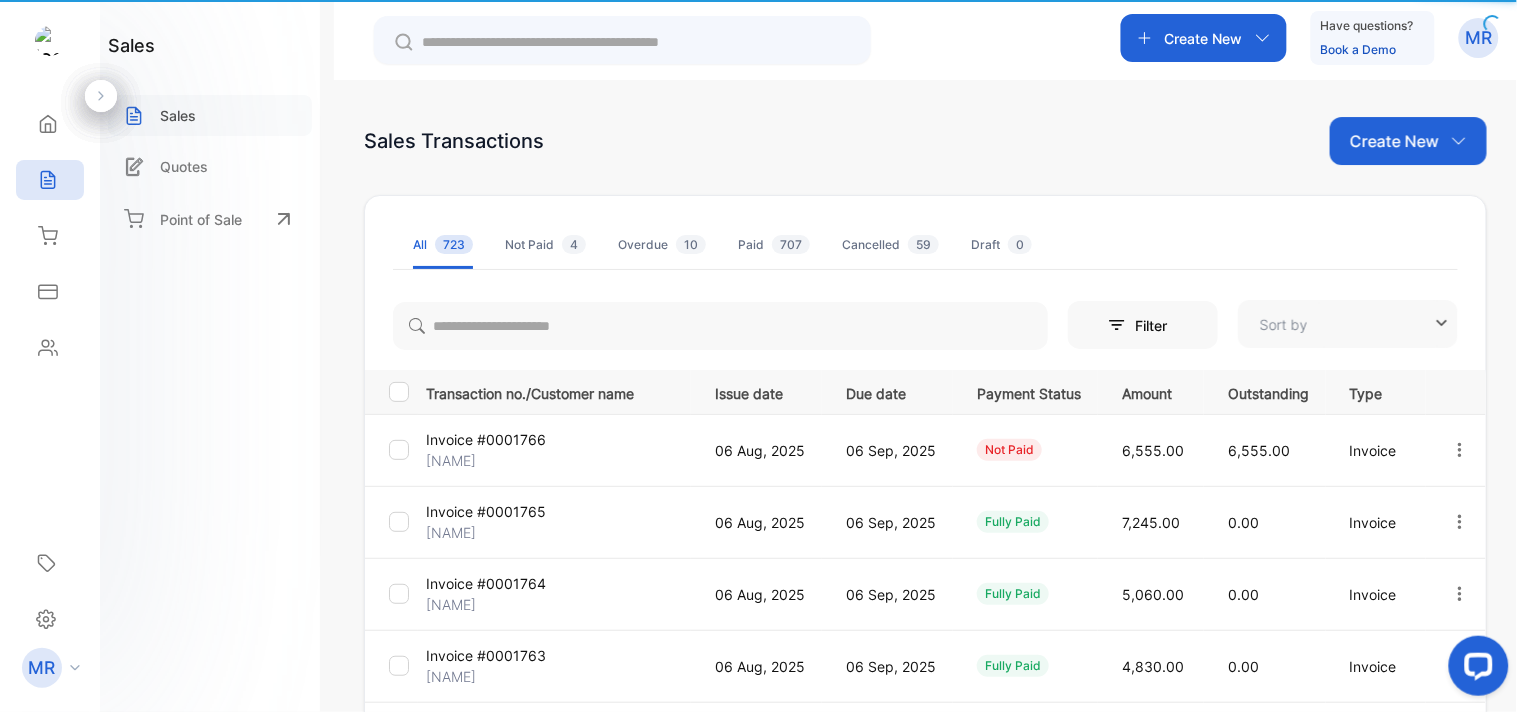 type on "**********" 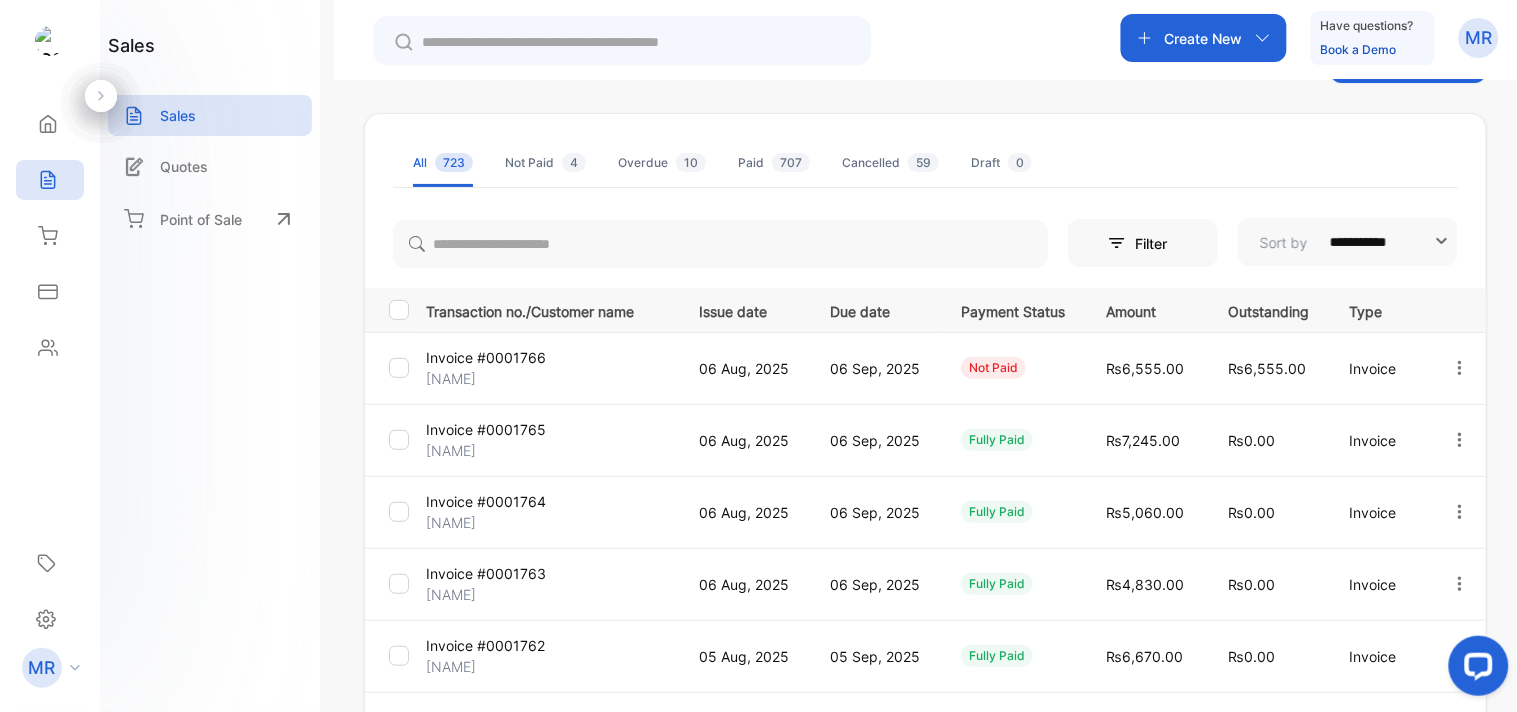 scroll, scrollTop: 0, scrollLeft: 0, axis: both 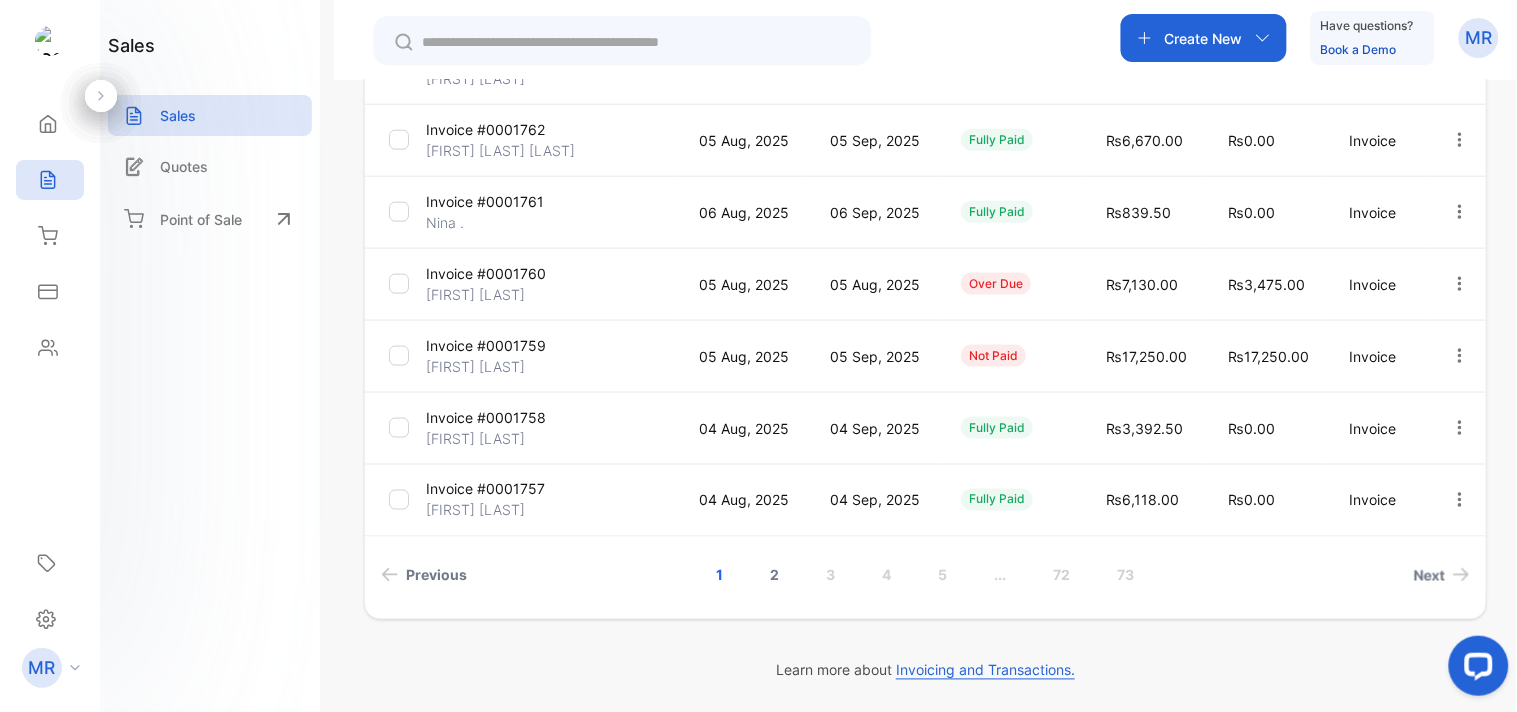 click on "2" at bounding box center (775, 575) 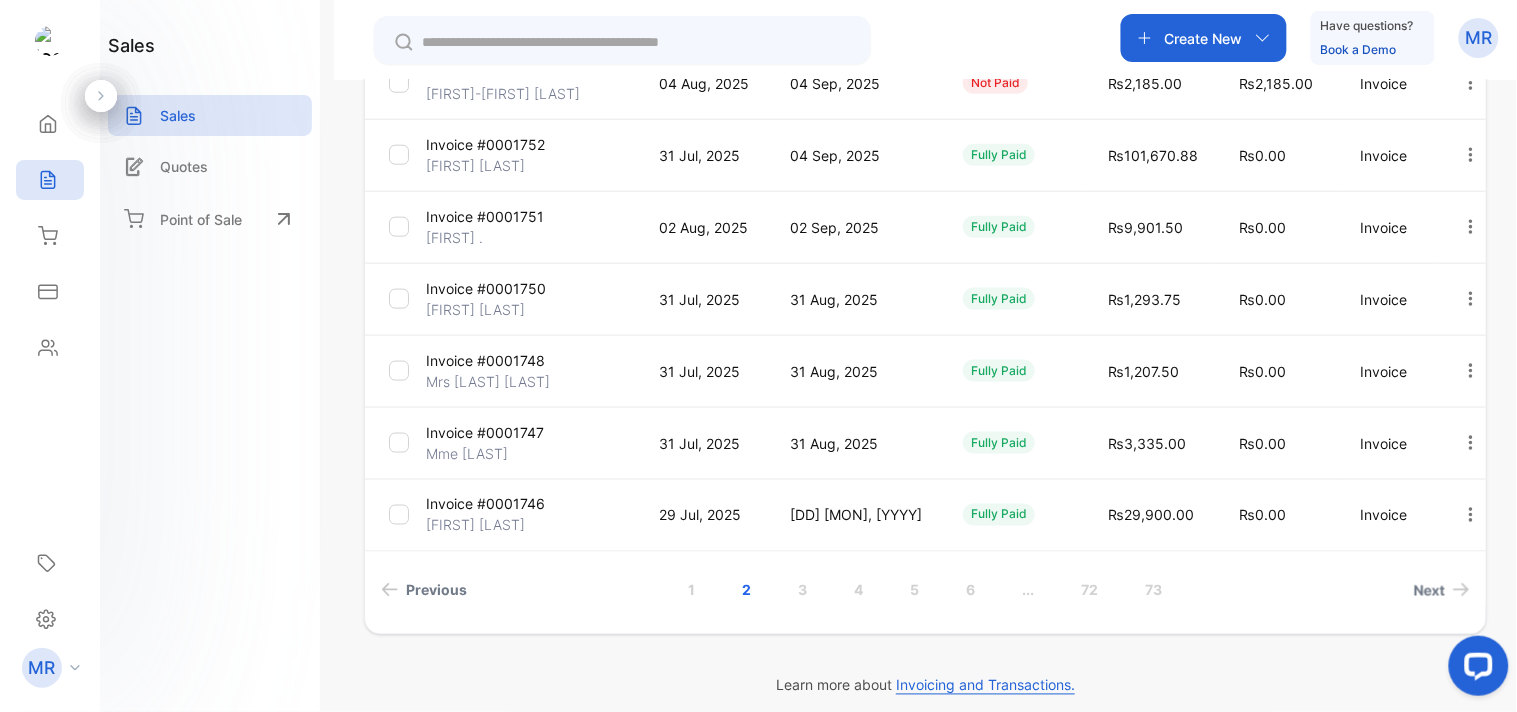 scroll, scrollTop: 584, scrollLeft: 0, axis: vertical 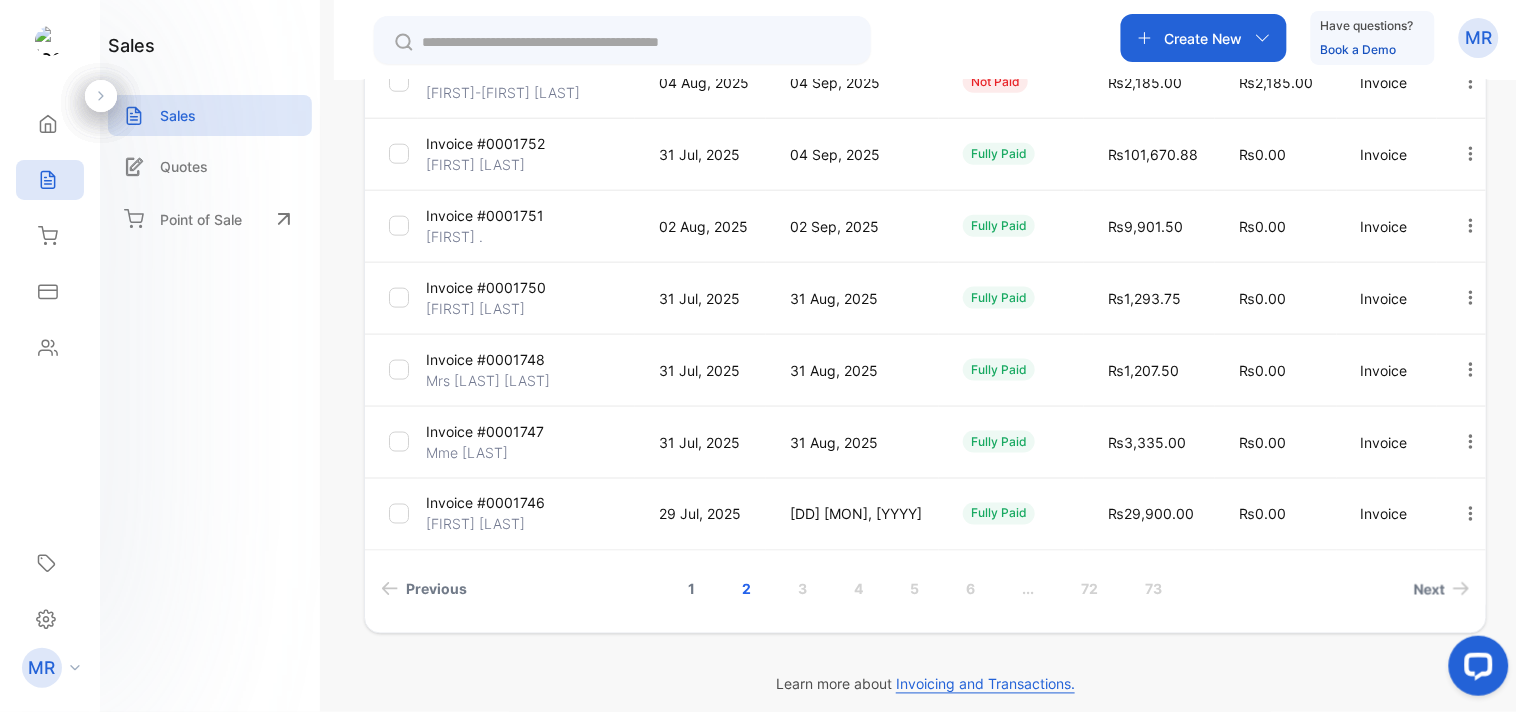 click on "1" at bounding box center (692, 589) 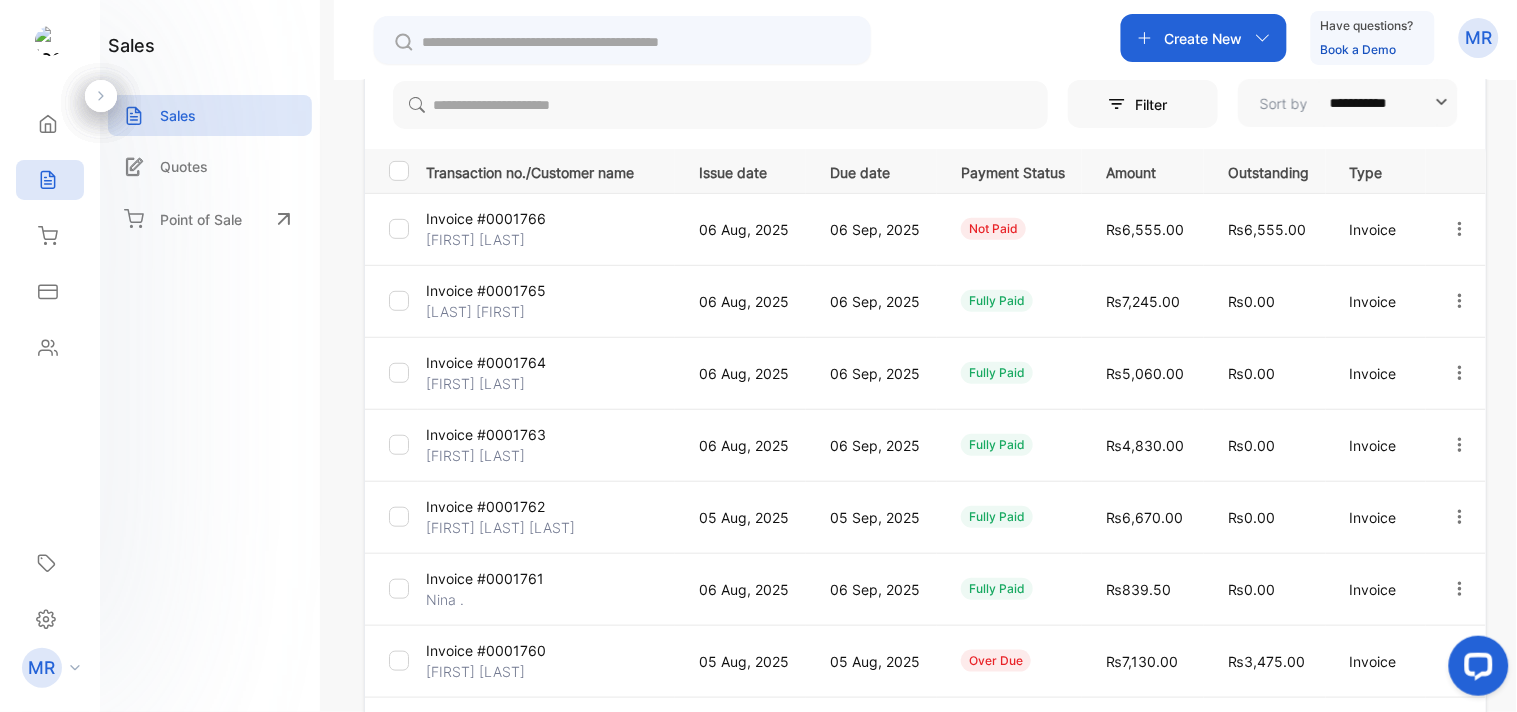 scroll, scrollTop: 0, scrollLeft: 0, axis: both 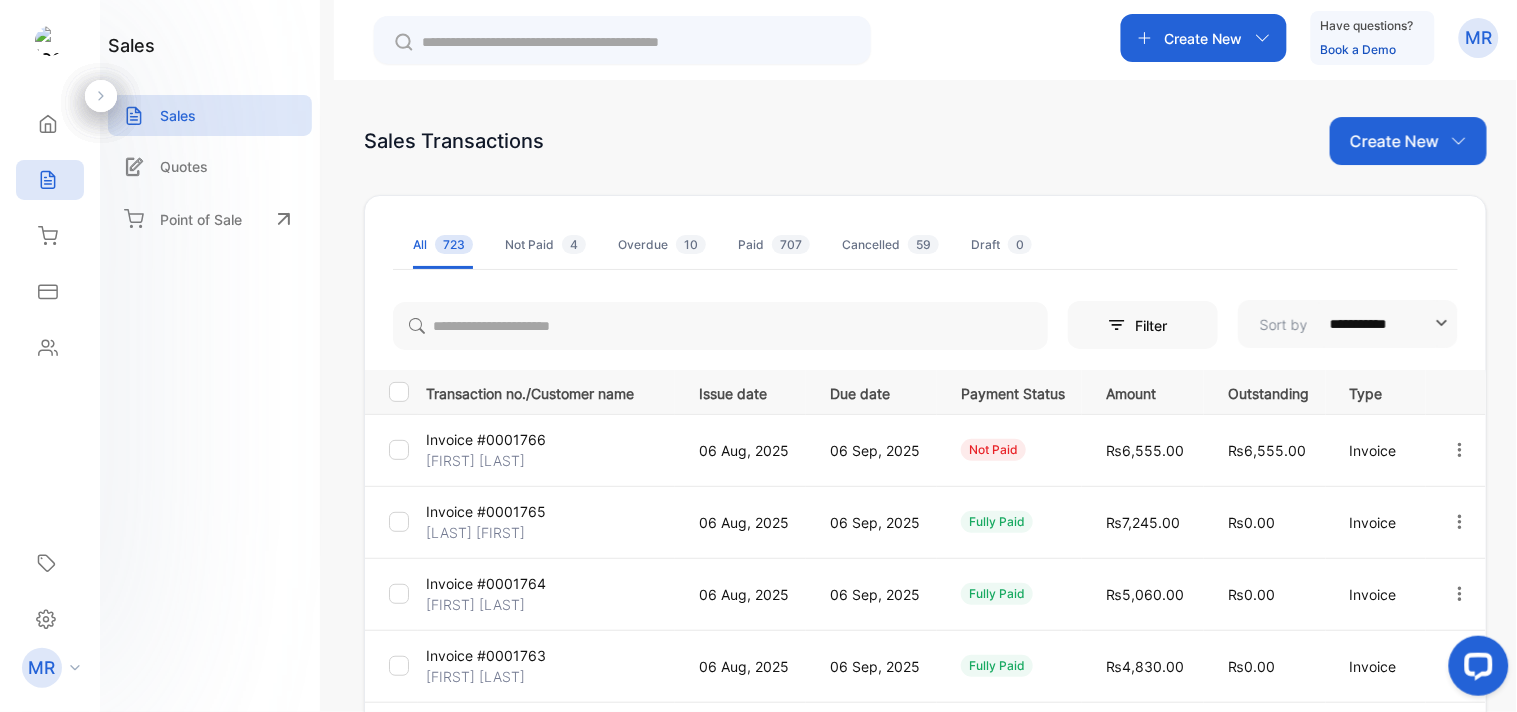 click on "Create New" at bounding box center [1394, 141] 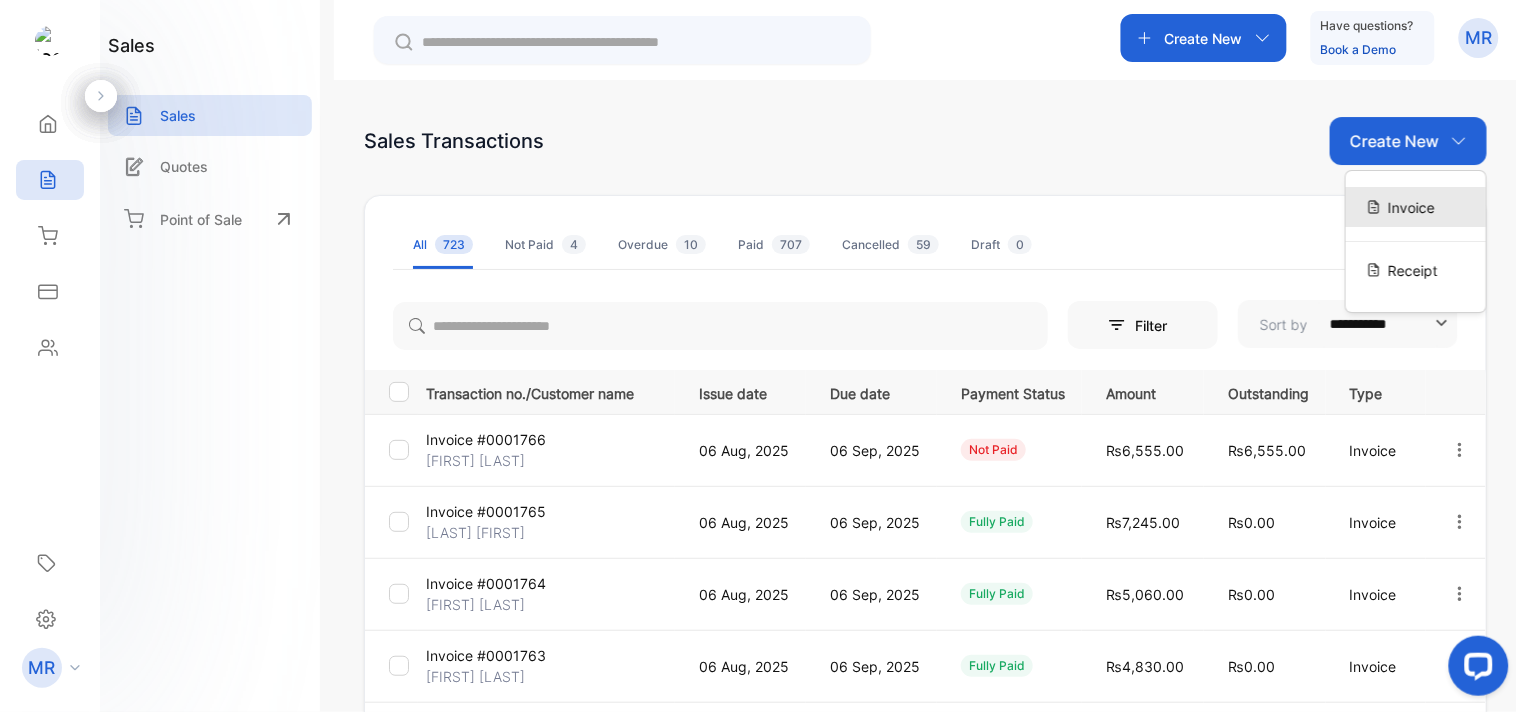 click on "Invoice" at bounding box center [1411, 207] 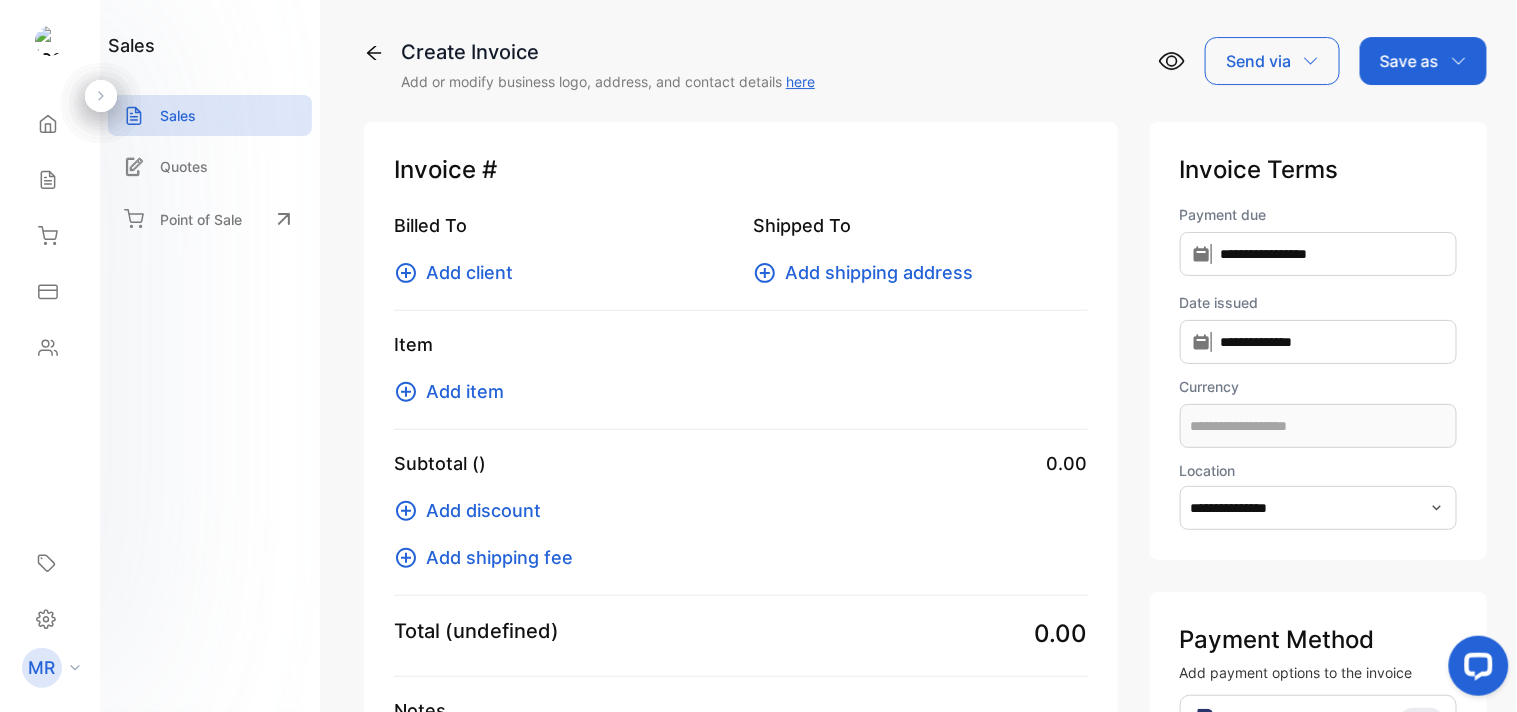 type on "**********" 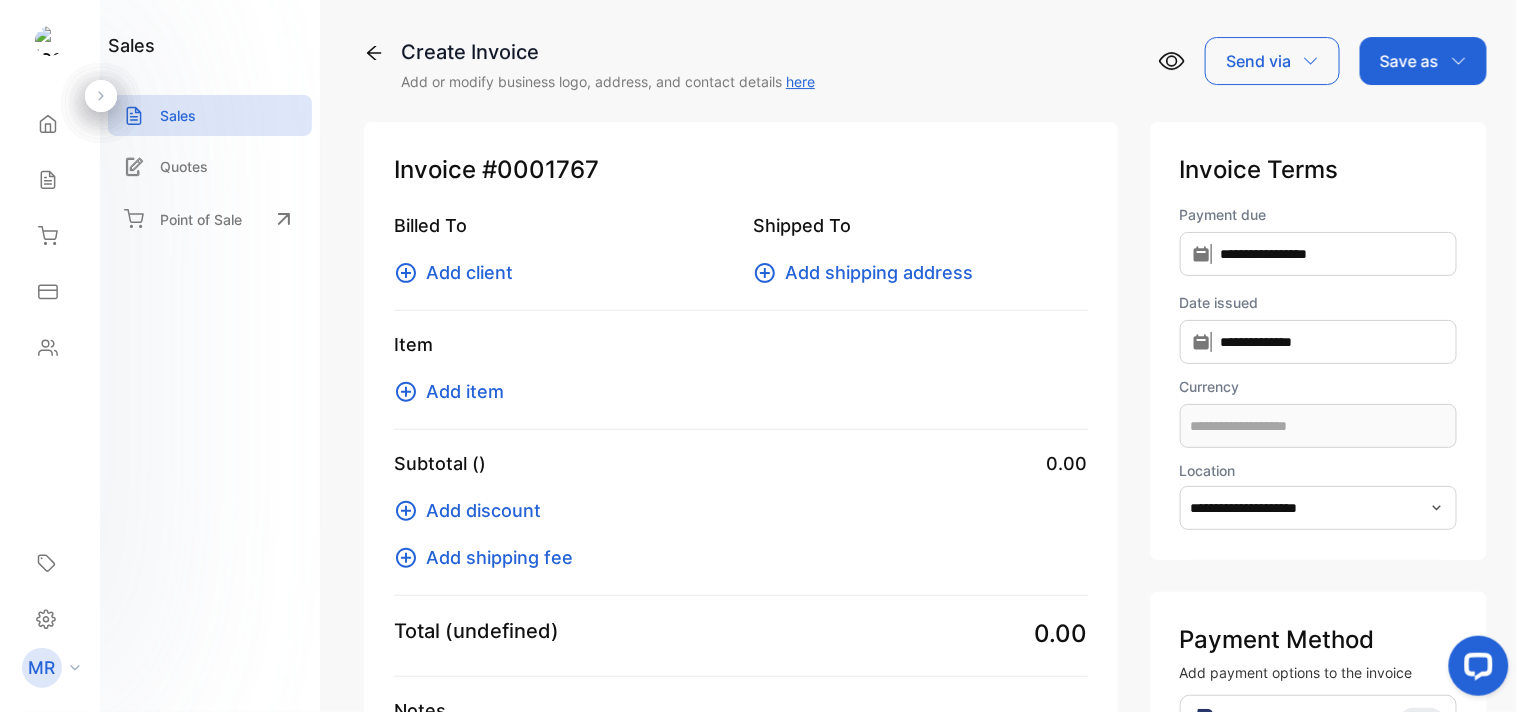 type on "**********" 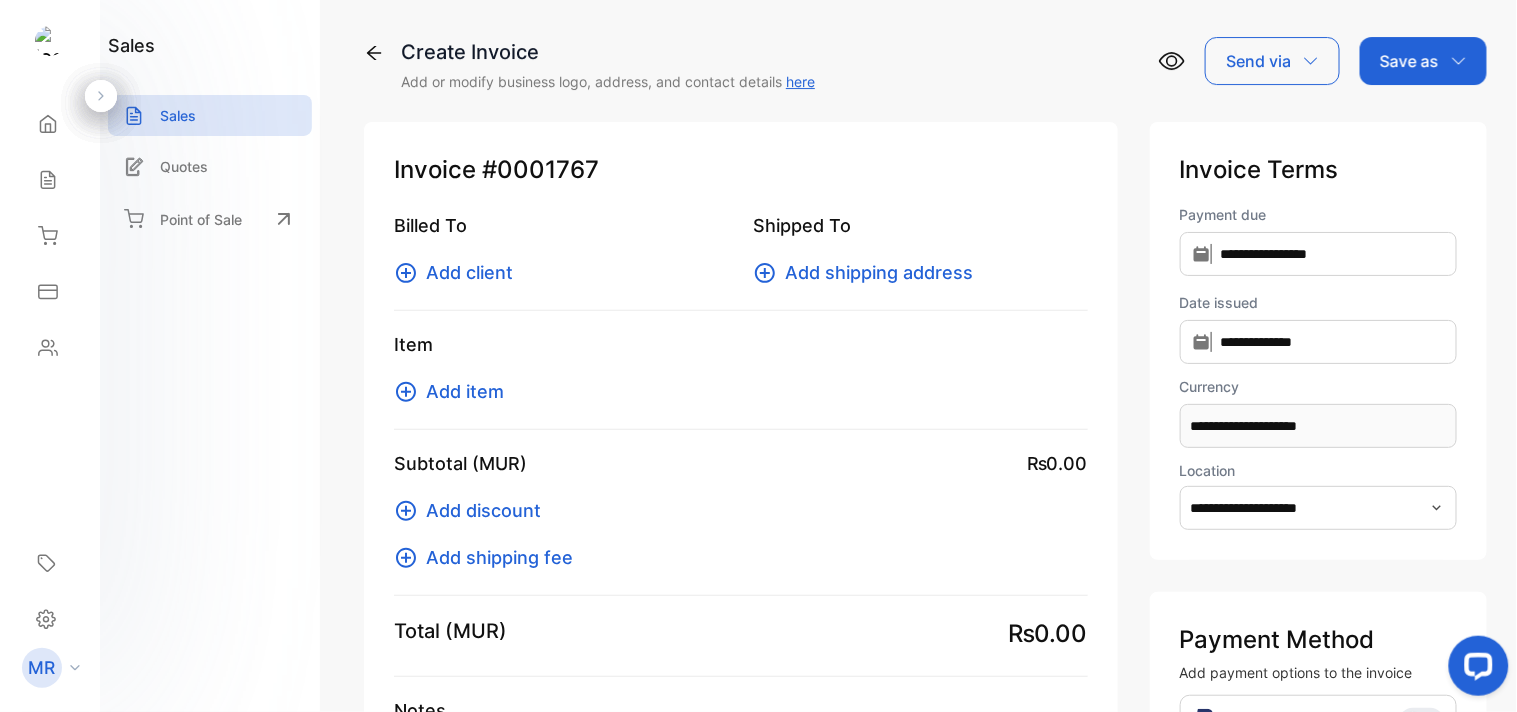 click 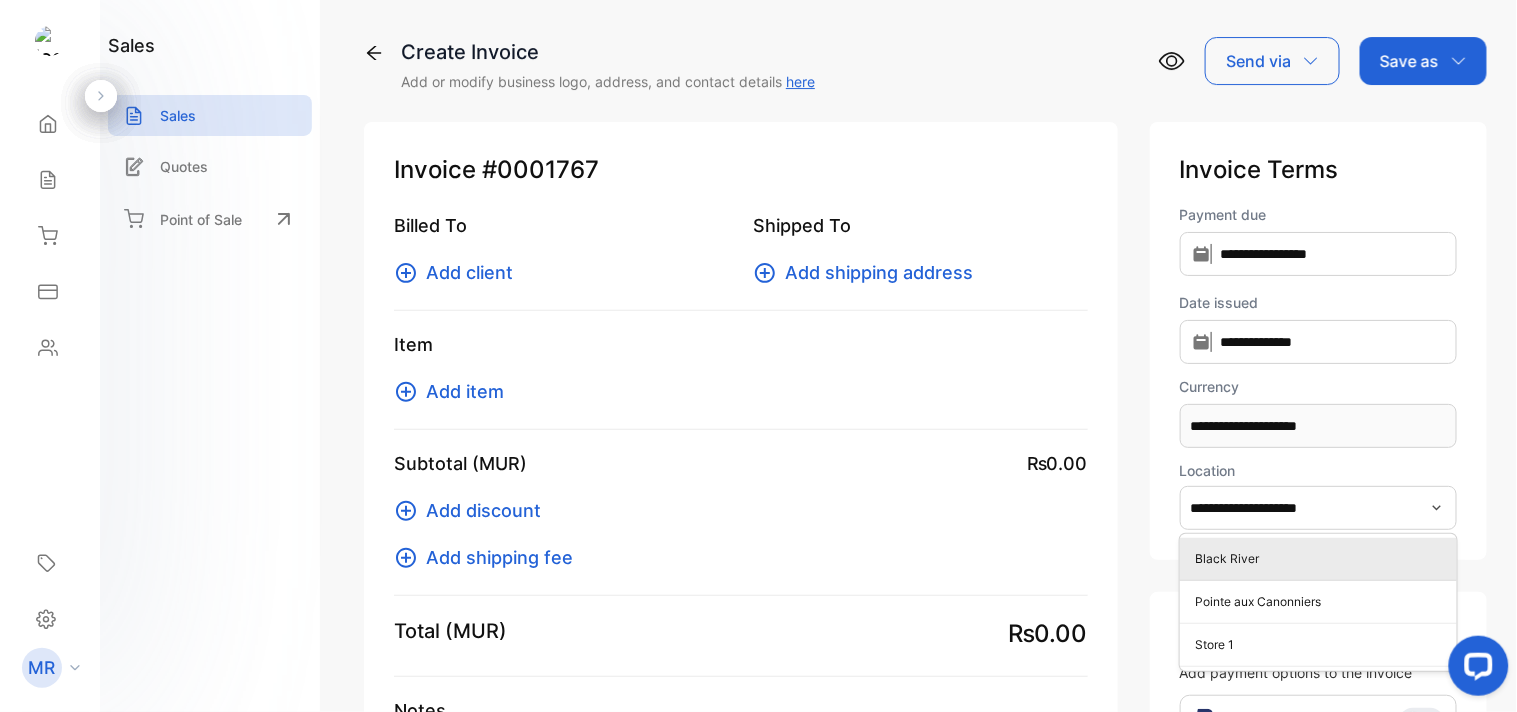 click on "Black River" at bounding box center [1322, 559] 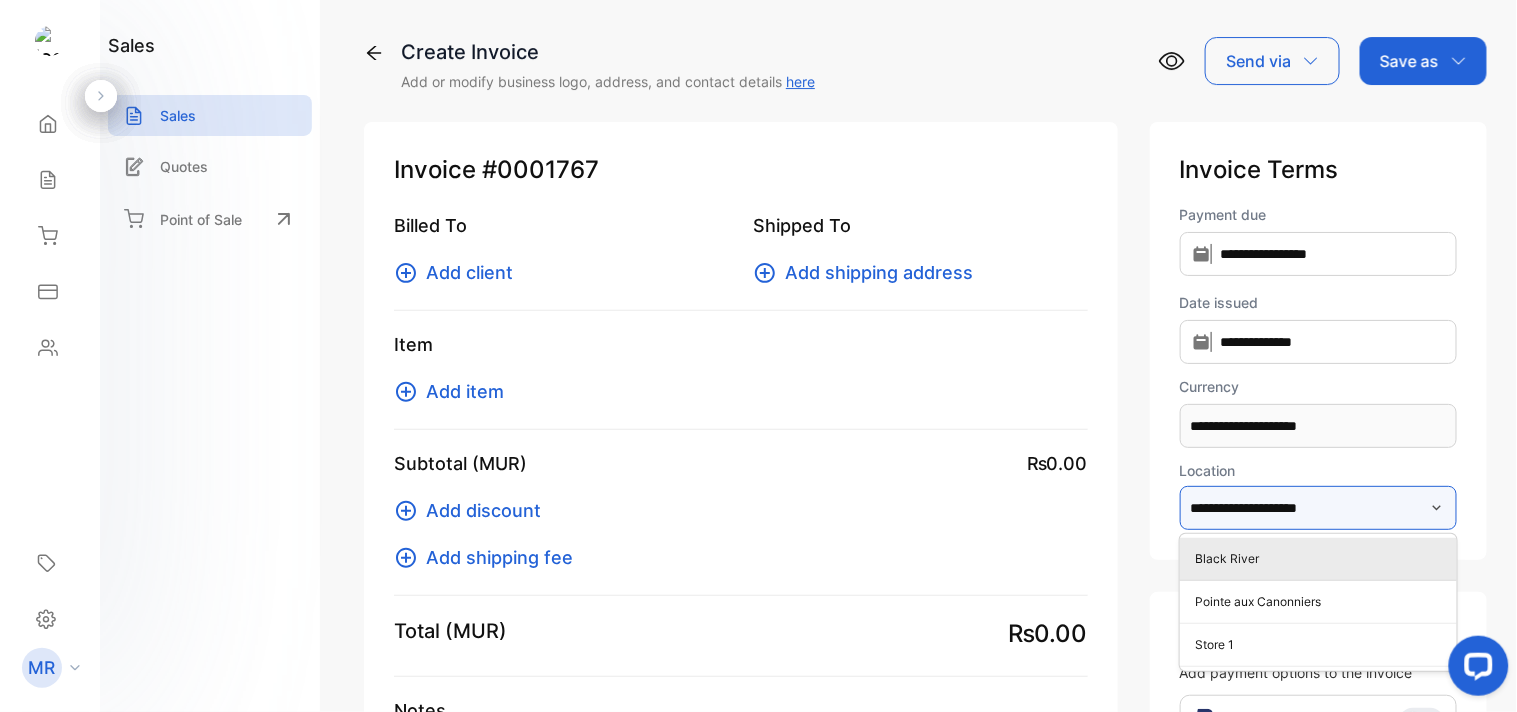 type on "**********" 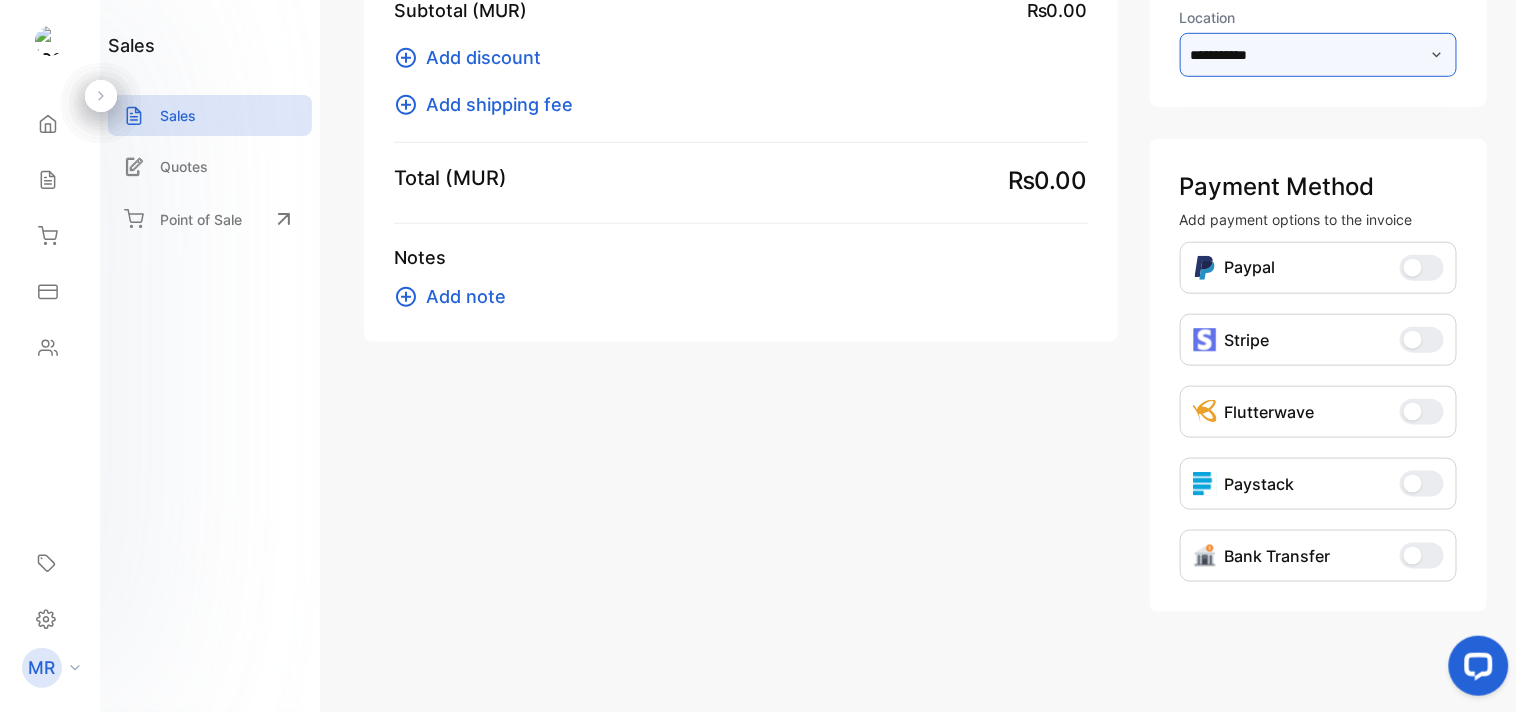 scroll, scrollTop: 456, scrollLeft: 0, axis: vertical 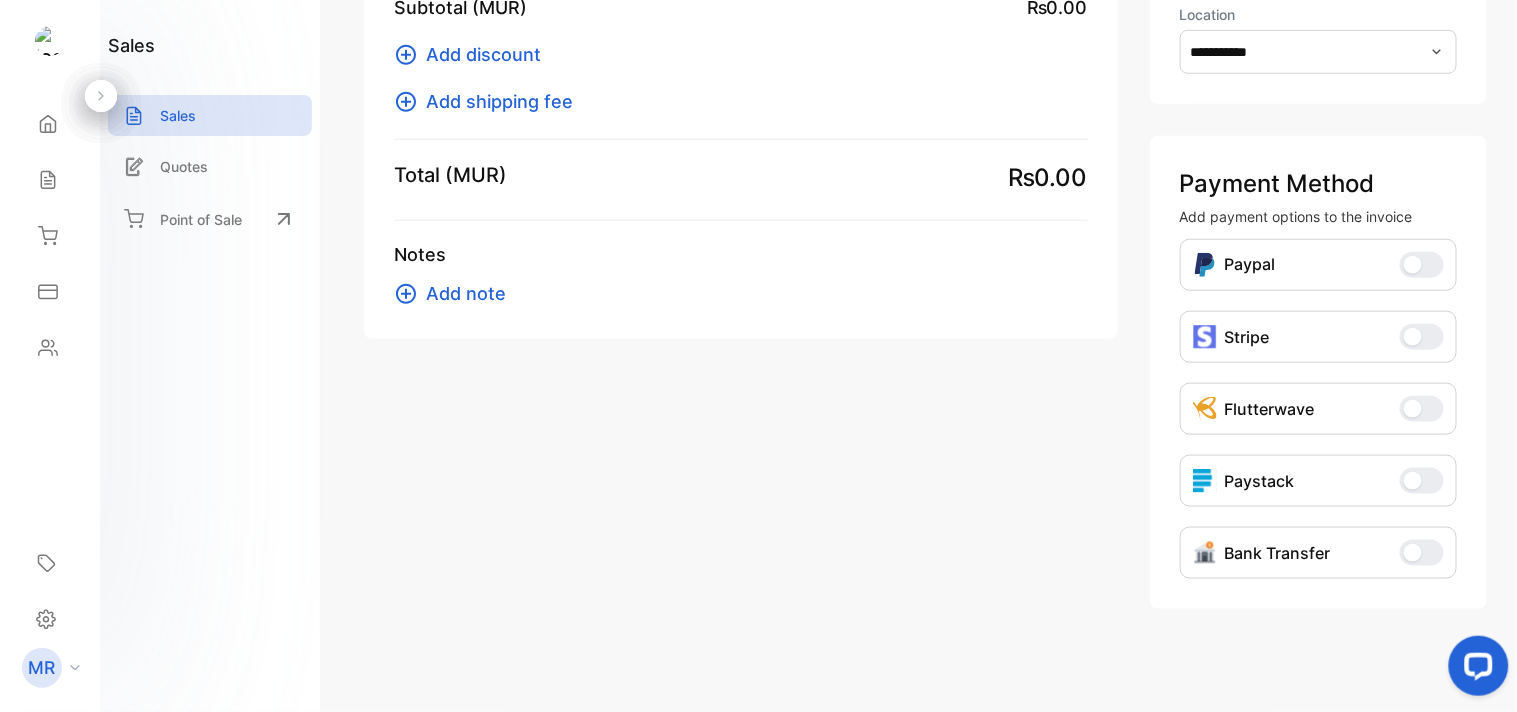 click at bounding box center [1413, 553] 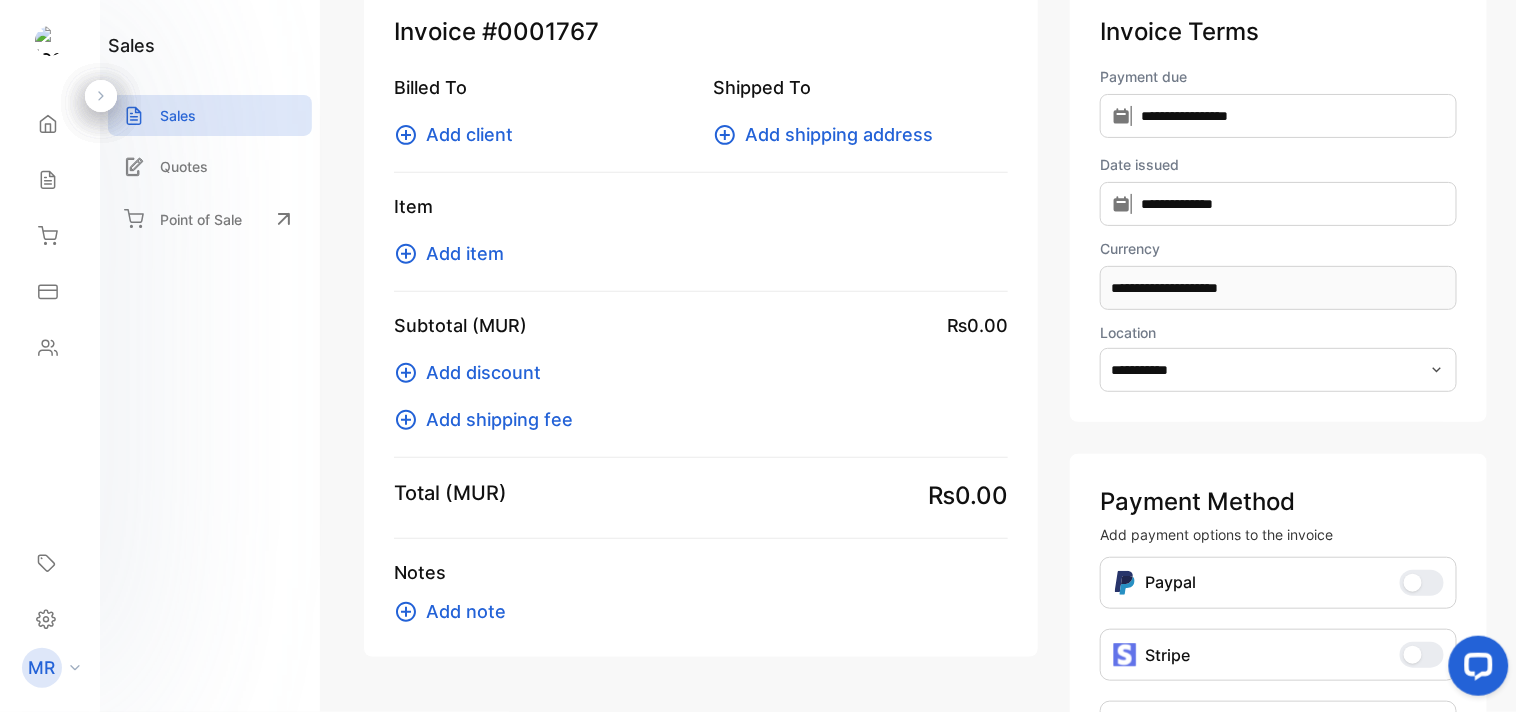 scroll, scrollTop: 0, scrollLeft: 0, axis: both 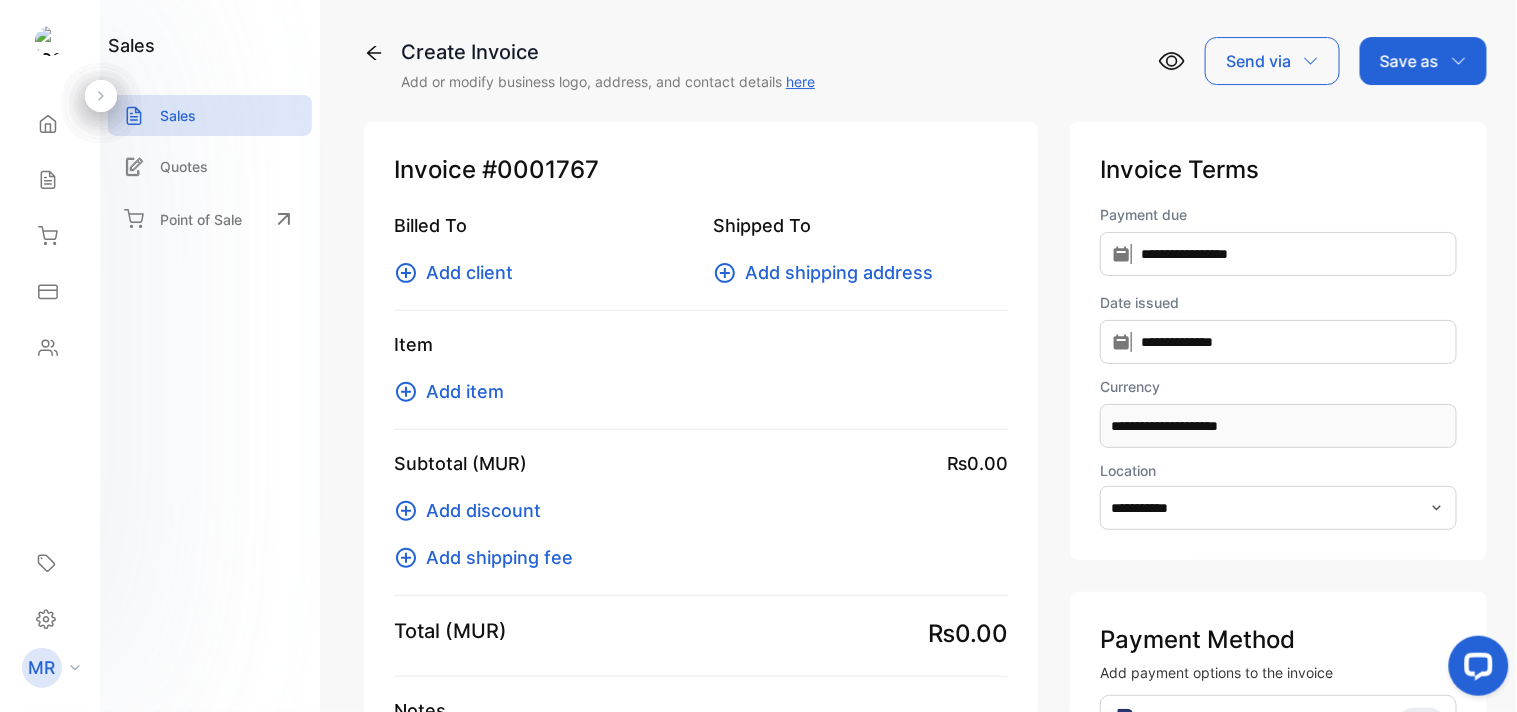 click on "Billed To Add client" at bounding box center [541, 249] 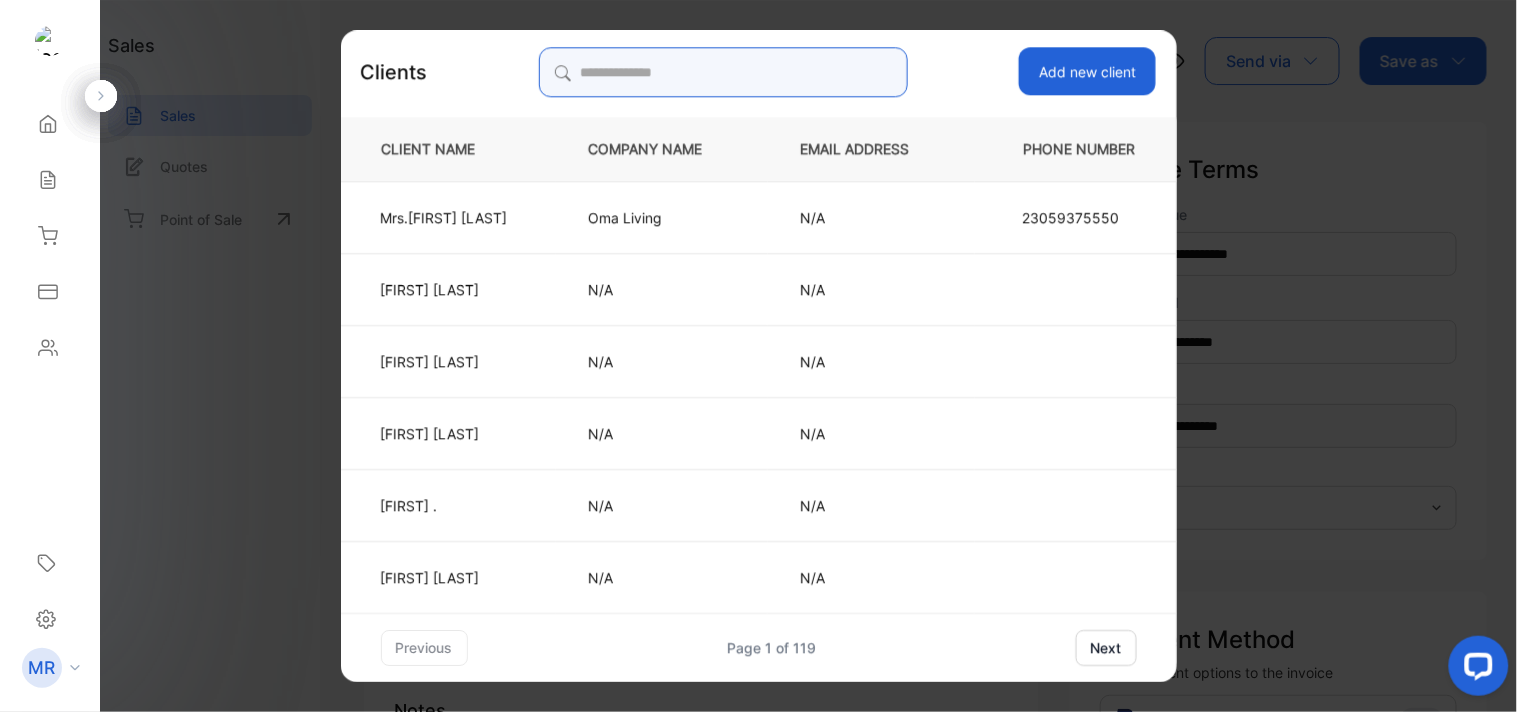 click at bounding box center [723, 72] 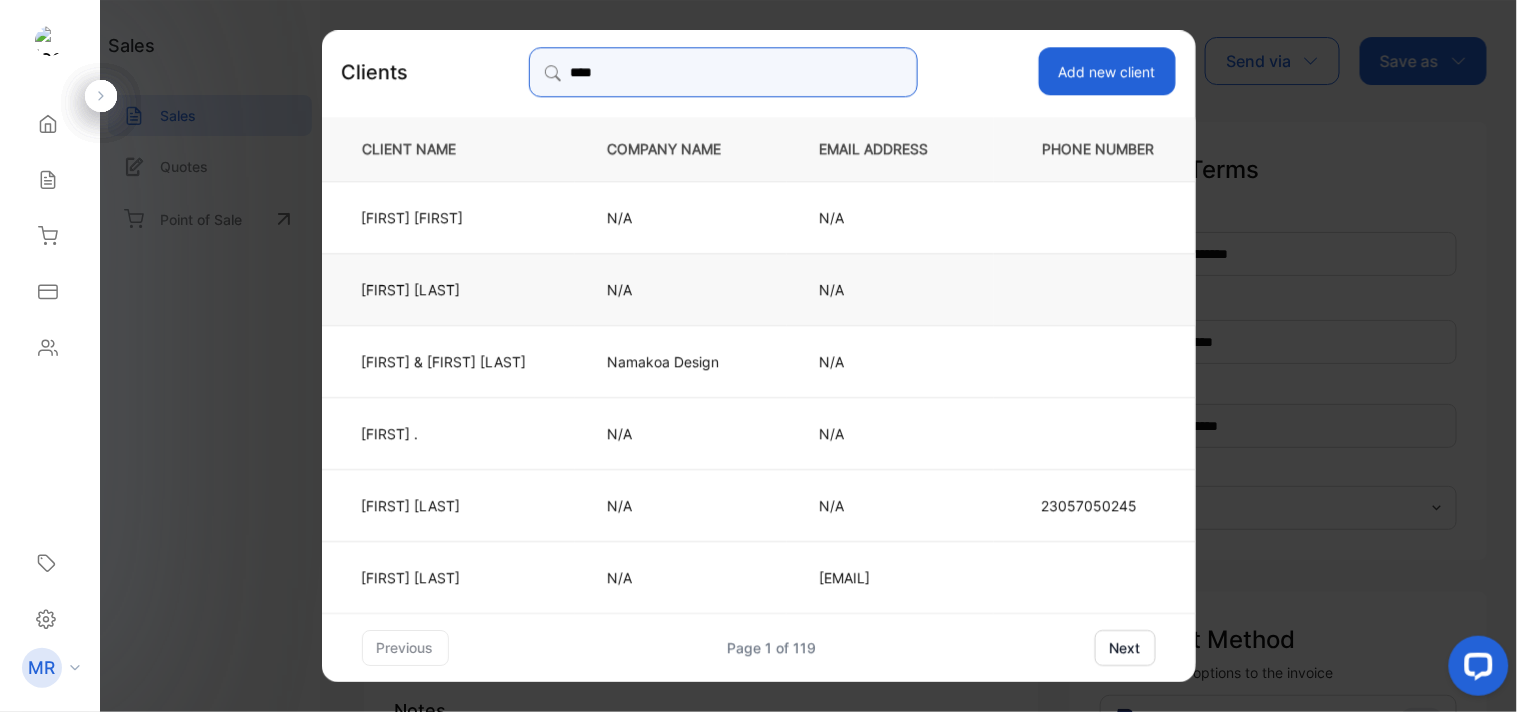 type on "****" 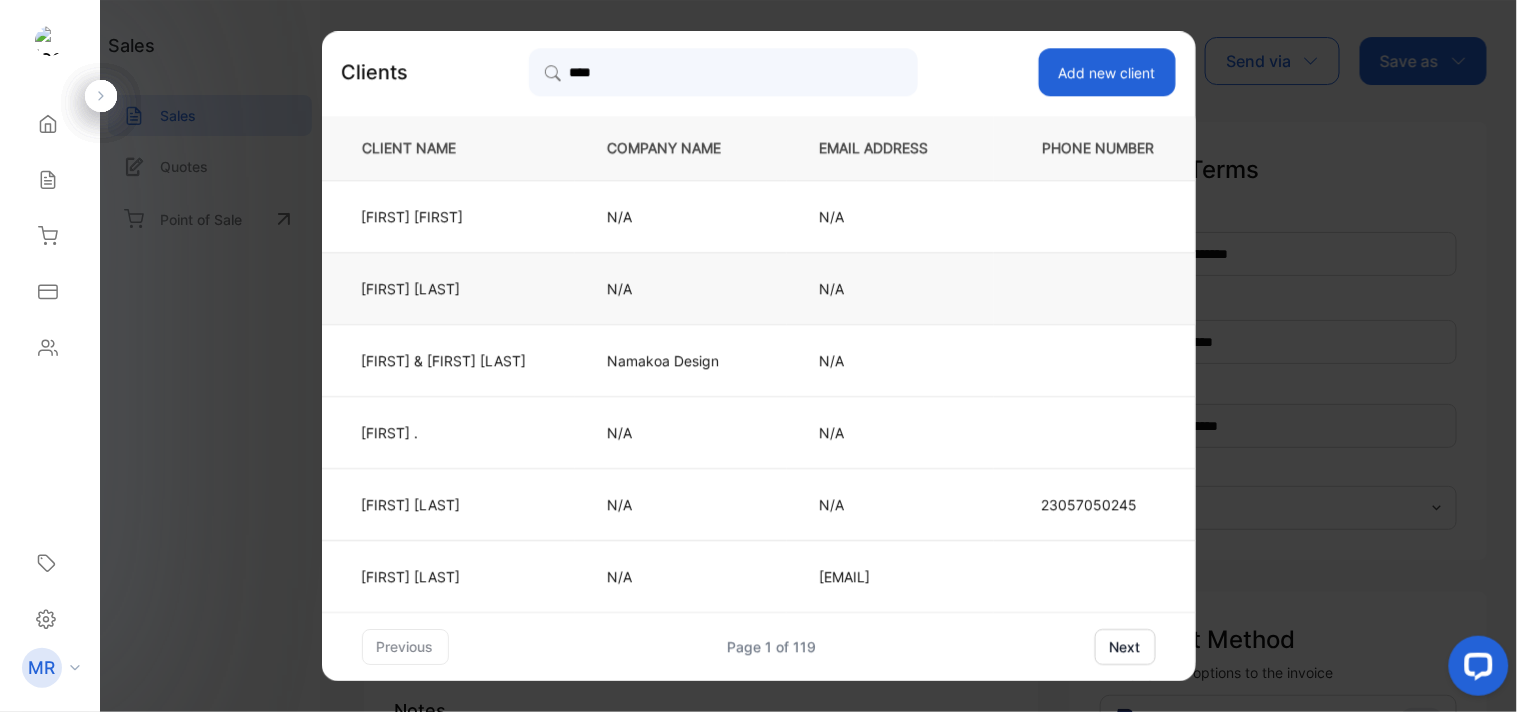 click on "[FIRST] [LAST]" at bounding box center (448, 288) 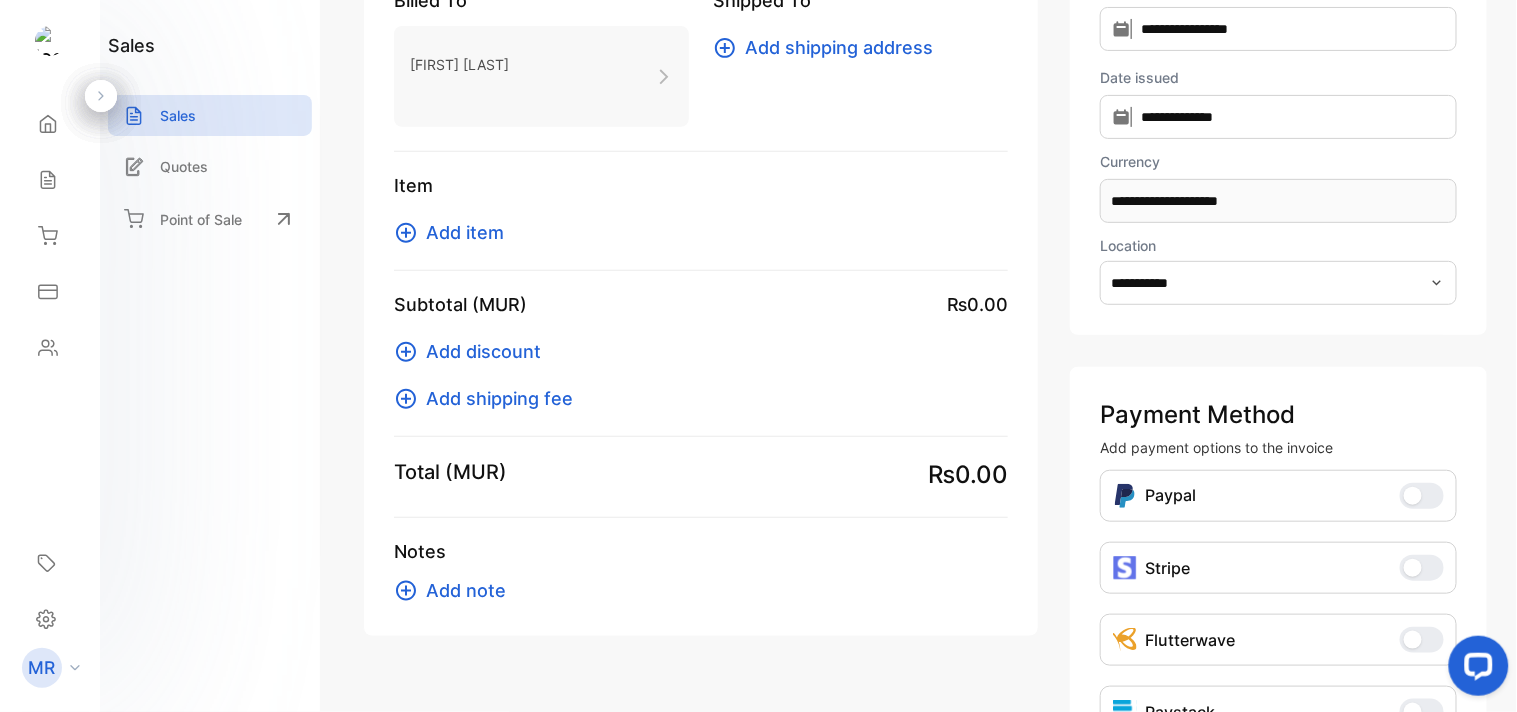 scroll, scrollTop: 226, scrollLeft: 0, axis: vertical 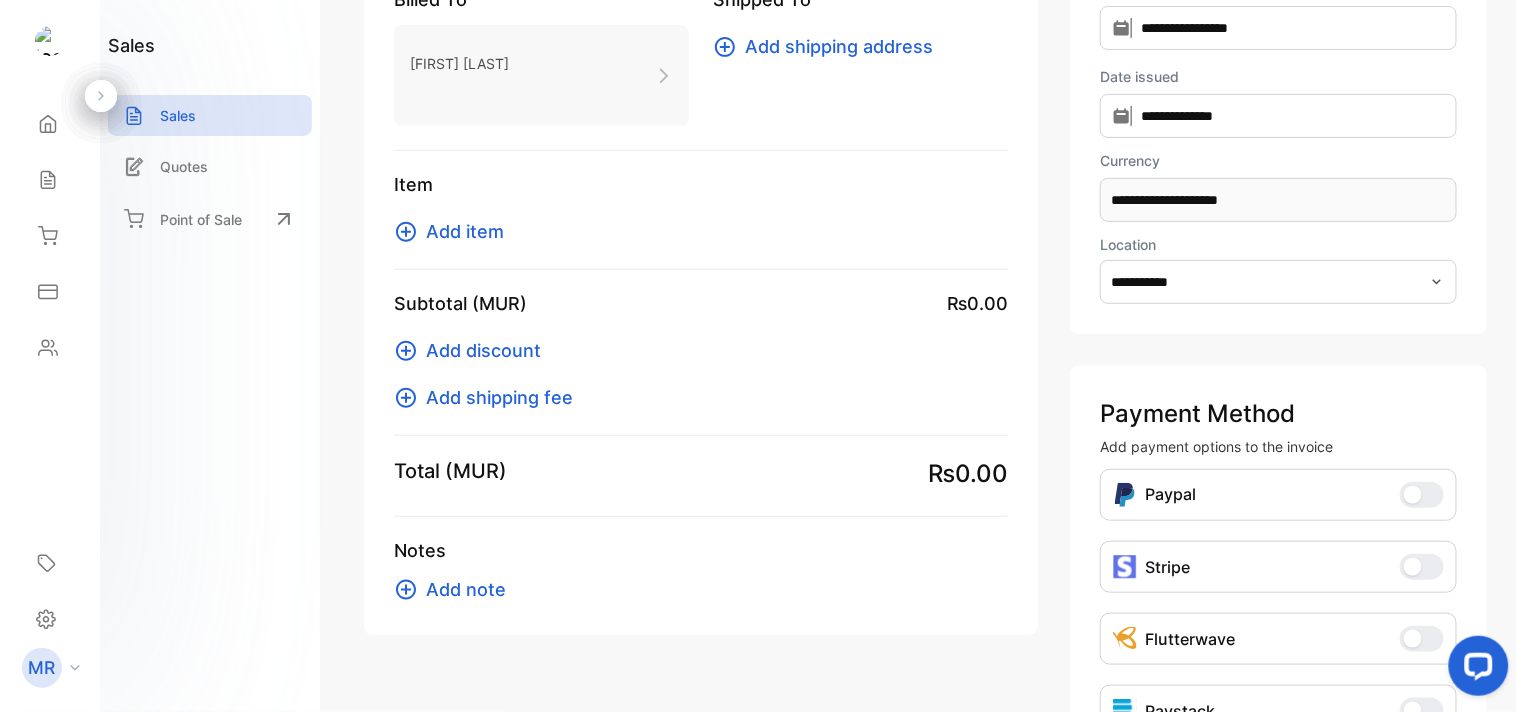 click on "Add item" at bounding box center [465, 231] 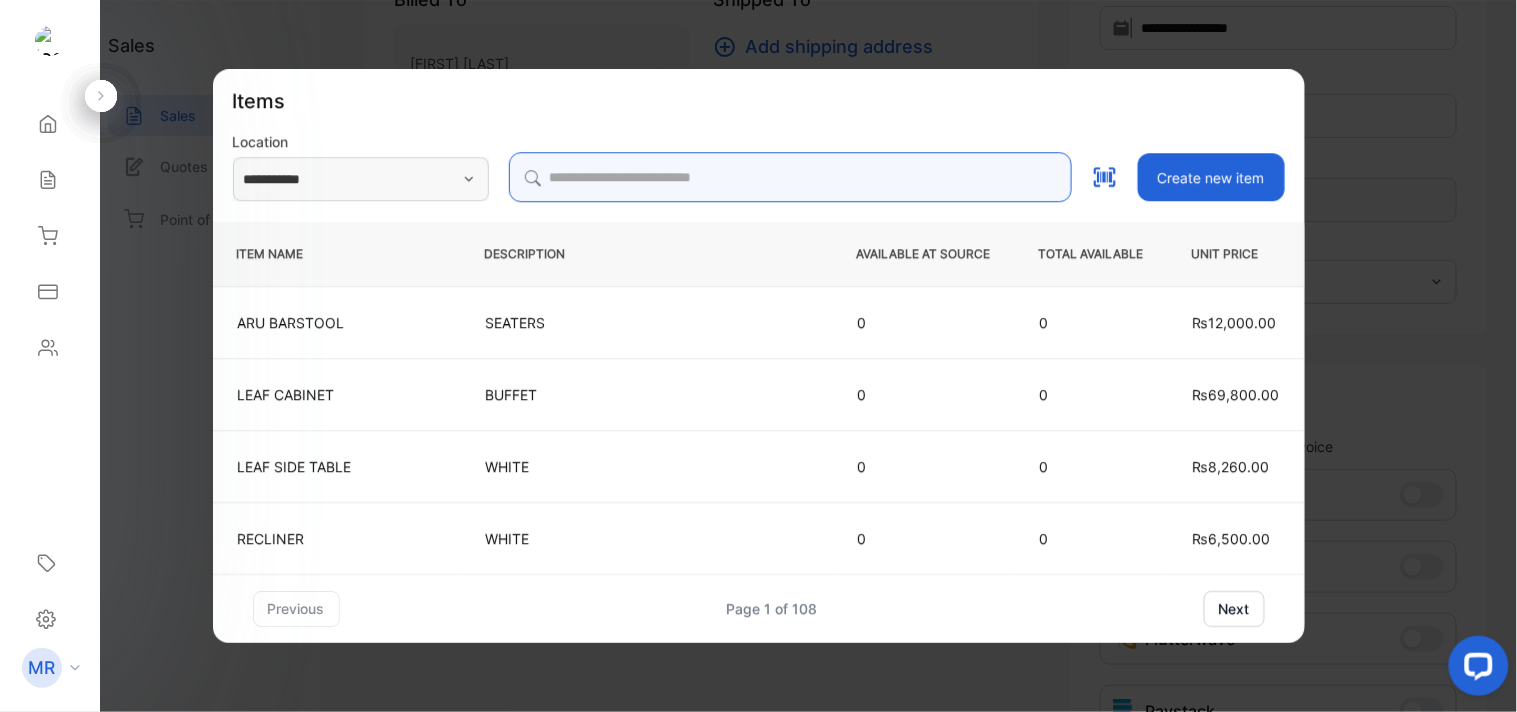 click at bounding box center [790, 177] 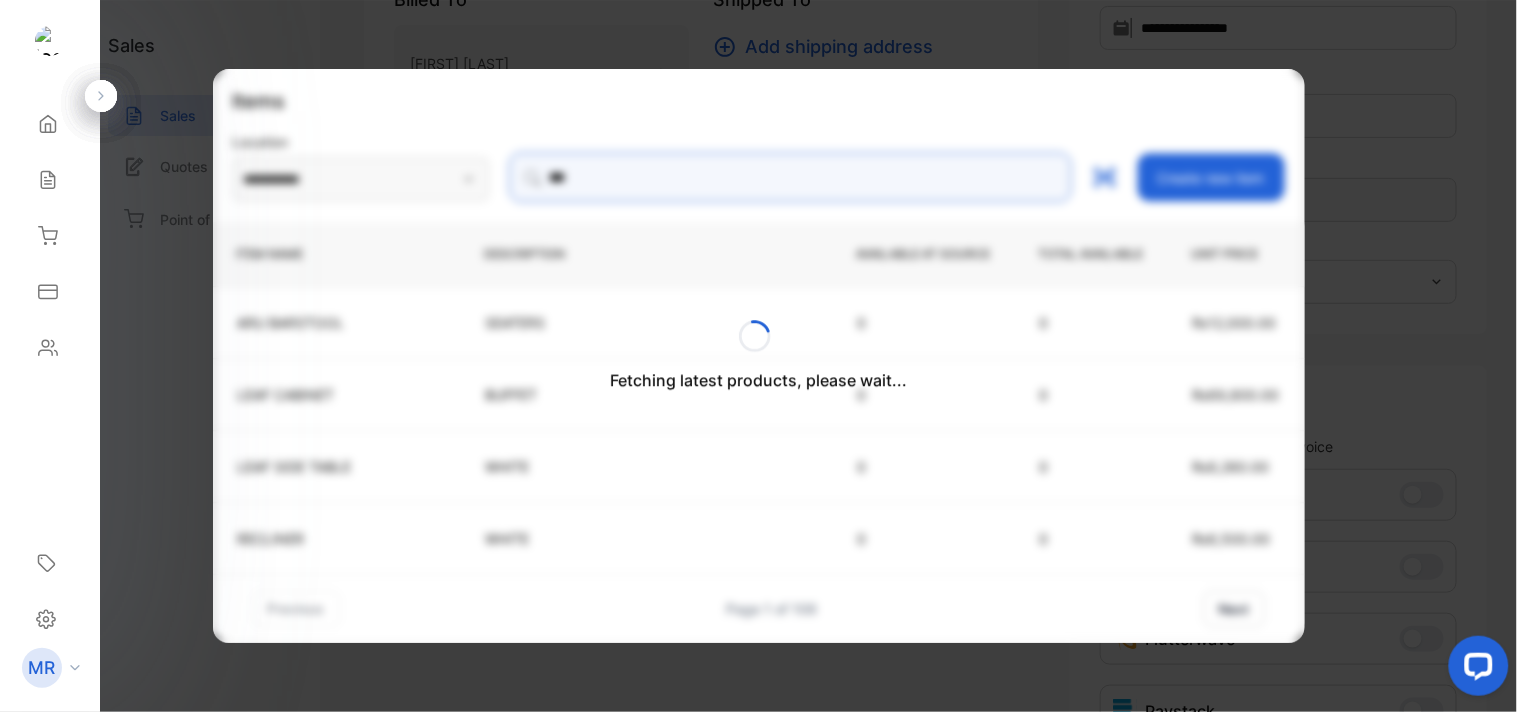 type on "**********" 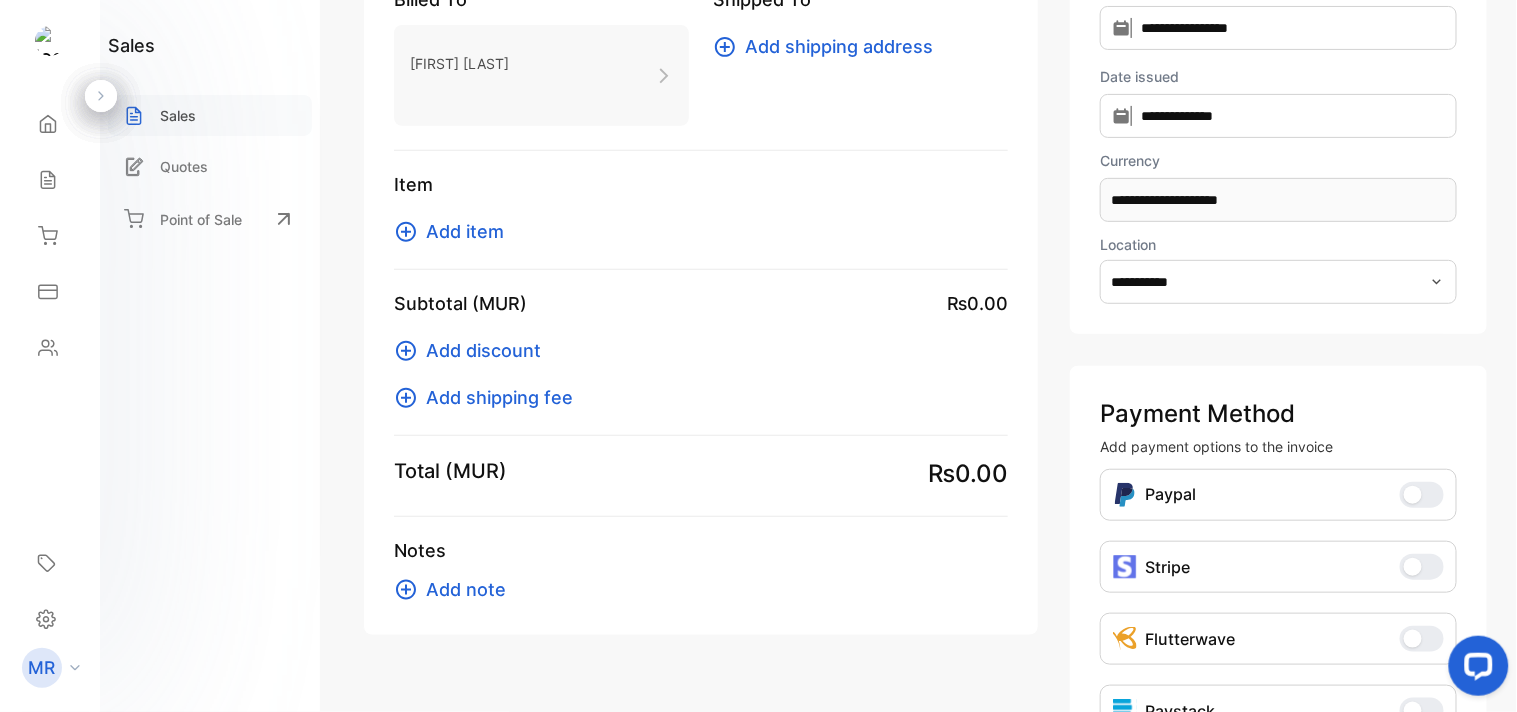 click on "Sales" at bounding box center (178, 115) 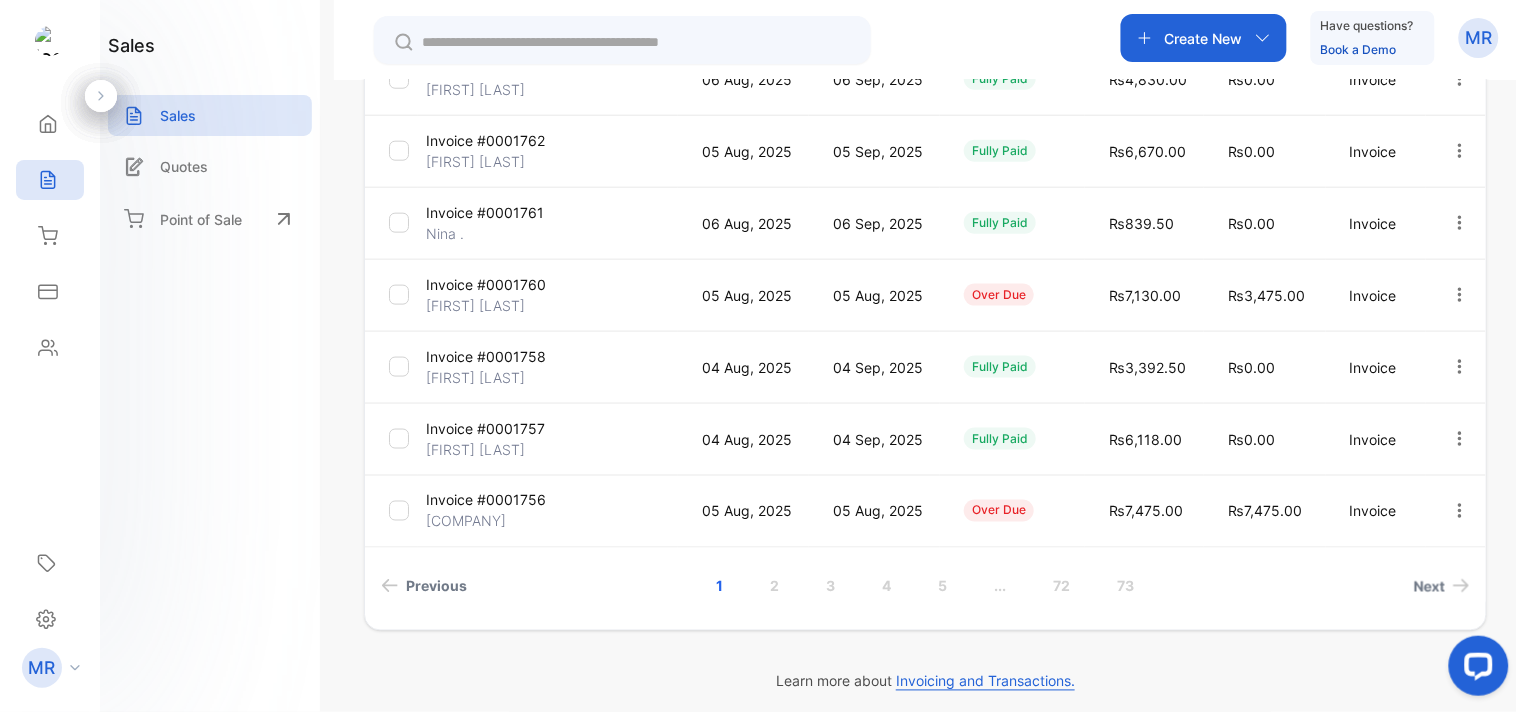 scroll, scrollTop: 598, scrollLeft: 0, axis: vertical 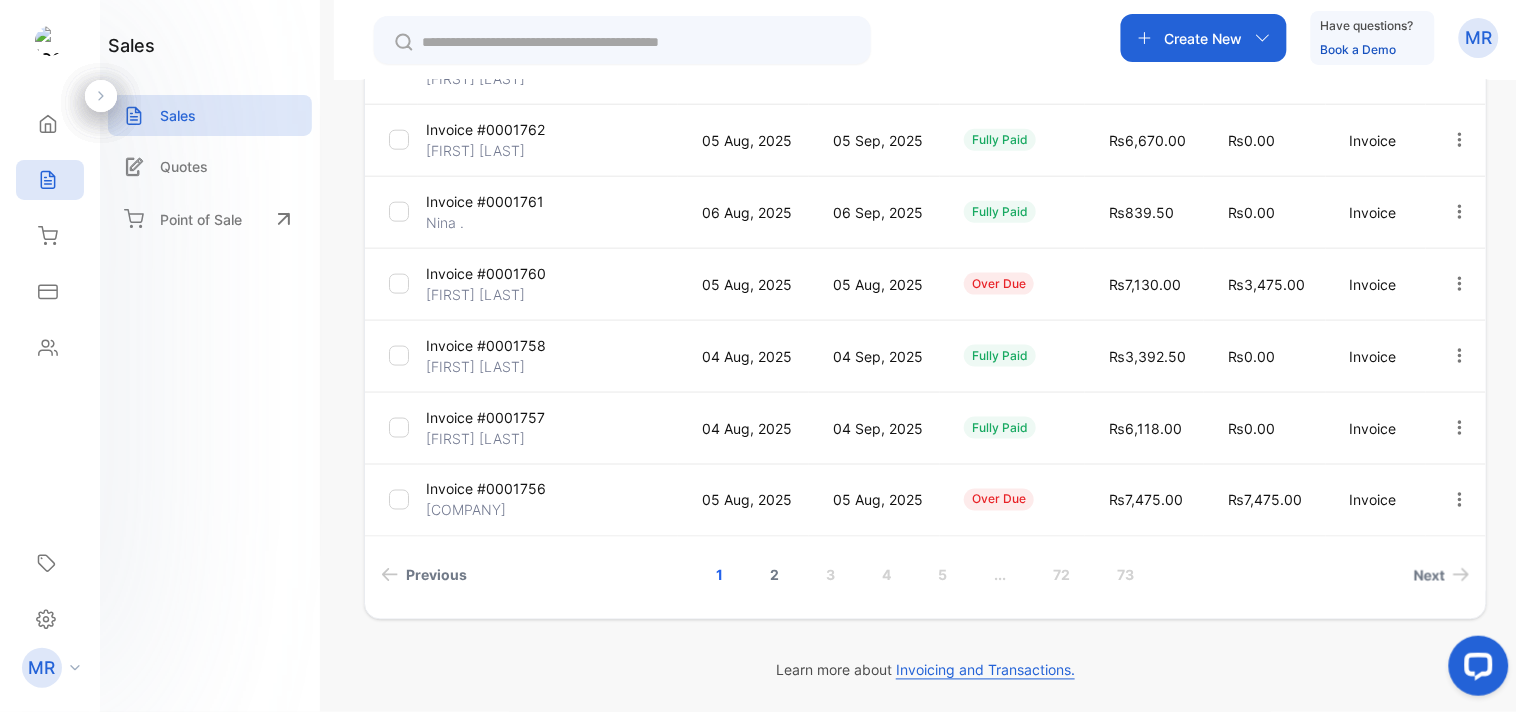 click on "2" at bounding box center (775, 575) 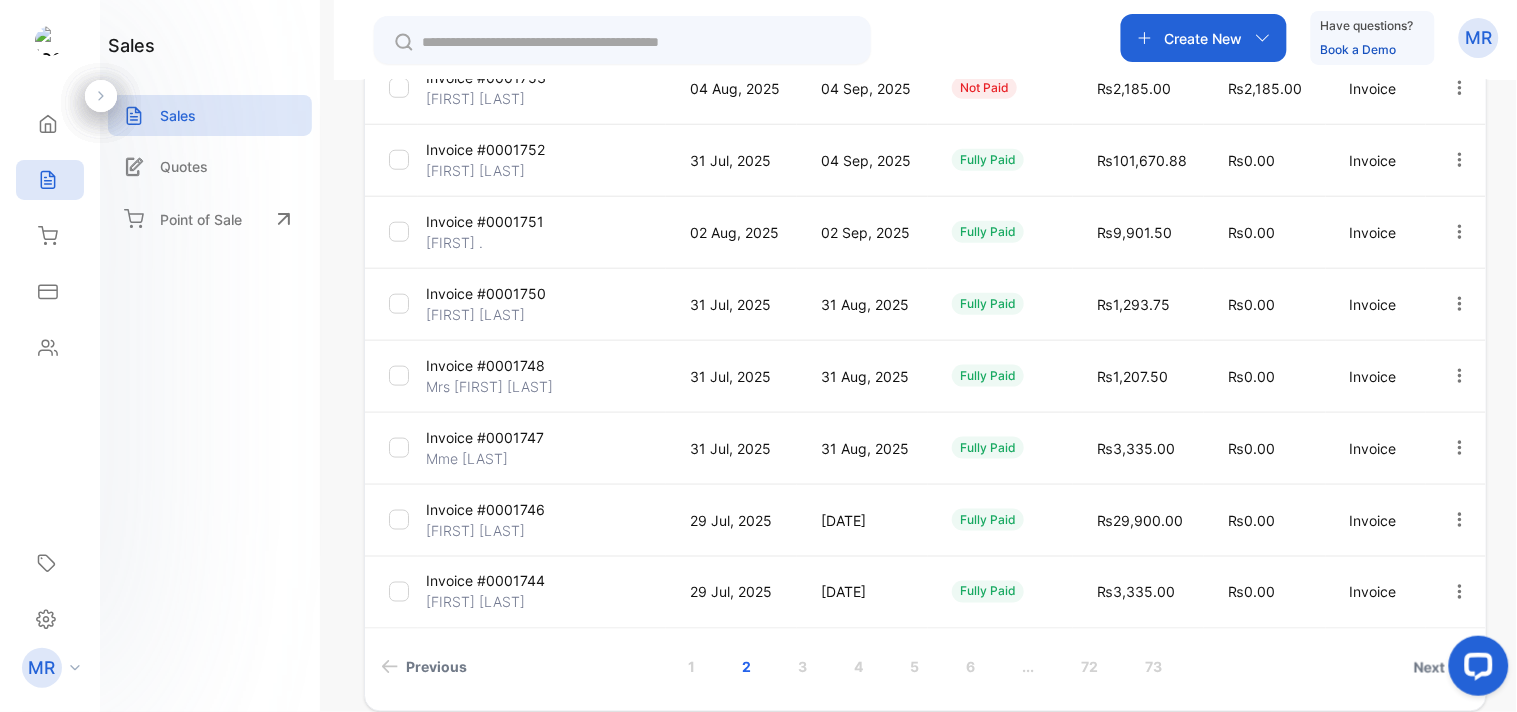 scroll, scrollTop: 598, scrollLeft: 0, axis: vertical 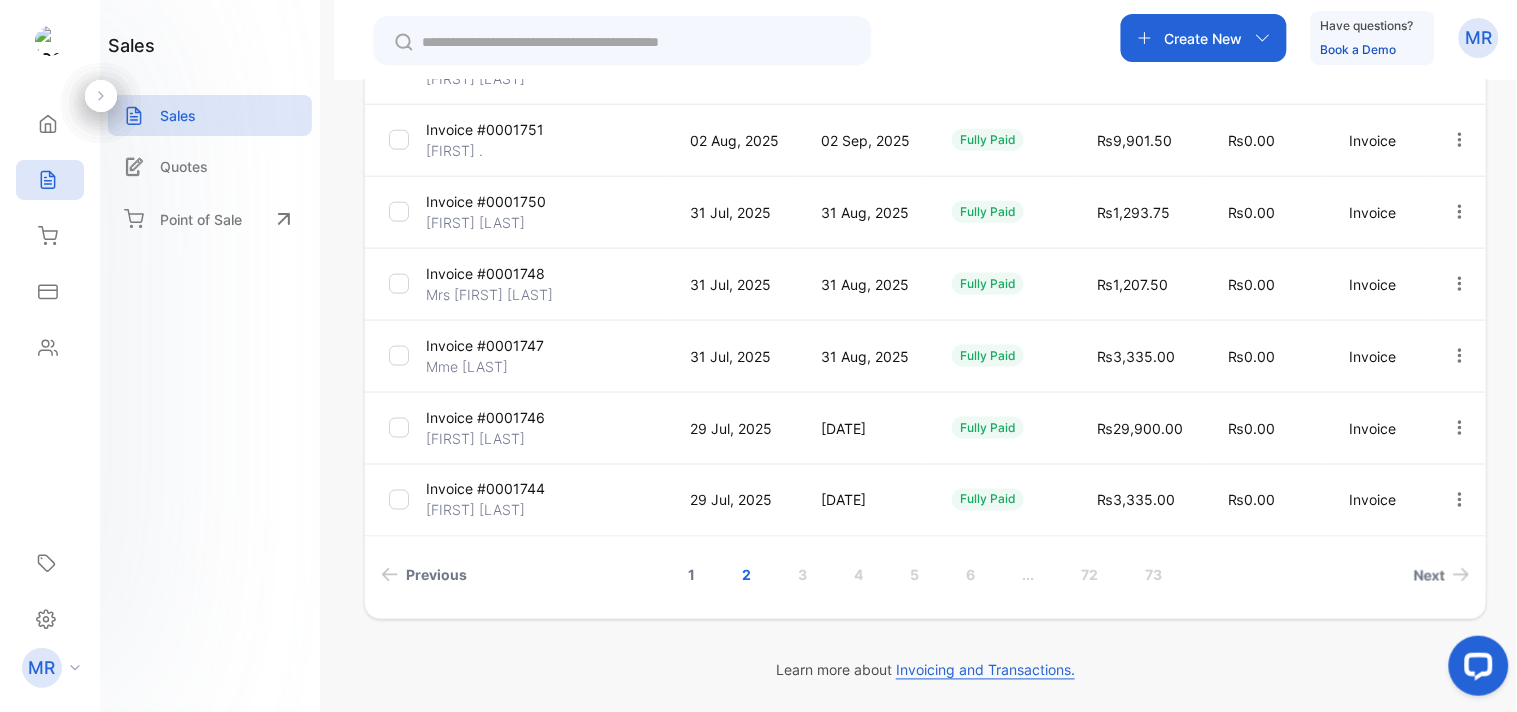 click on "1" at bounding box center (692, 575) 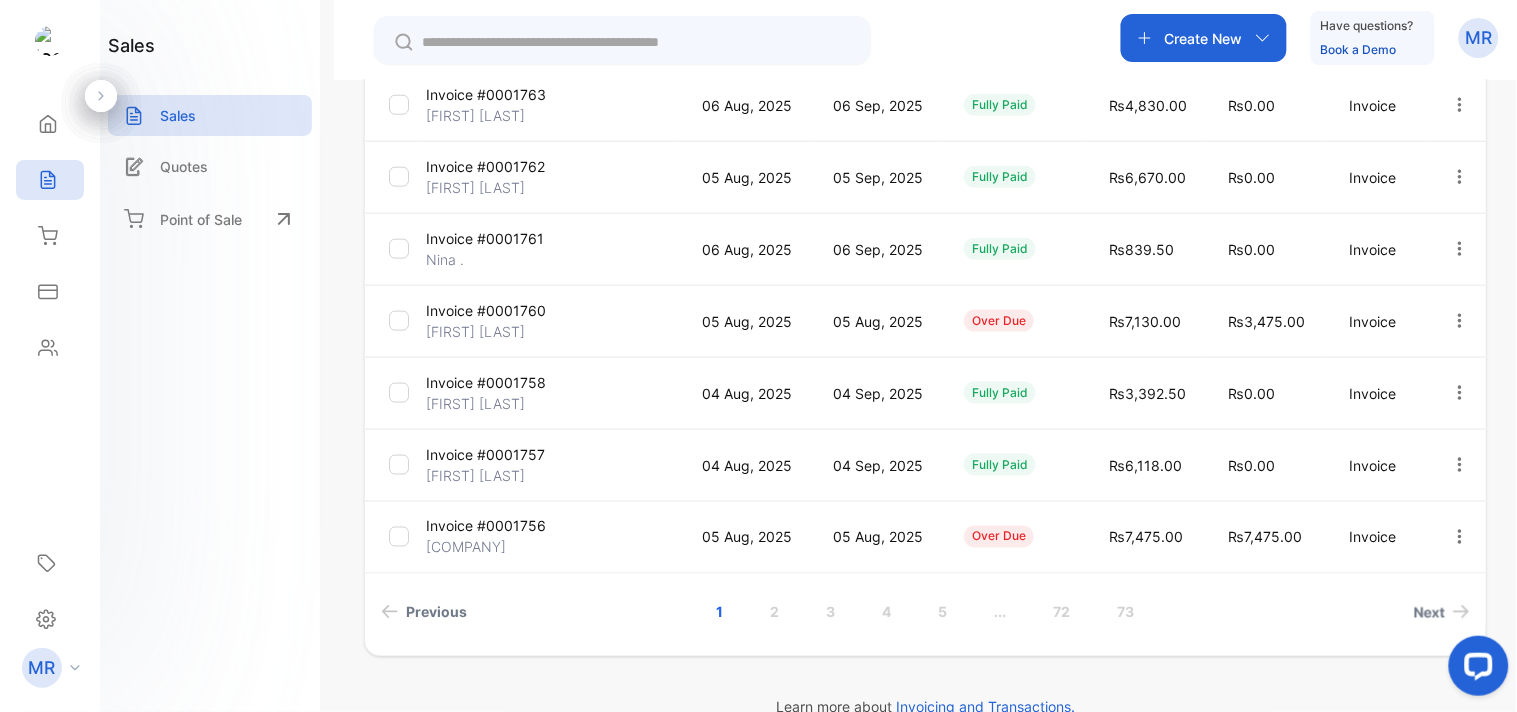 scroll, scrollTop: 0, scrollLeft: 0, axis: both 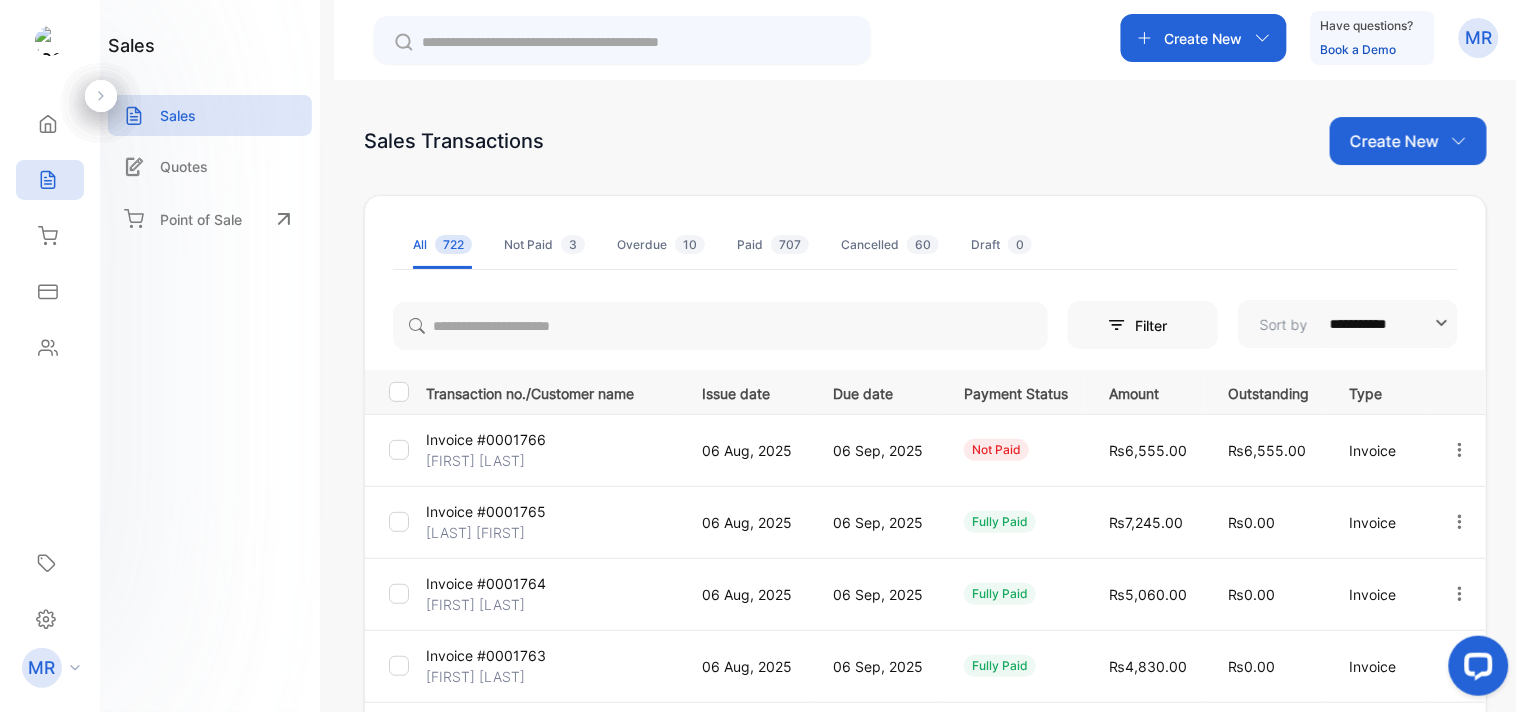 click on "Create New" at bounding box center [1394, 141] 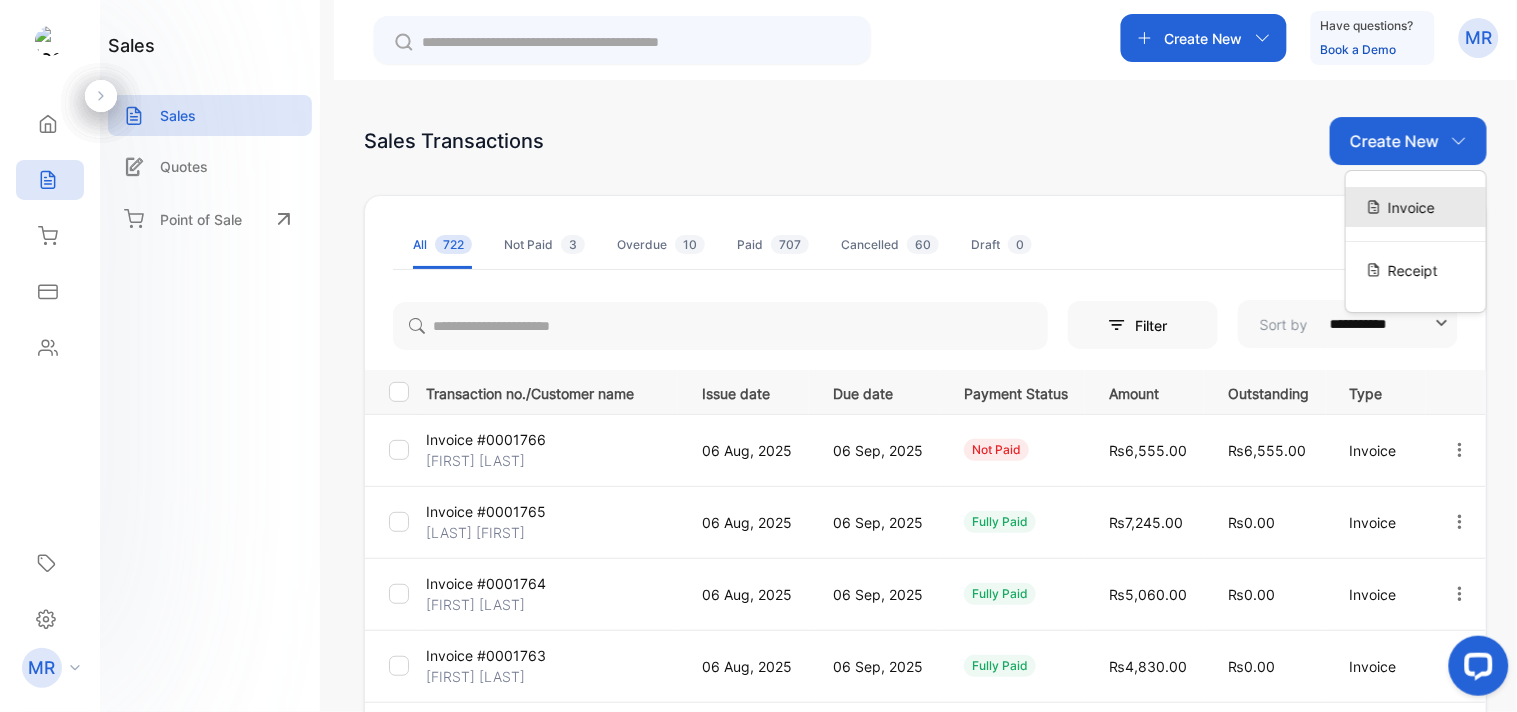 click on "Invoice" at bounding box center (1411, 207) 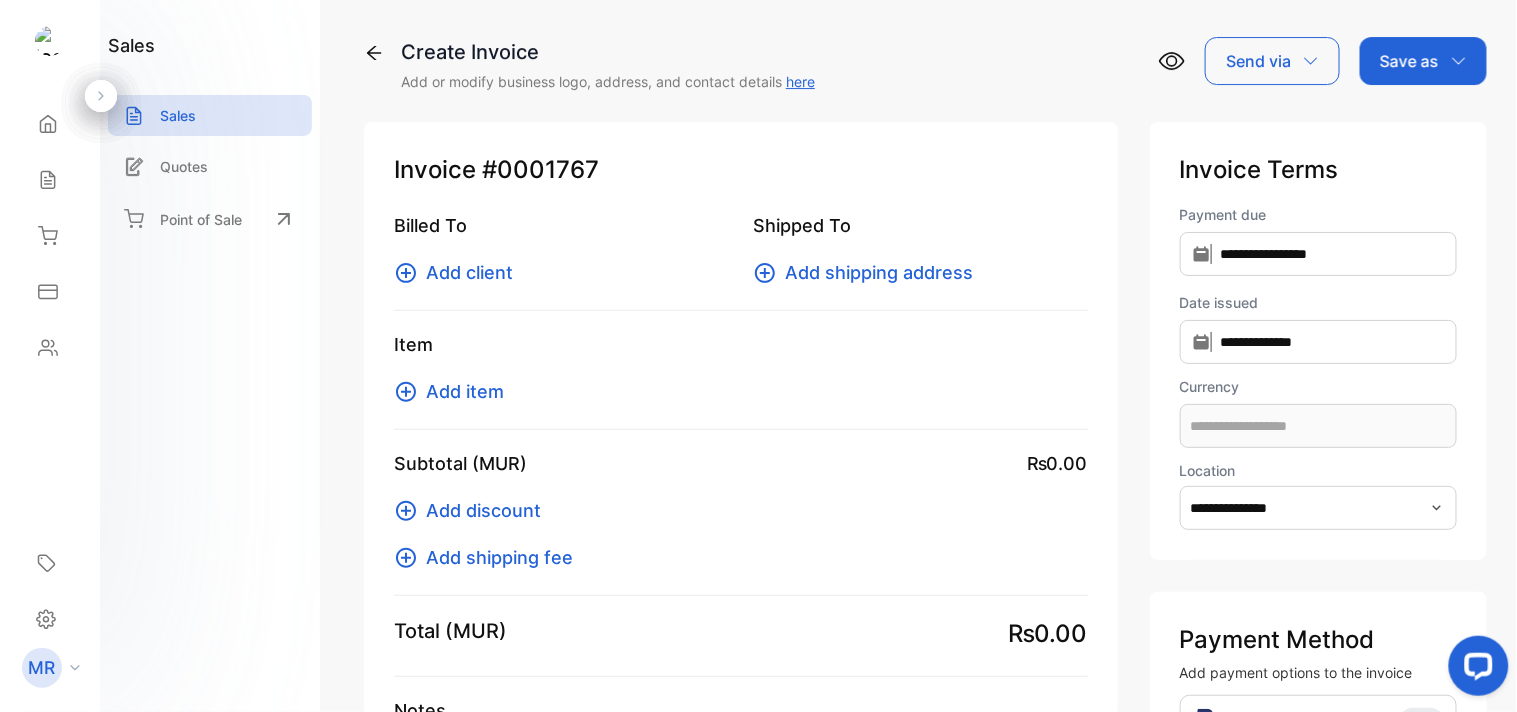 type on "**********" 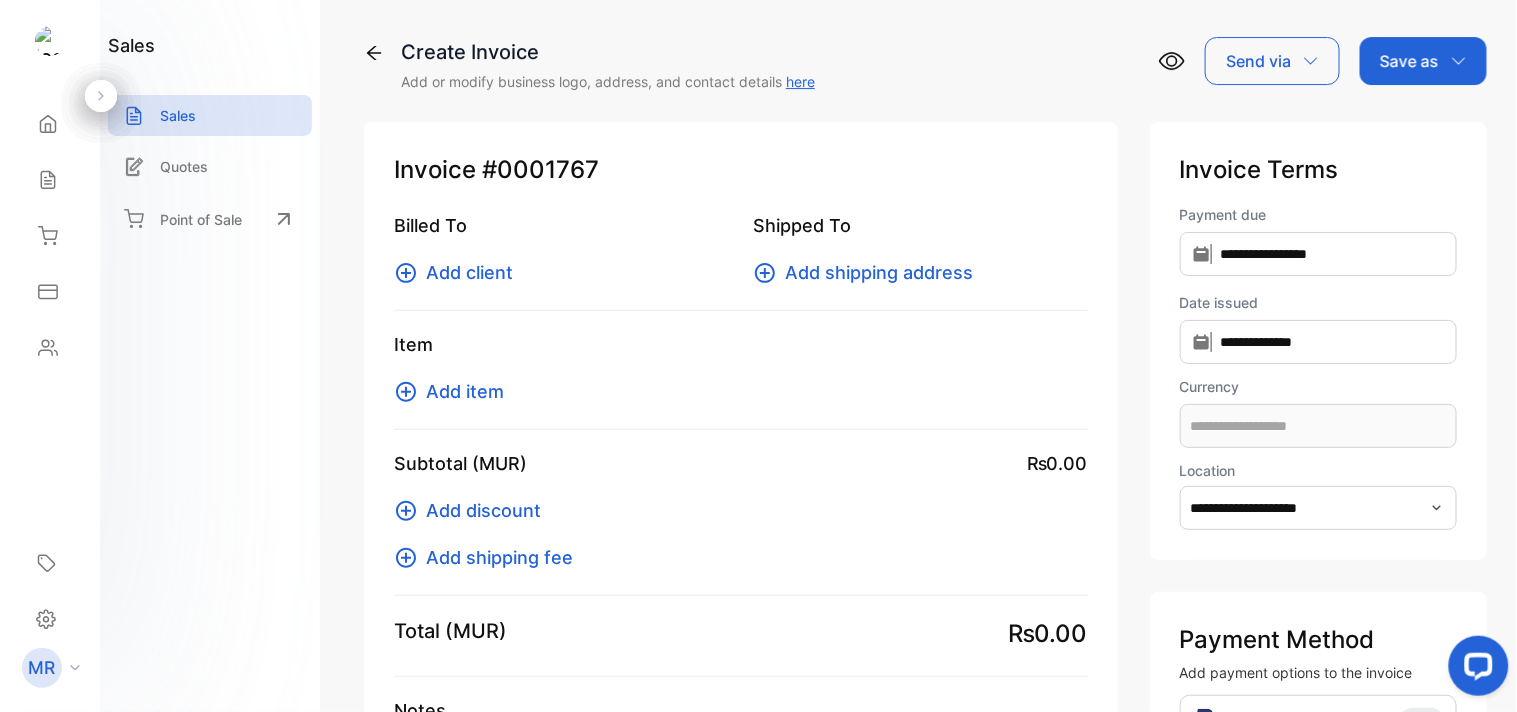 type on "**********" 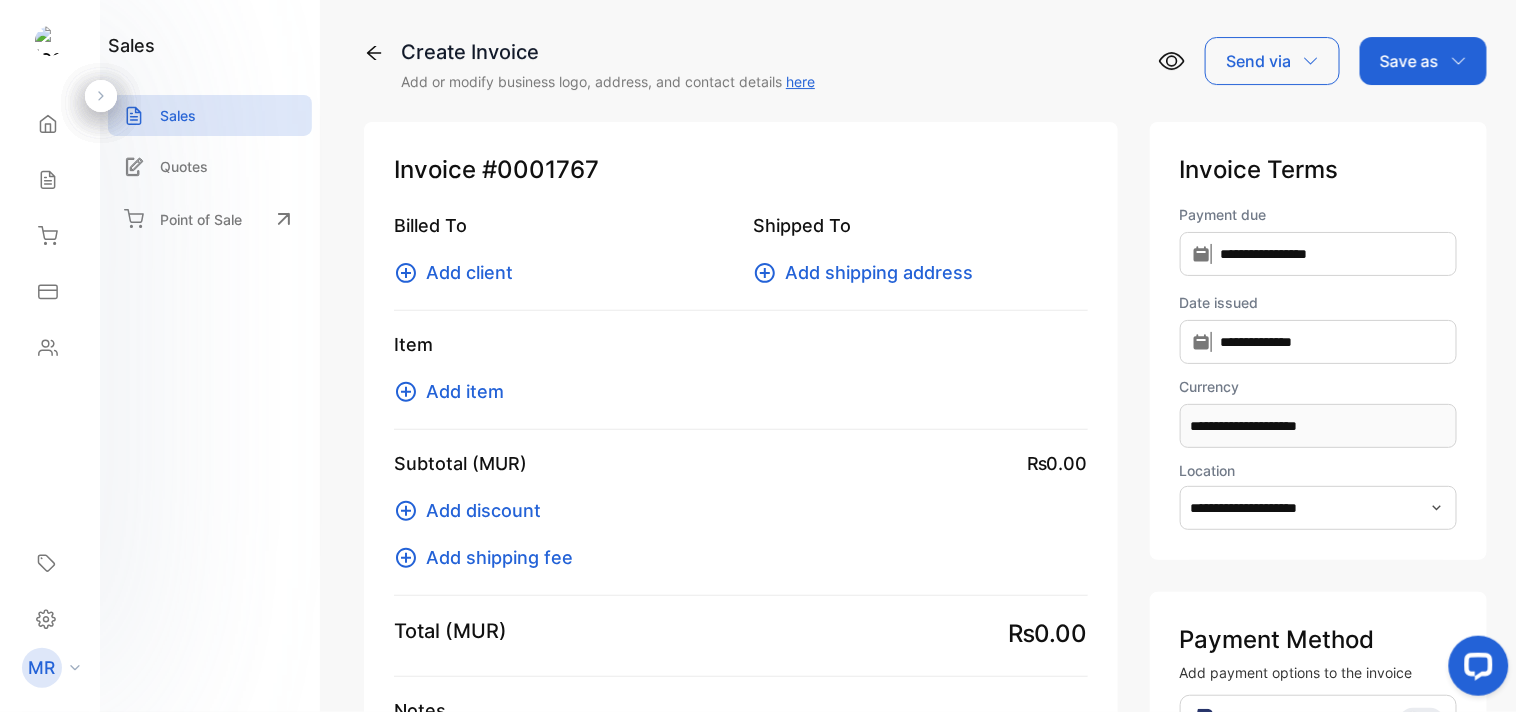 click 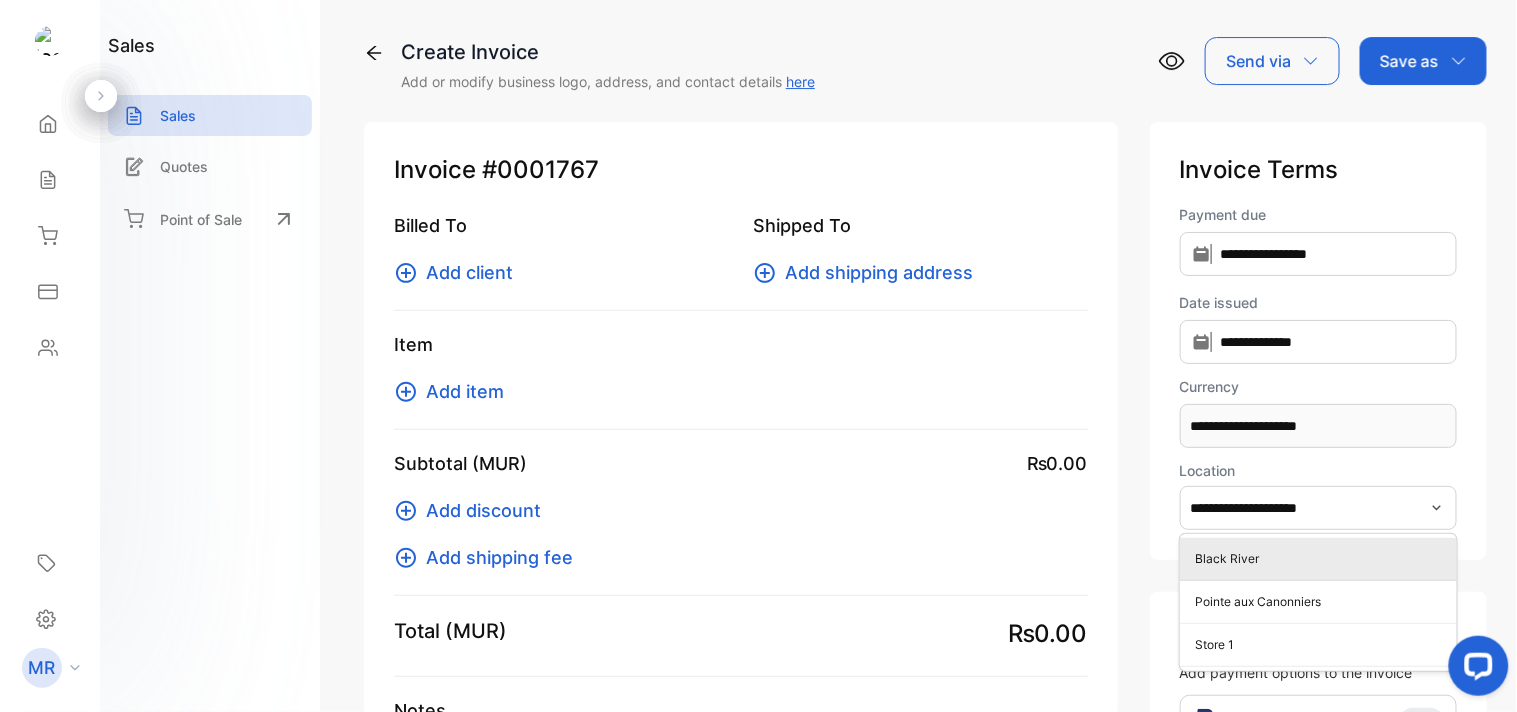 click on "Black River" at bounding box center [1322, 559] 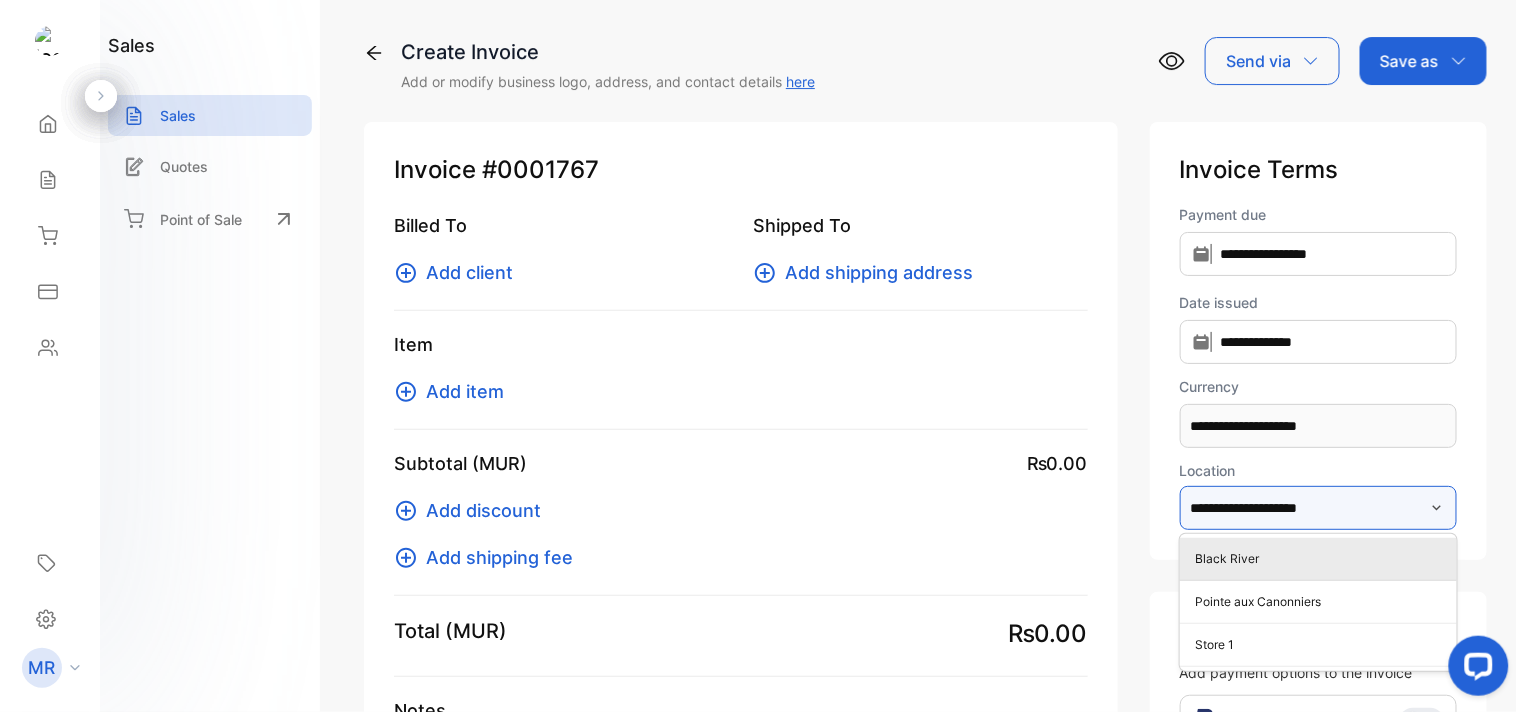 type on "**********" 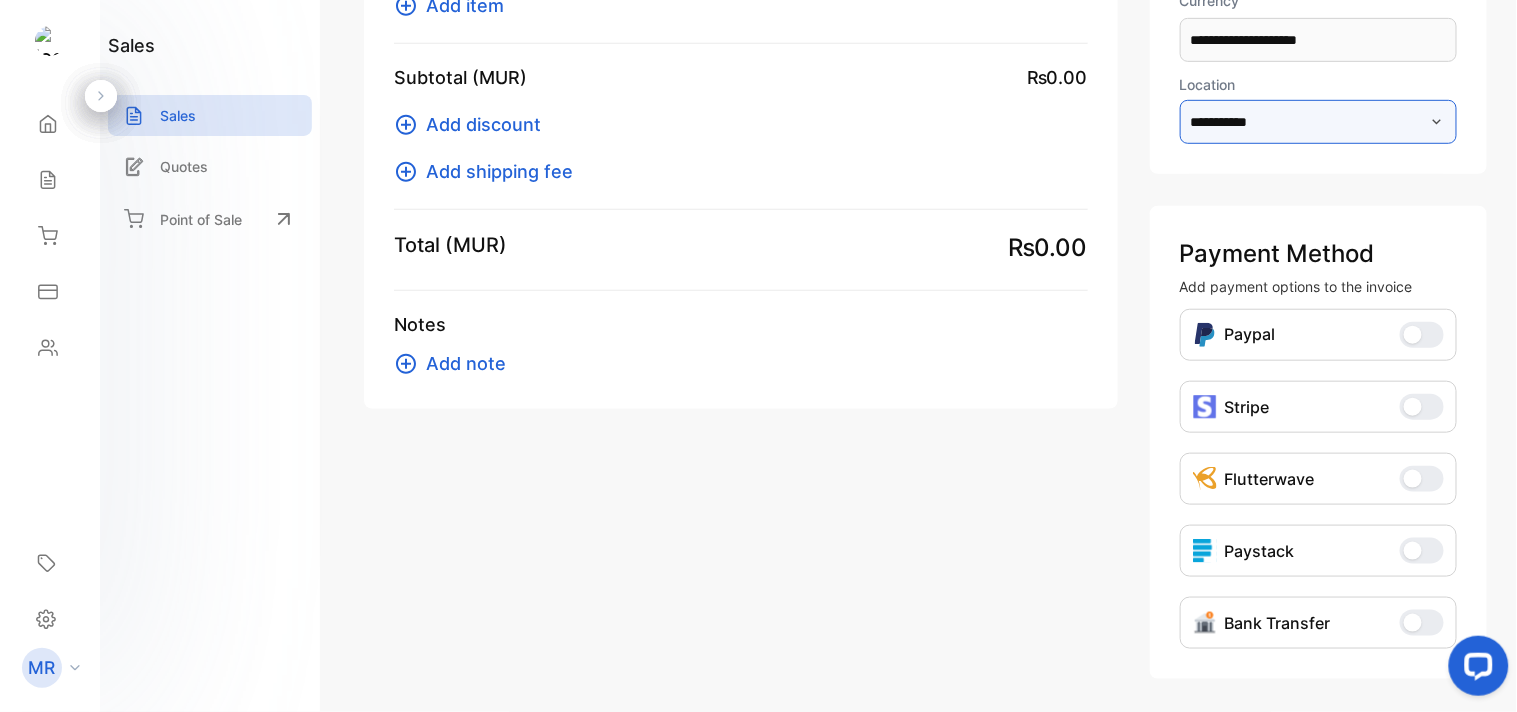 scroll, scrollTop: 387, scrollLeft: 0, axis: vertical 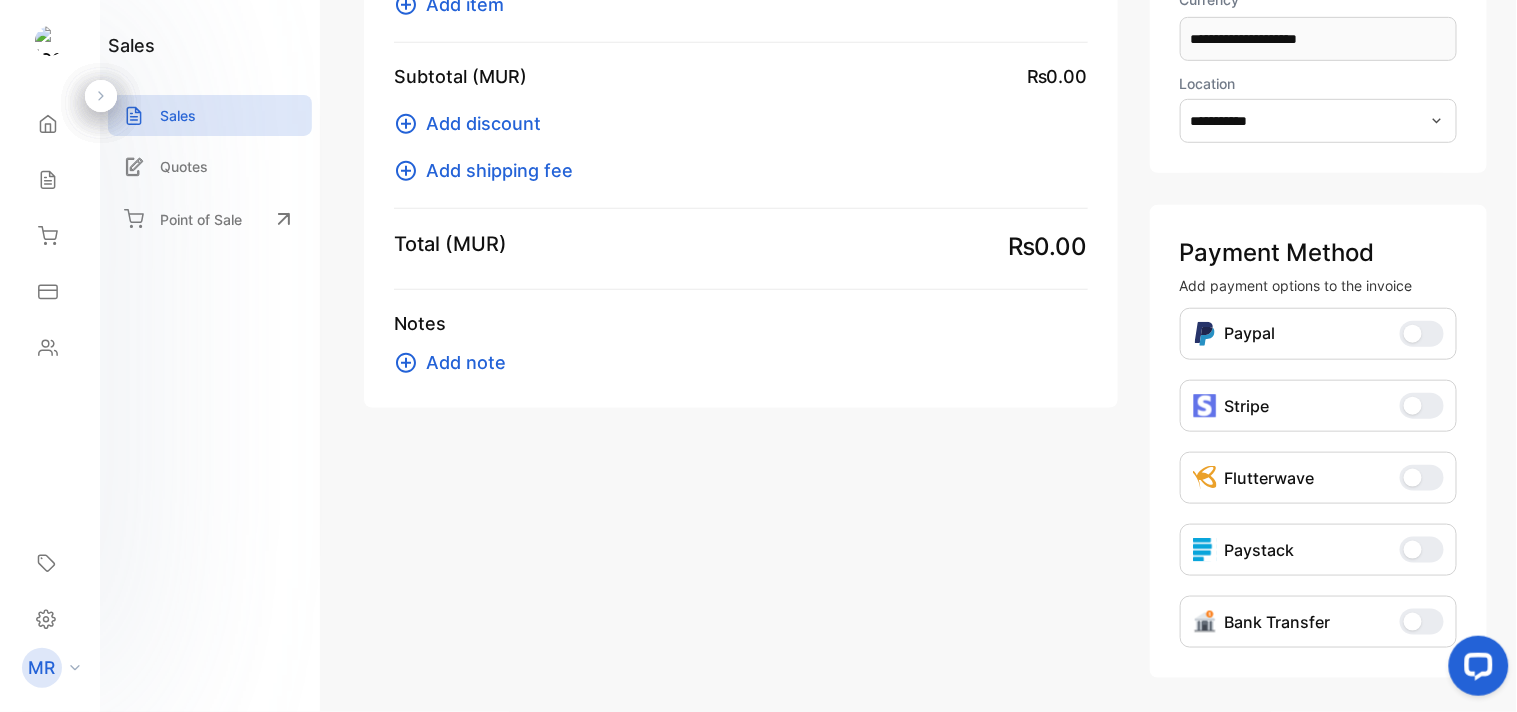 click at bounding box center [1413, 622] 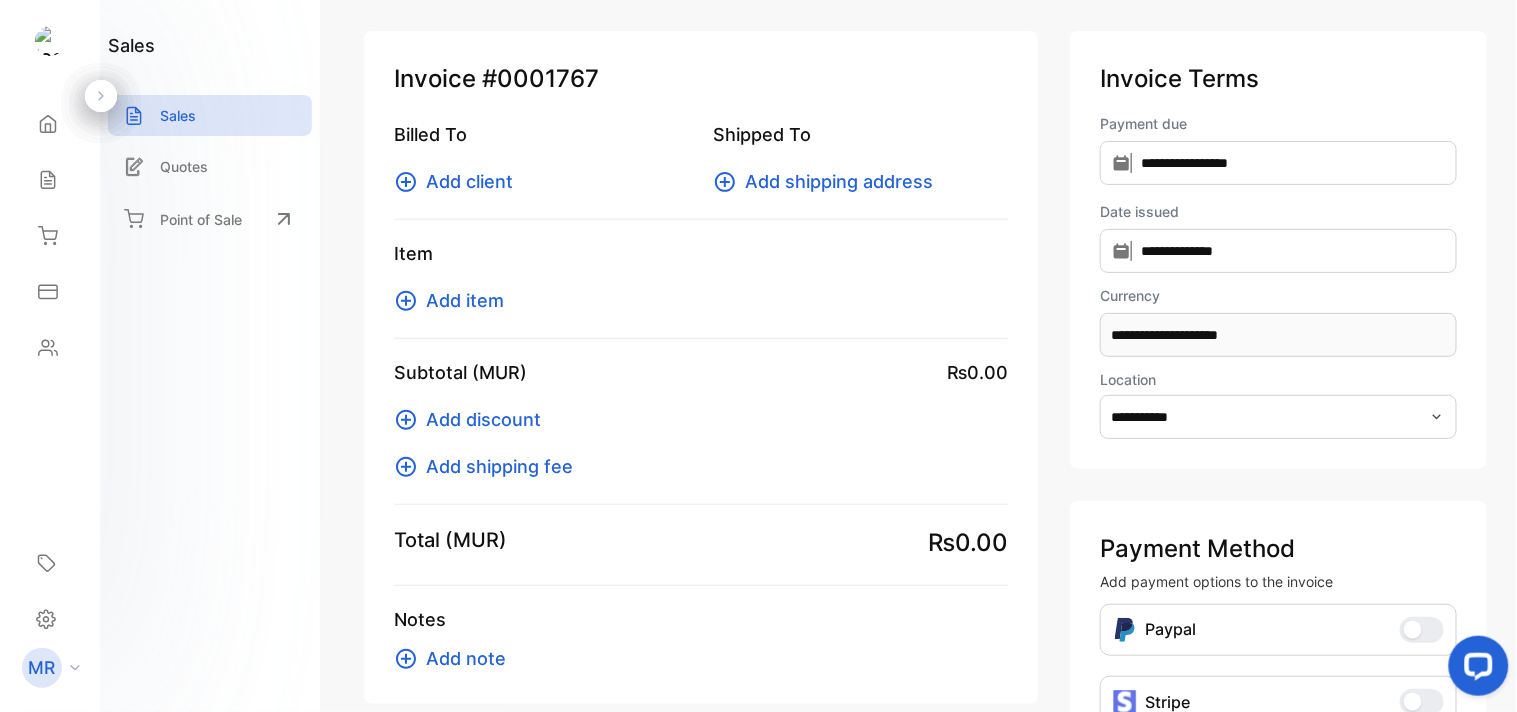 scroll, scrollTop: 0, scrollLeft: 0, axis: both 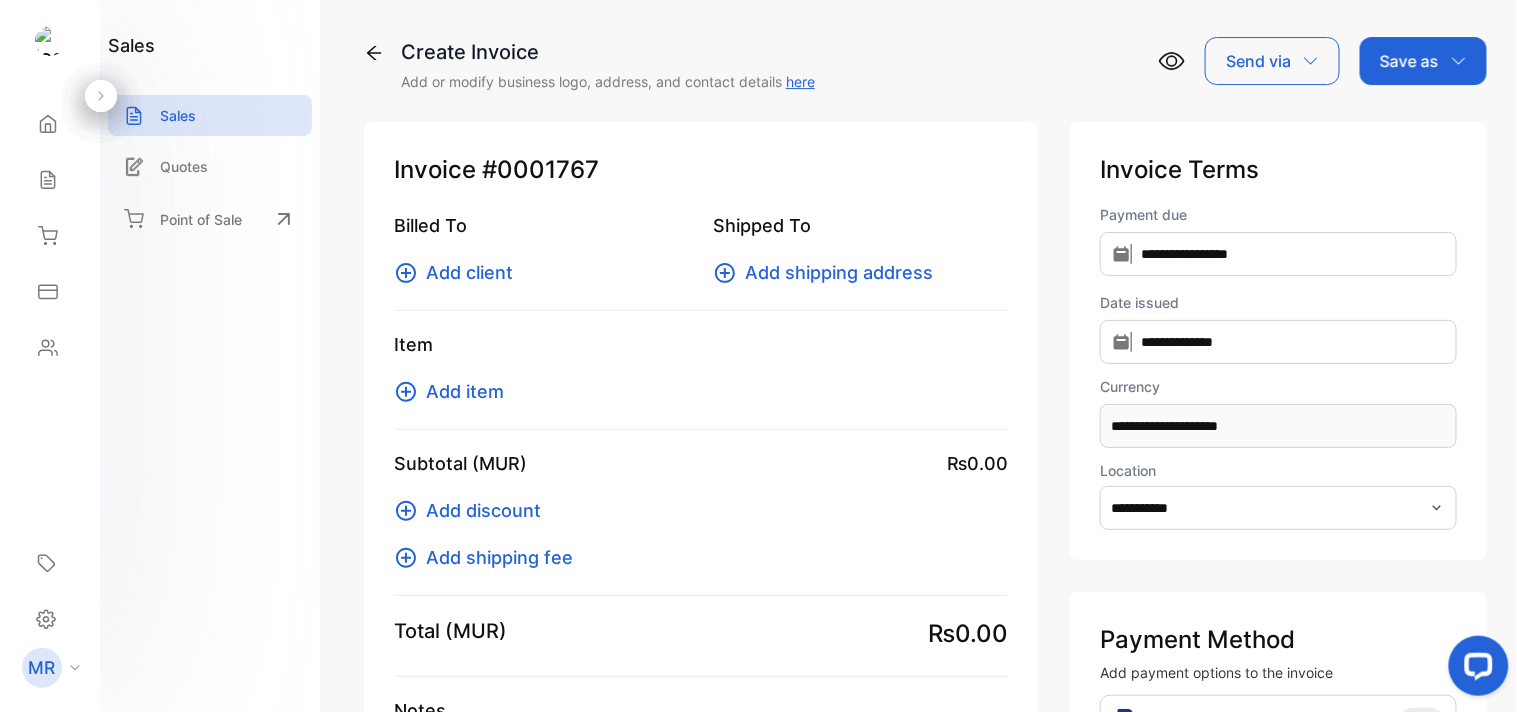 click on "Add client" at bounding box center [469, 272] 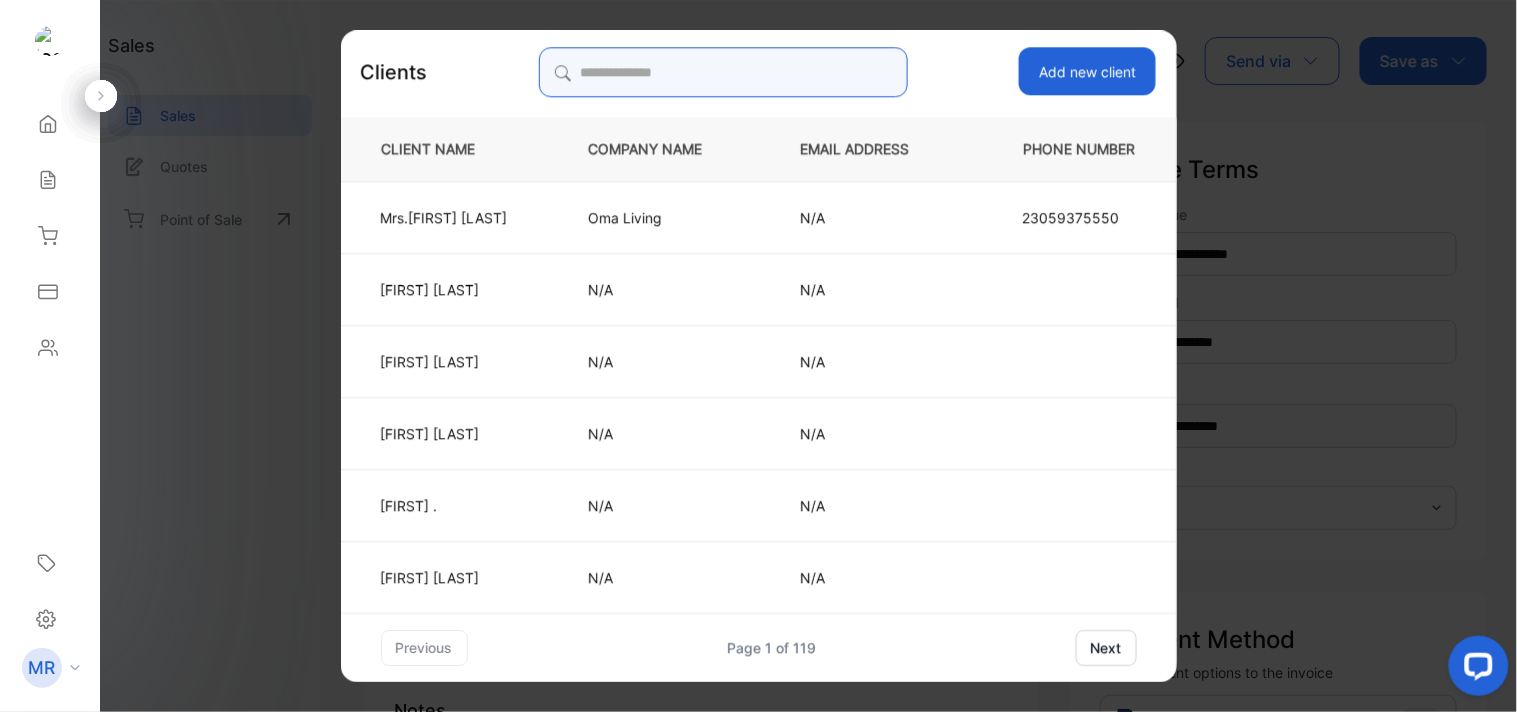 click at bounding box center [723, 72] 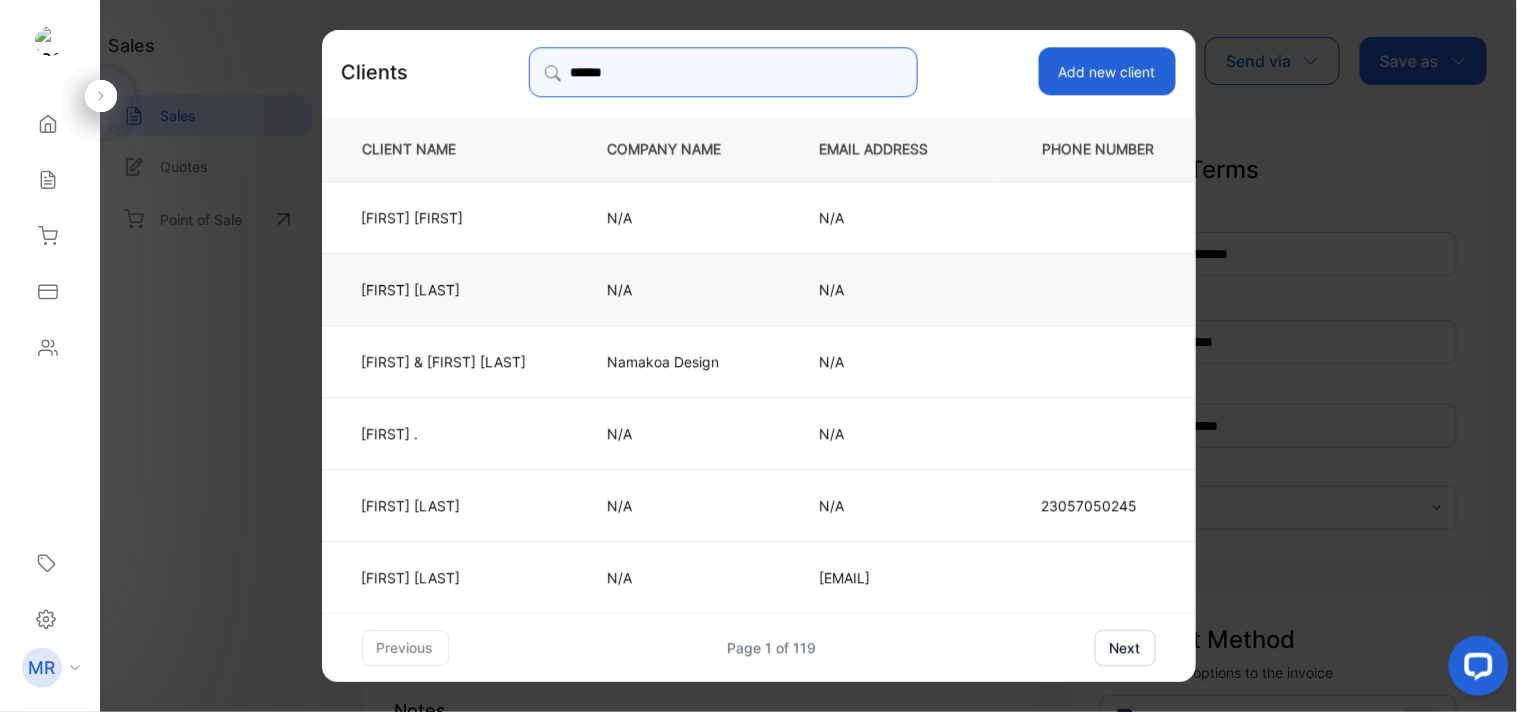 type on "******" 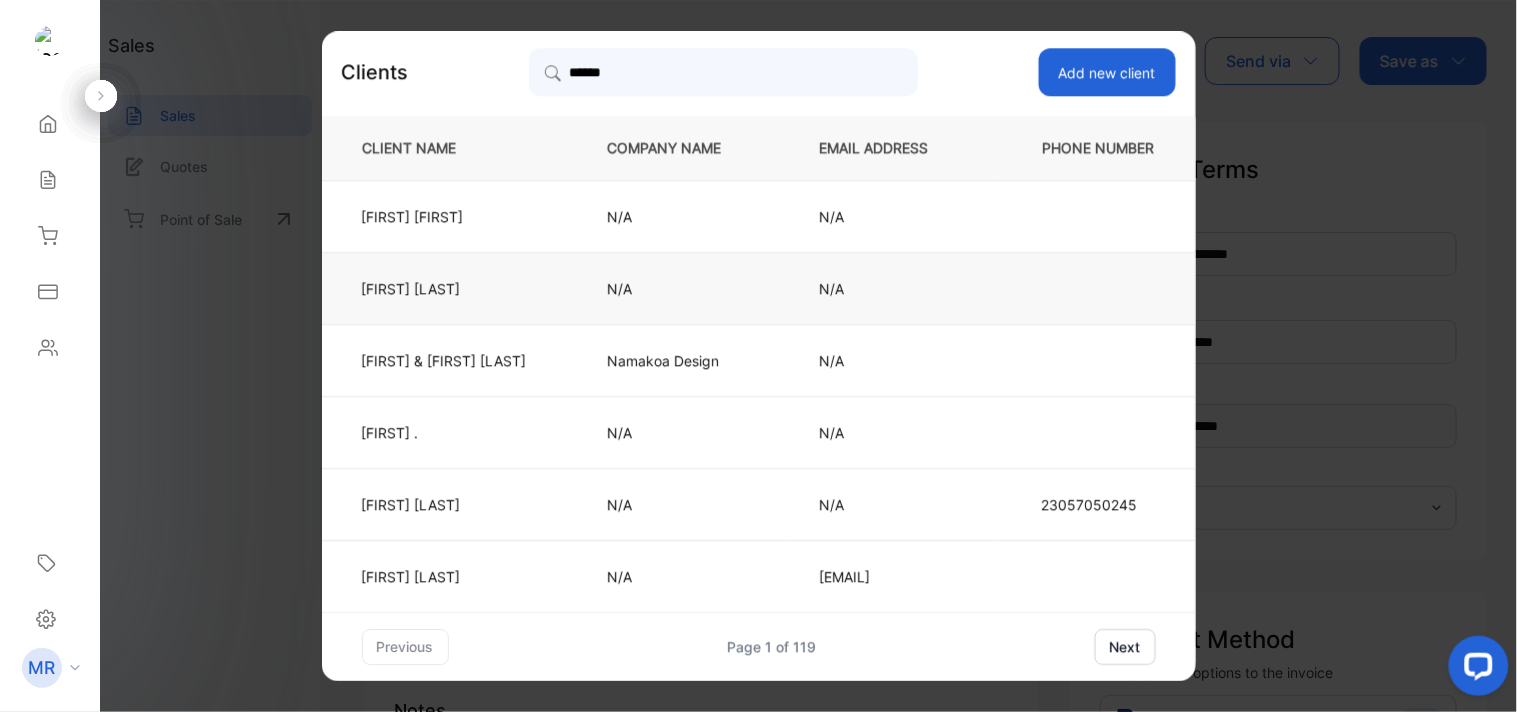 click on "[FIRST] [LAST]" at bounding box center (448, 288) 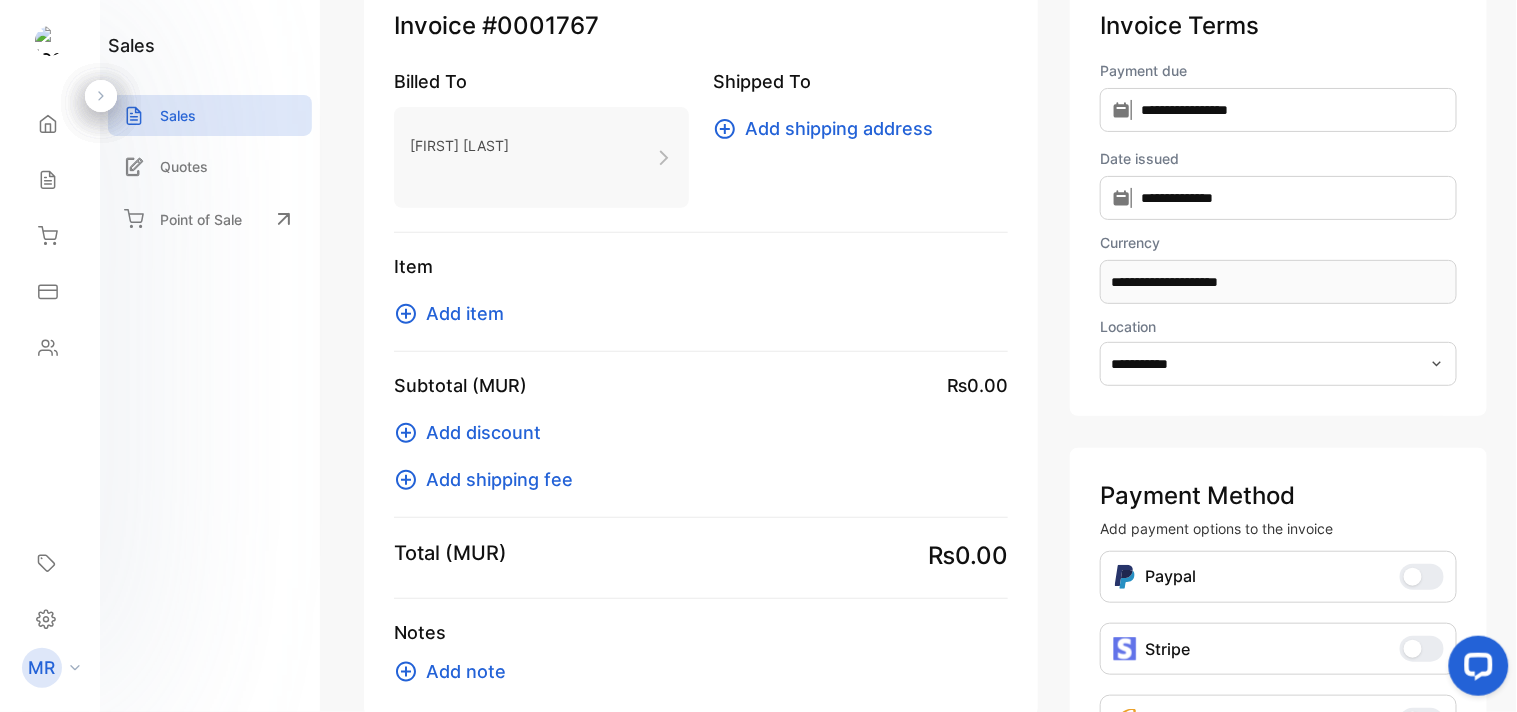 scroll, scrollTop: 145, scrollLeft: 0, axis: vertical 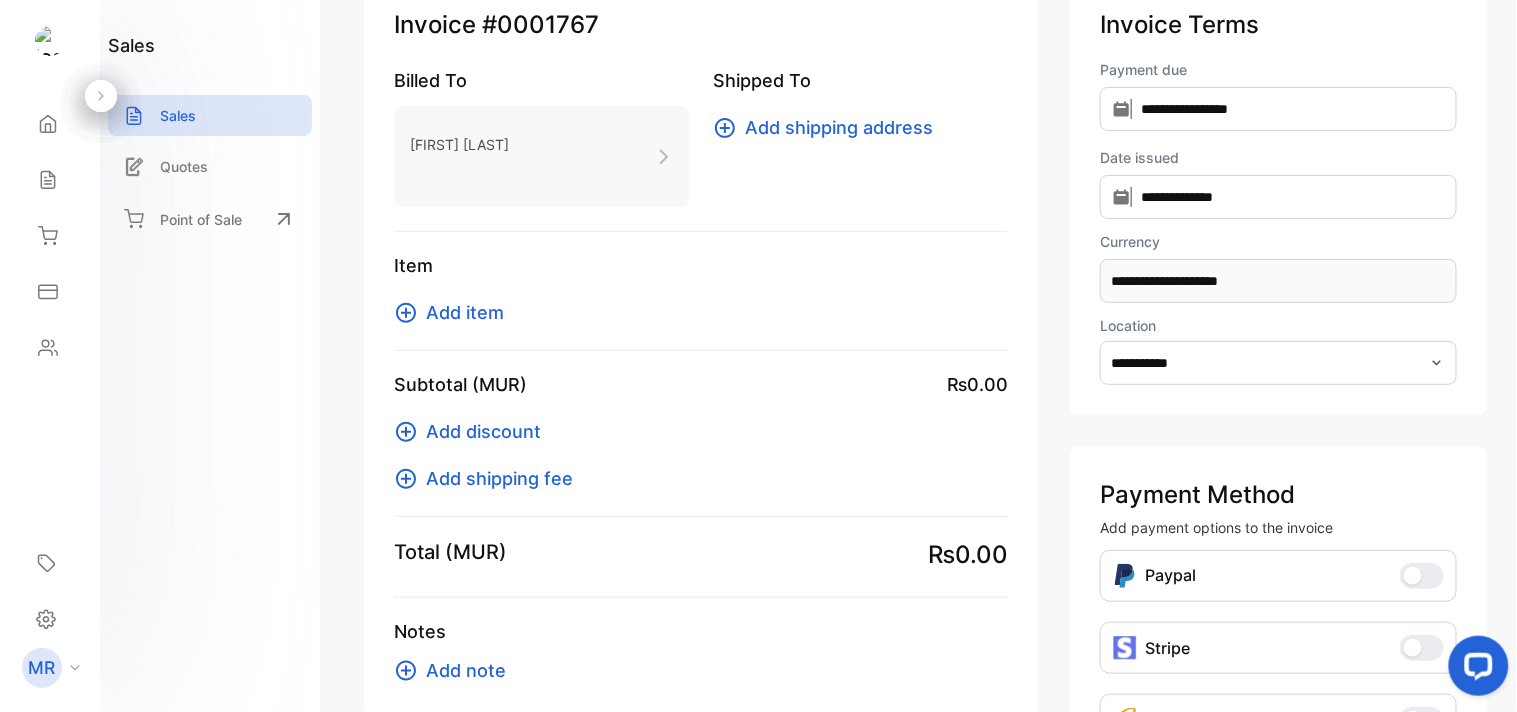 click on "Add item" at bounding box center [465, 312] 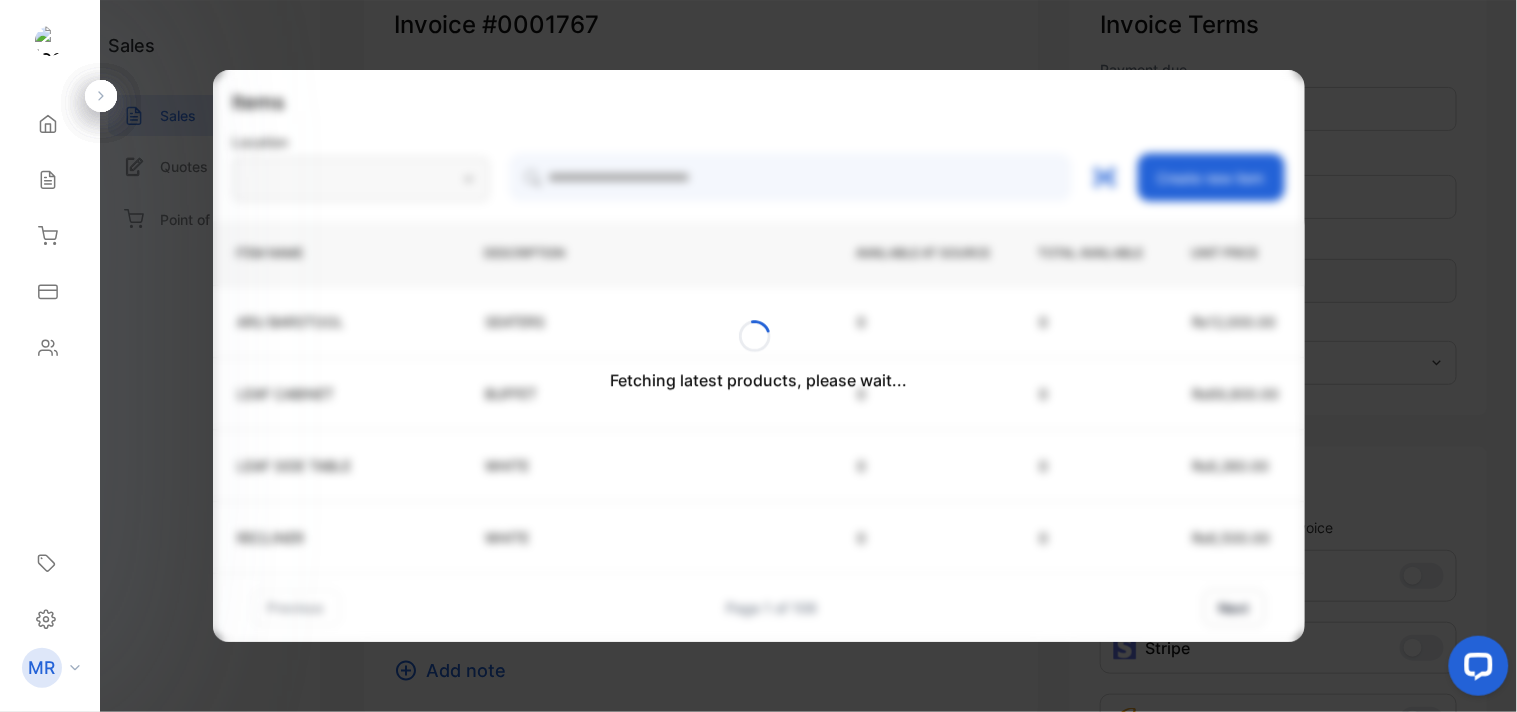 type on "**********" 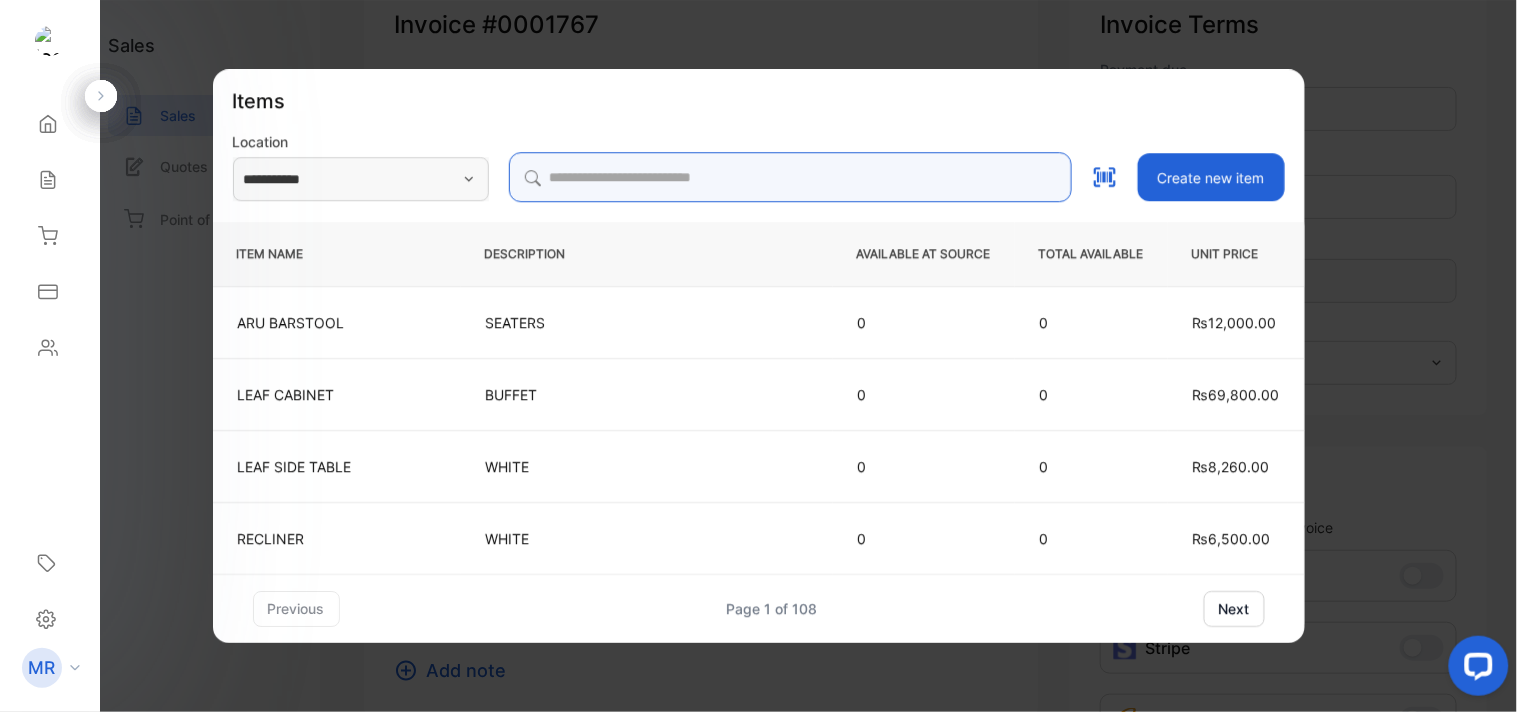 click at bounding box center (790, 177) 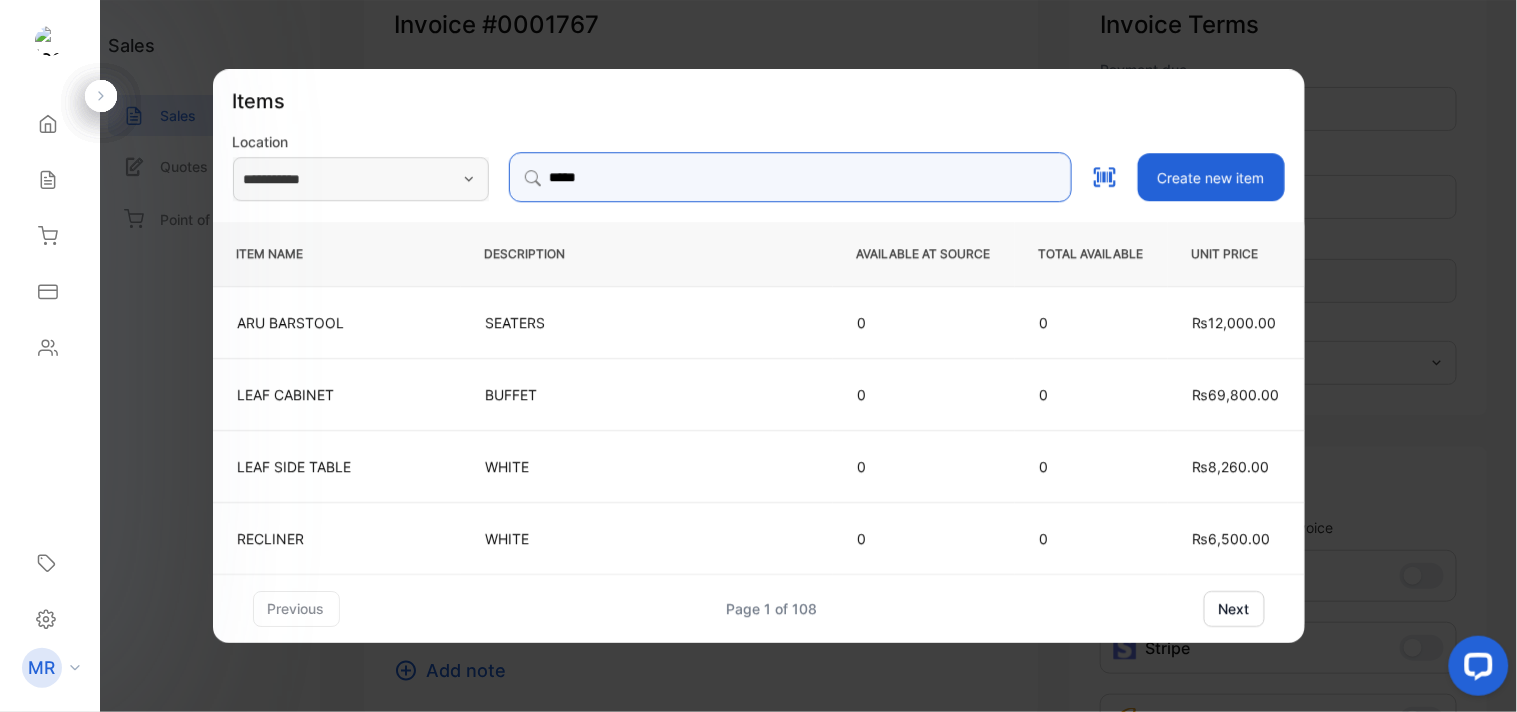 type on "**********" 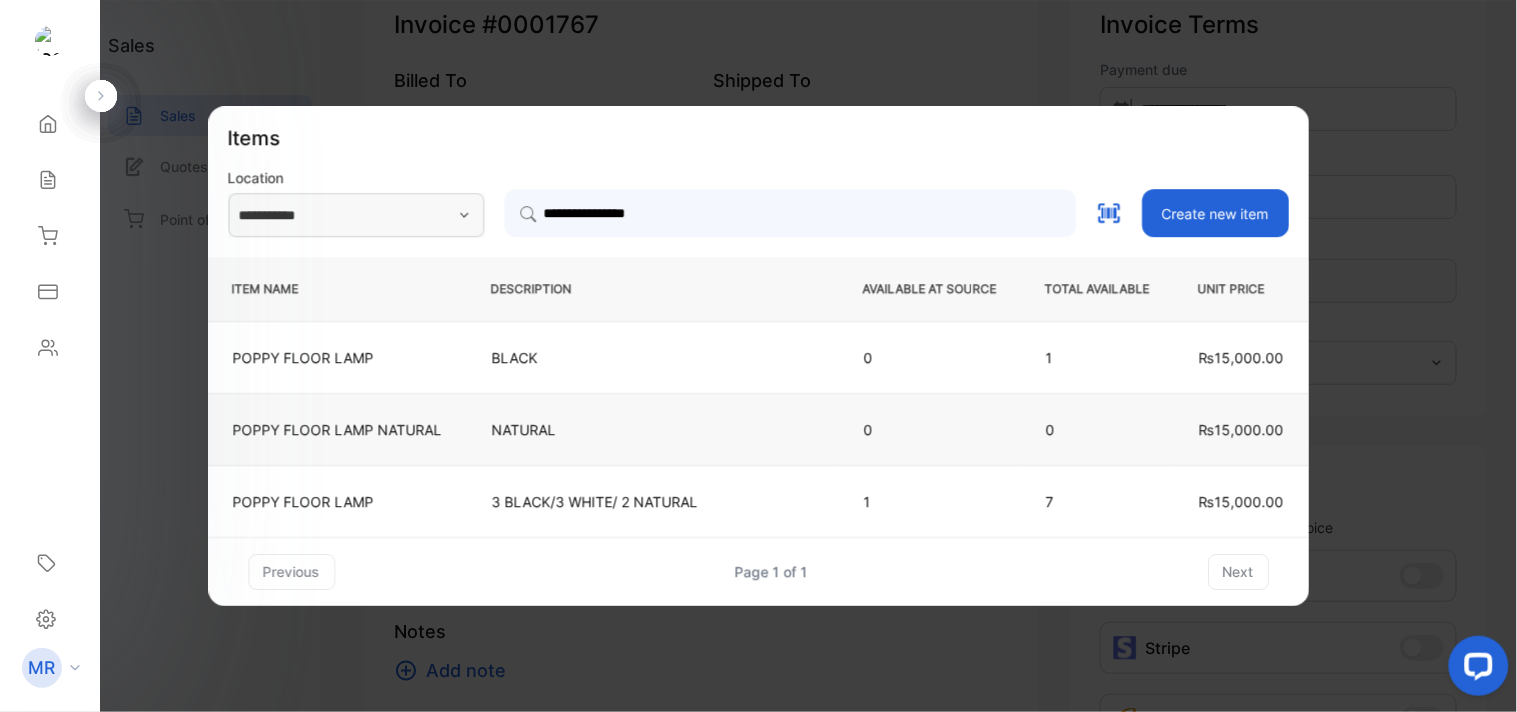 click on "NATURAL" at bounding box center [653, 429] 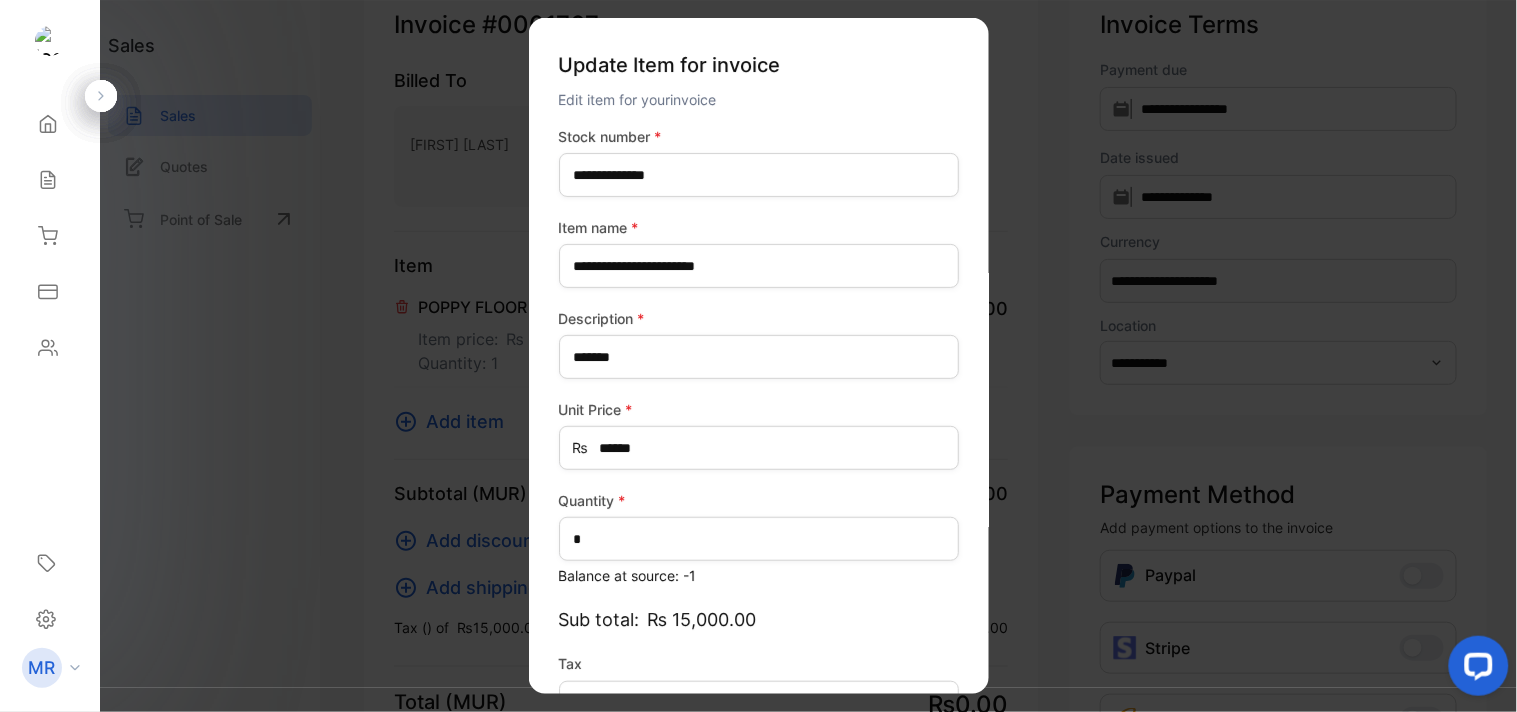 type on "*******" 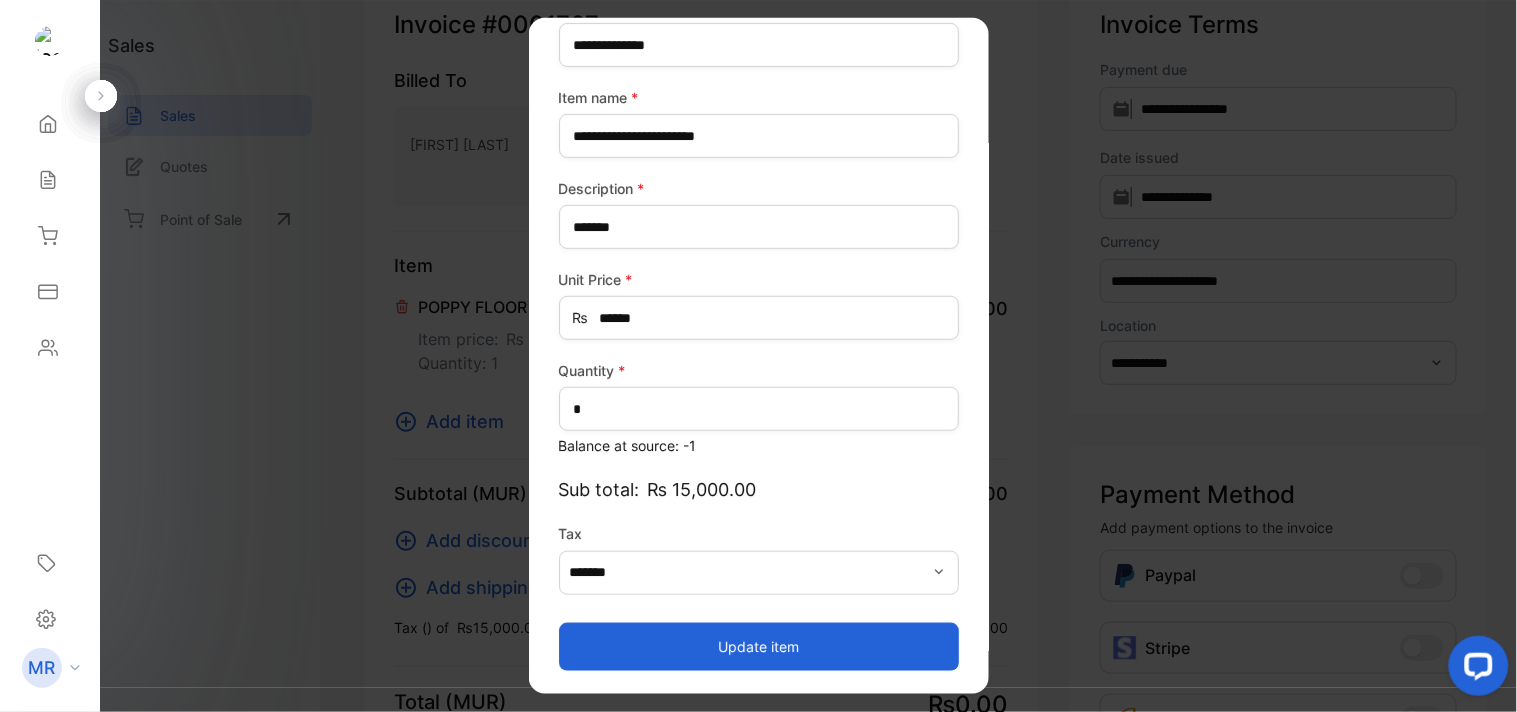scroll, scrollTop: 5, scrollLeft: 0, axis: vertical 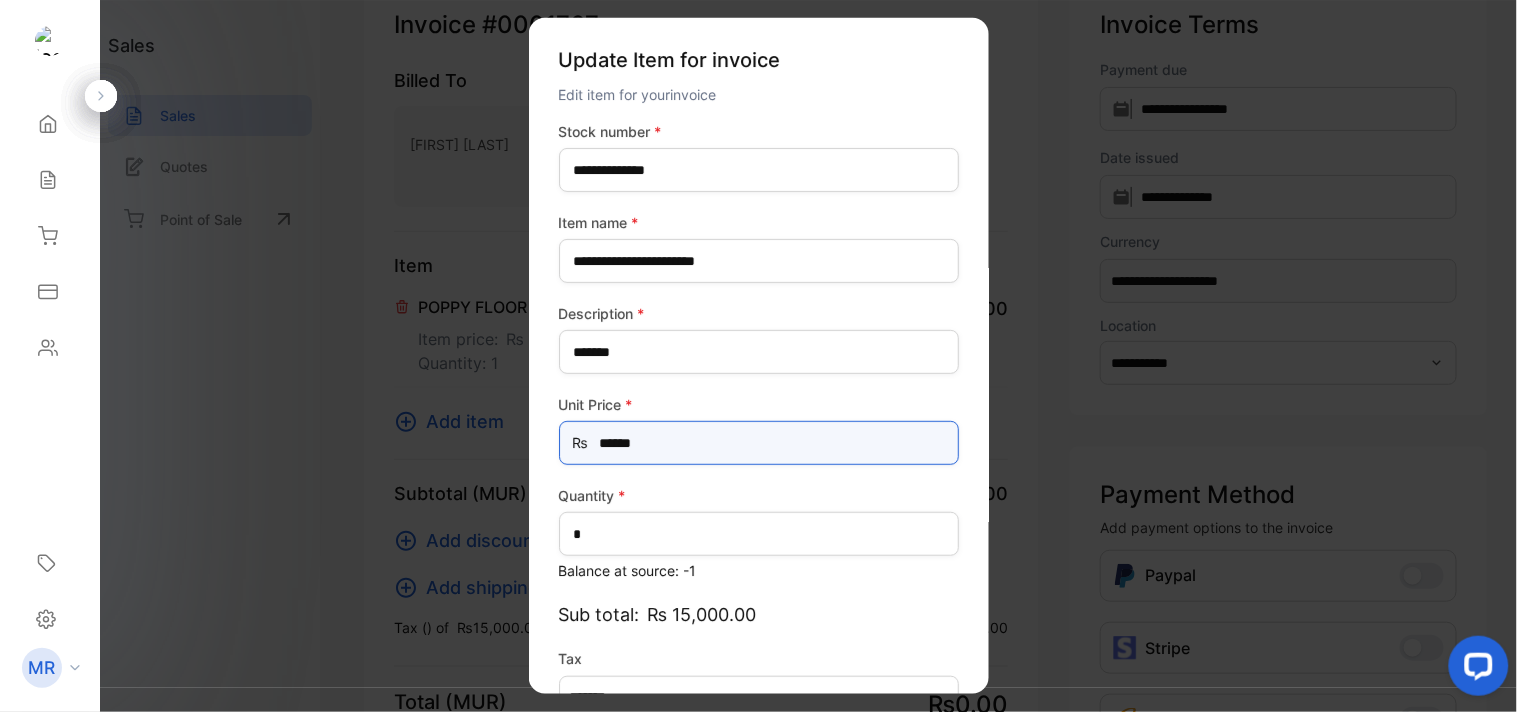 click on "******" at bounding box center [759, 443] 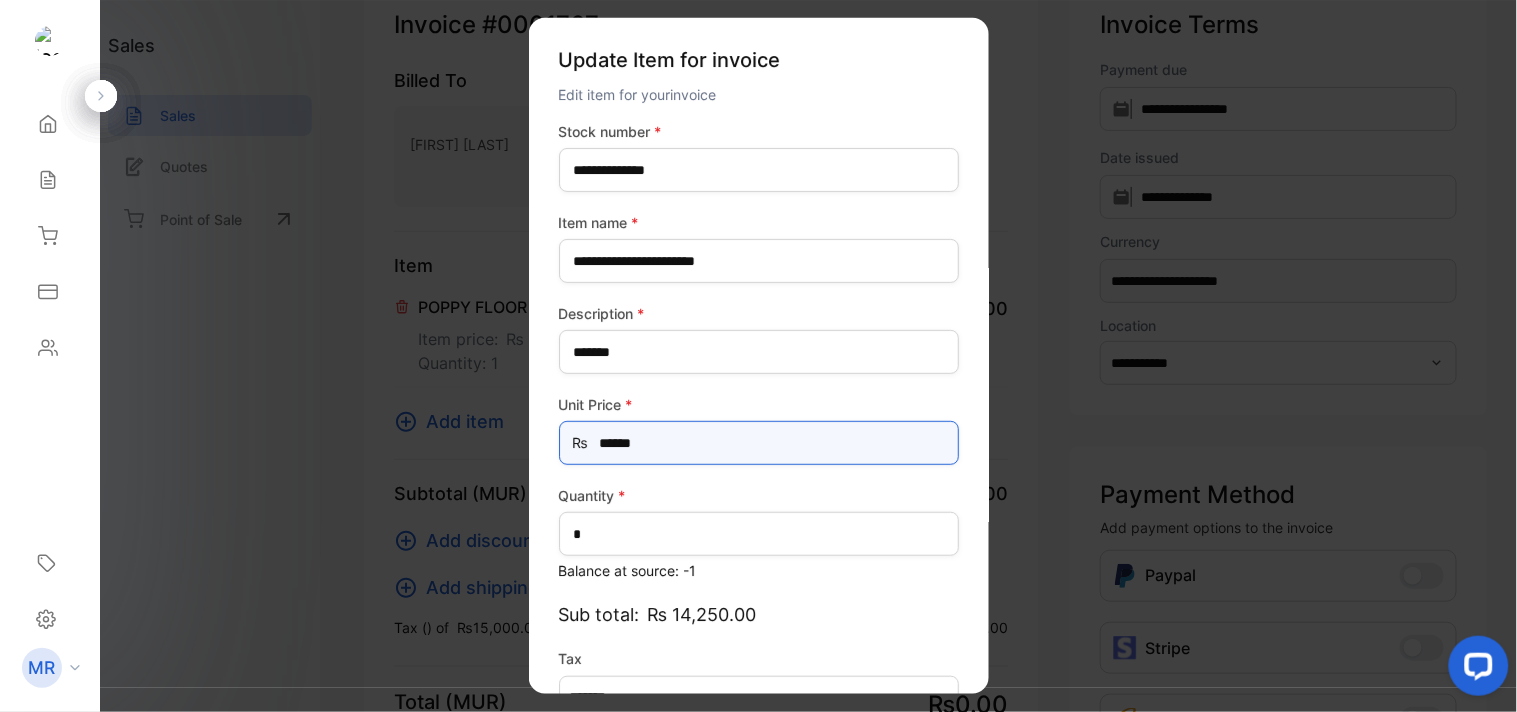 scroll, scrollTop: 130, scrollLeft: 0, axis: vertical 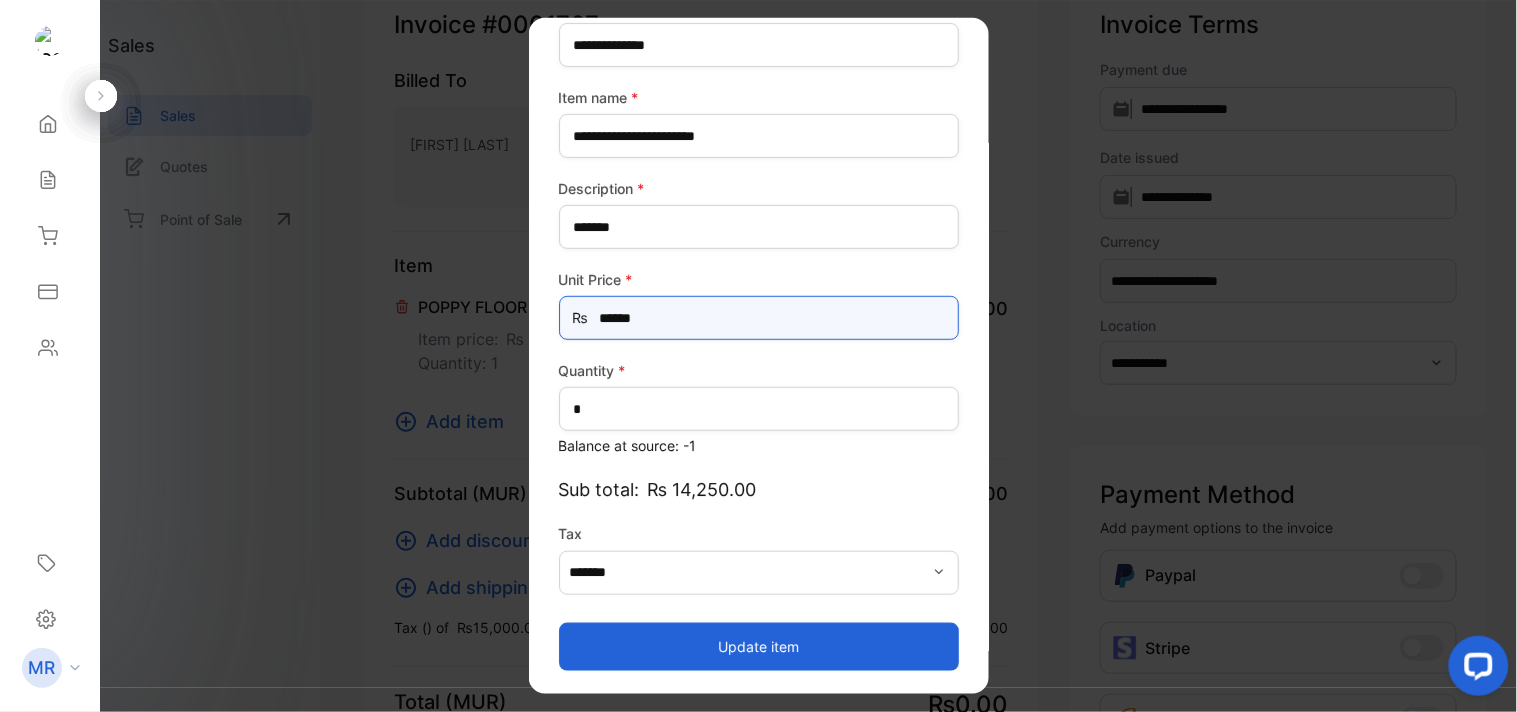 type on "******" 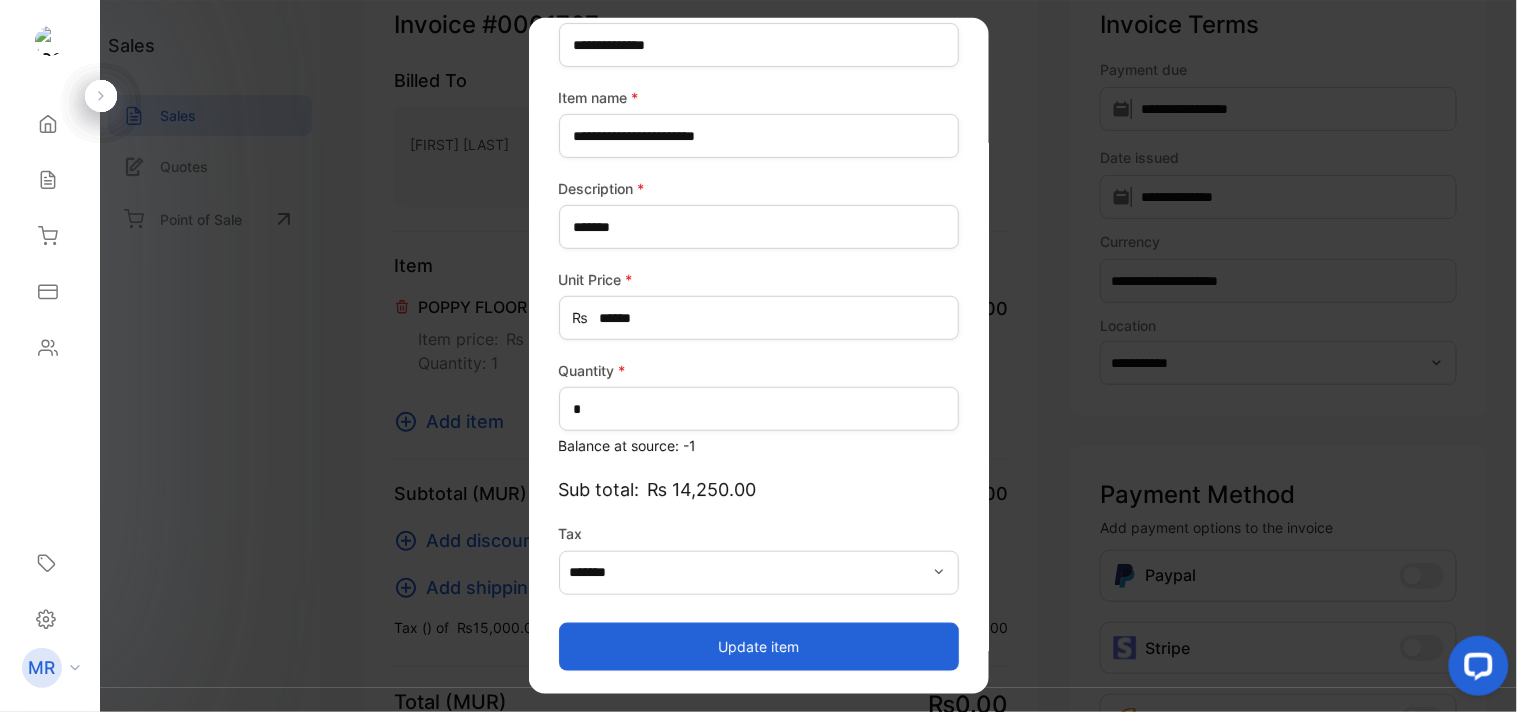 click on "Update item" at bounding box center [759, 646] 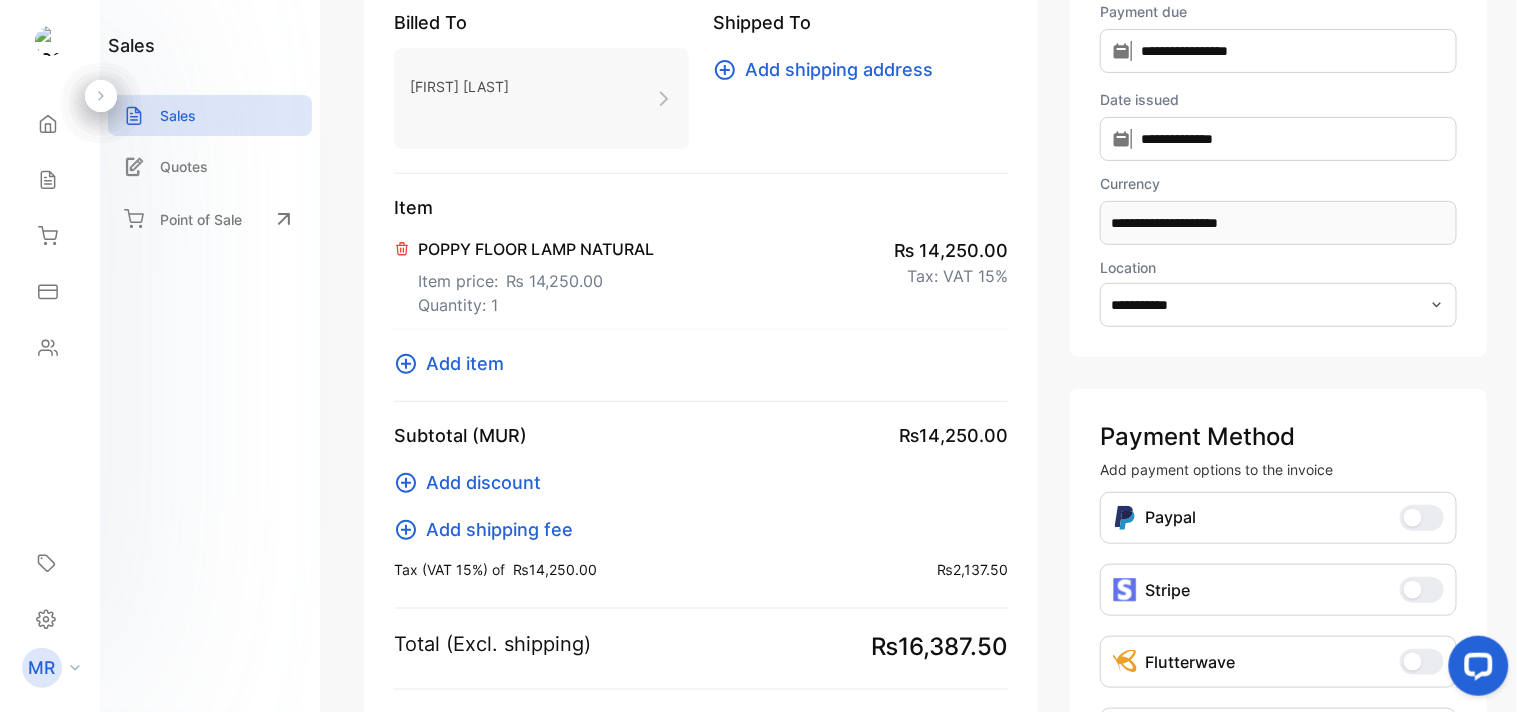 scroll, scrollTop: 201, scrollLeft: 0, axis: vertical 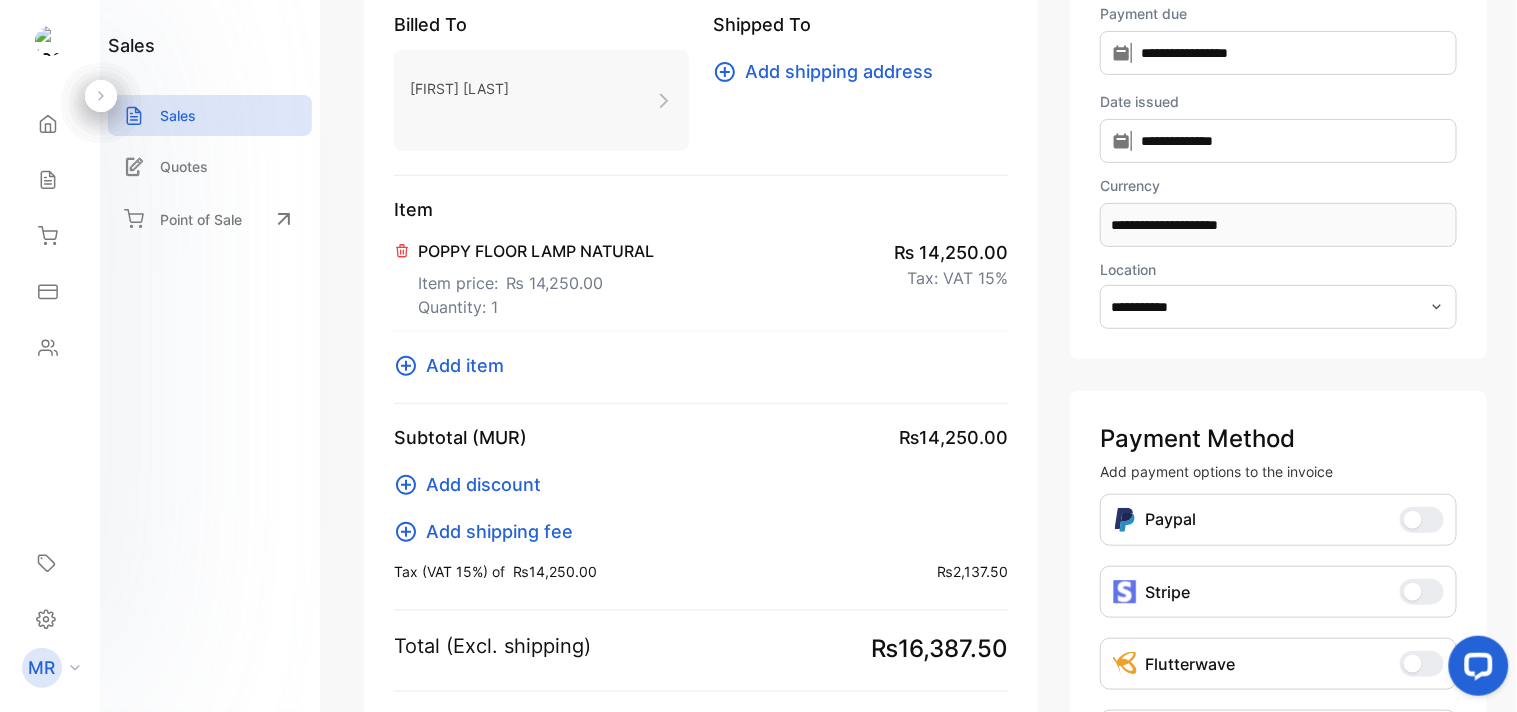 click on "Add item" at bounding box center [465, 365] 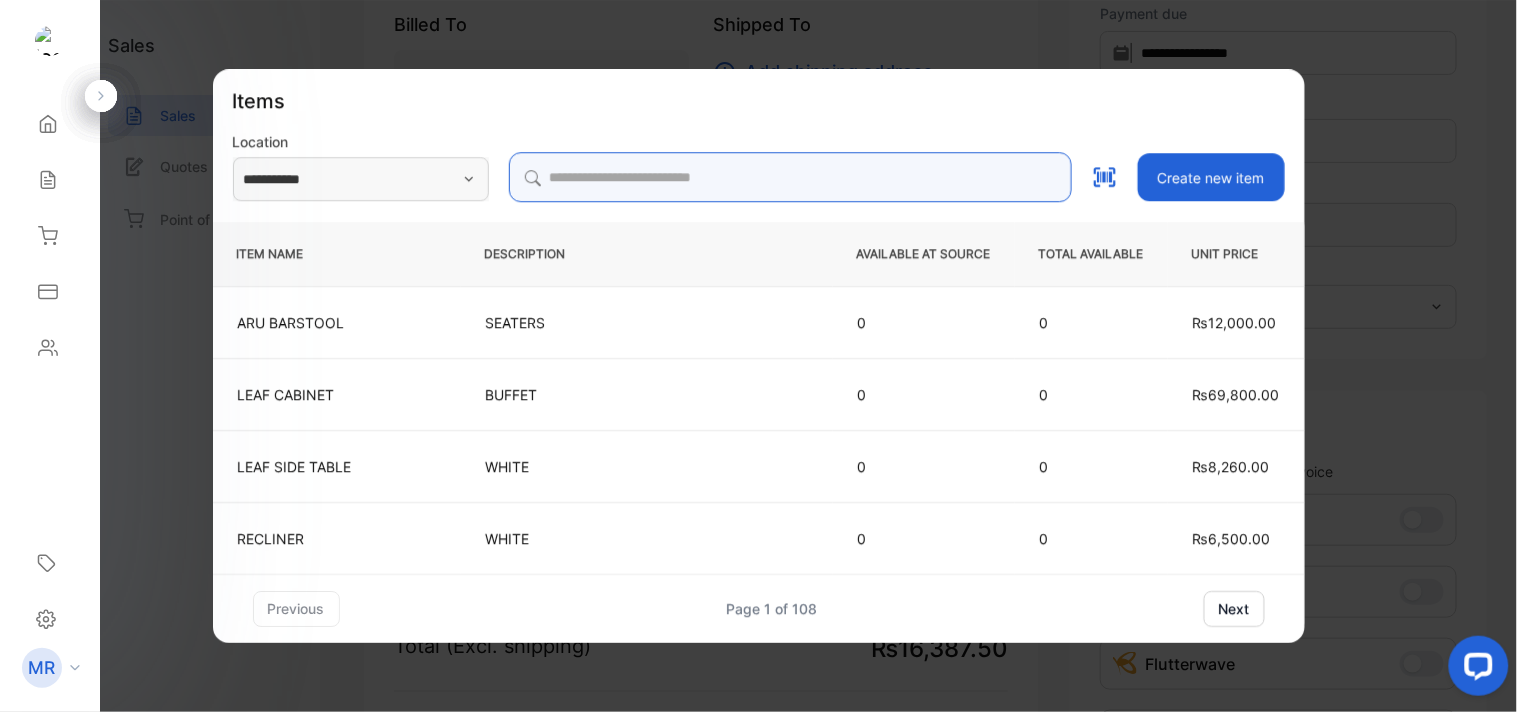 click at bounding box center (790, 177) 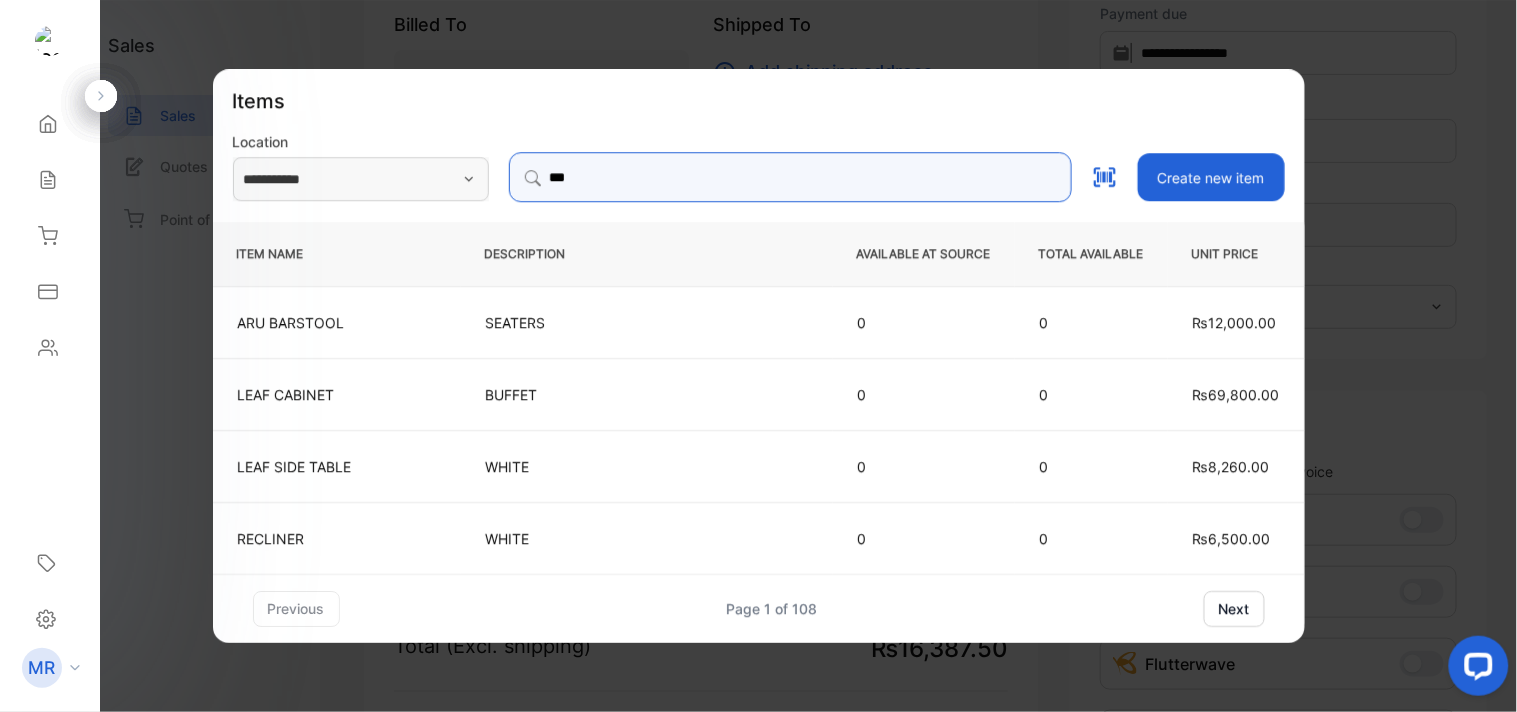 type on "**********" 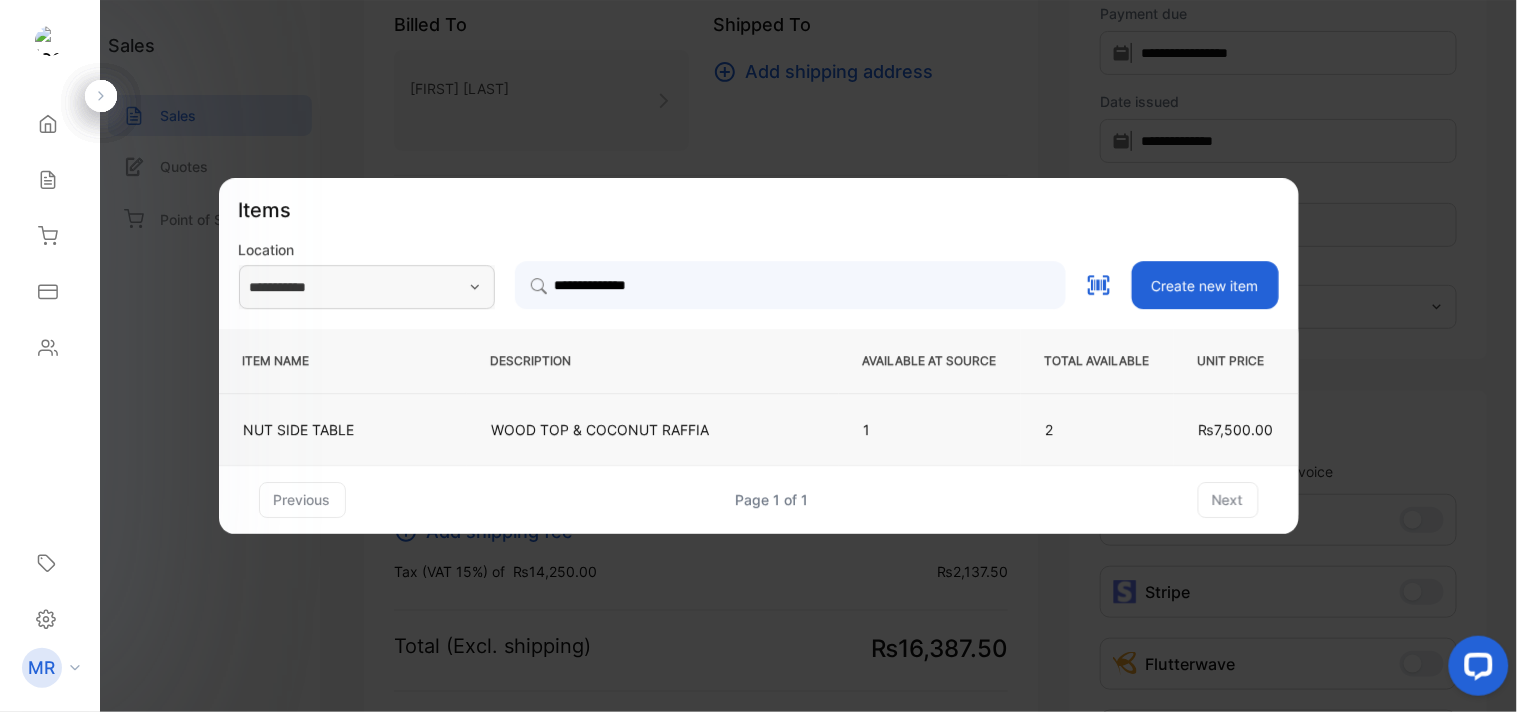 click on "WOOD TOP & COCONUT RAFFIA" at bounding box center (653, 429) 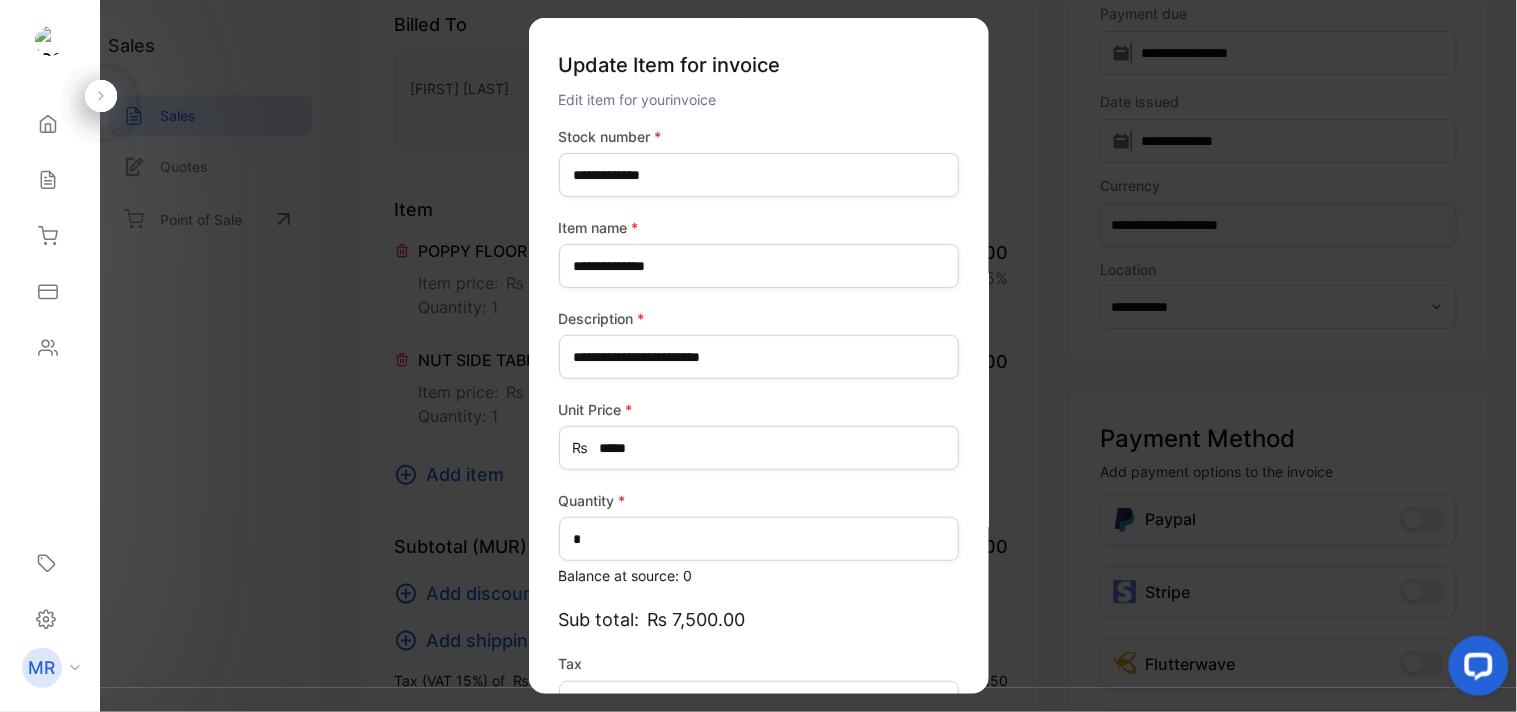 type on "*******" 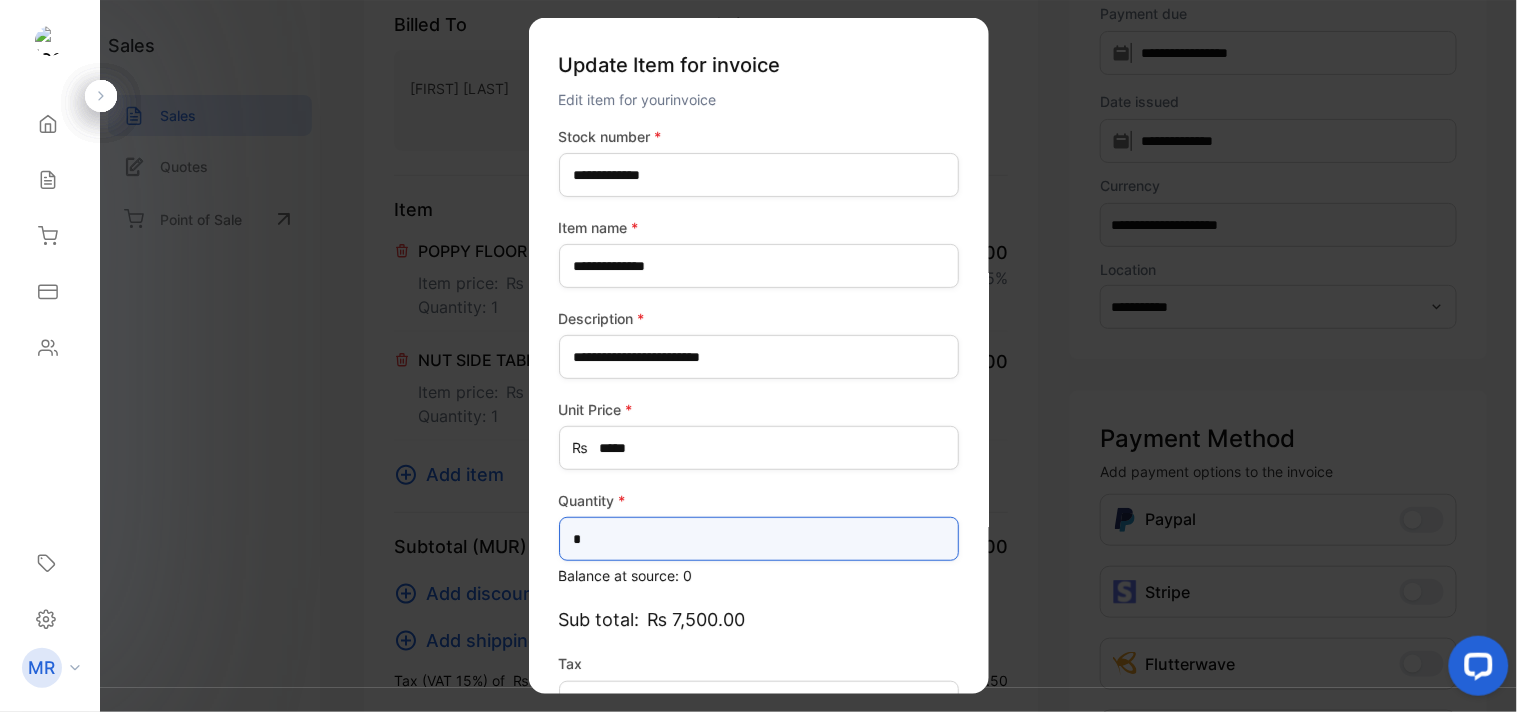 click on "*" at bounding box center [759, 539] 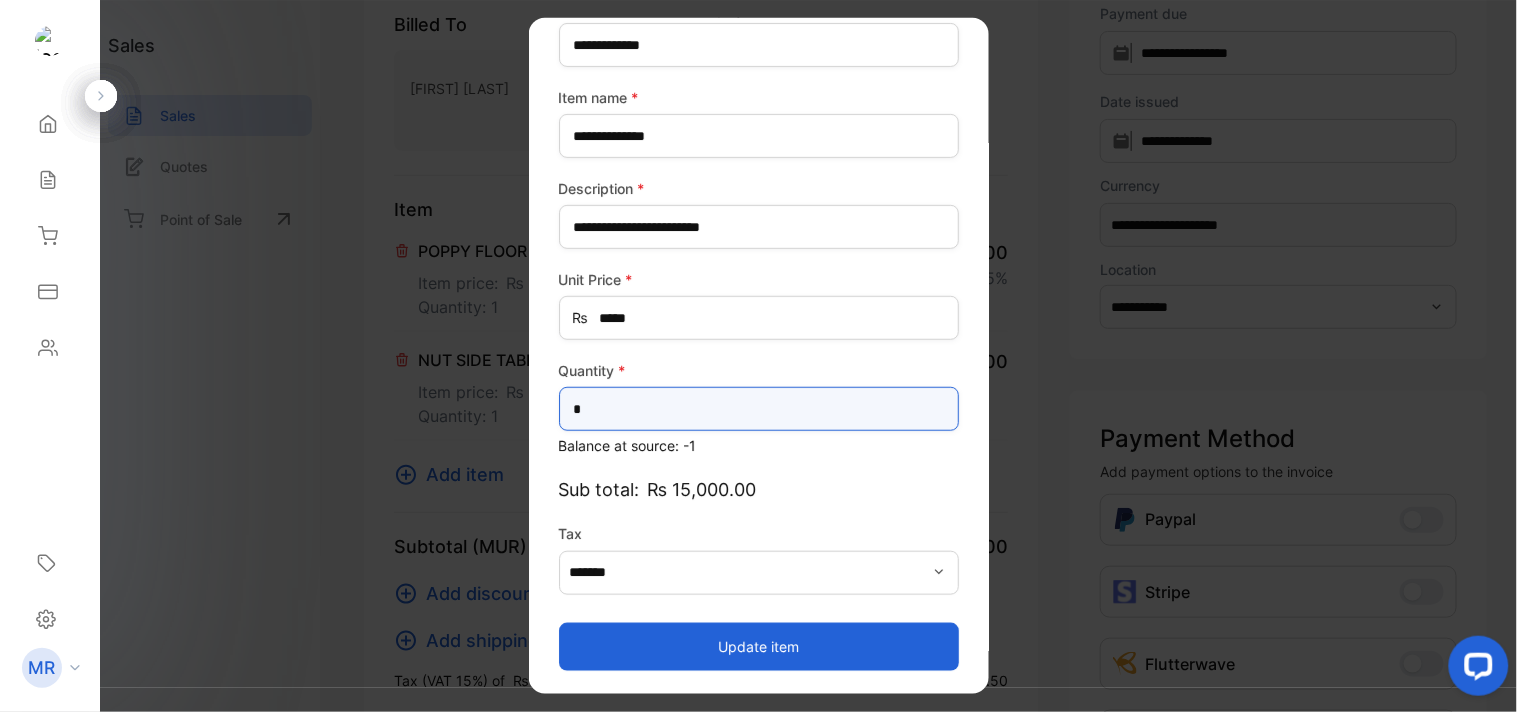 scroll, scrollTop: 0, scrollLeft: 0, axis: both 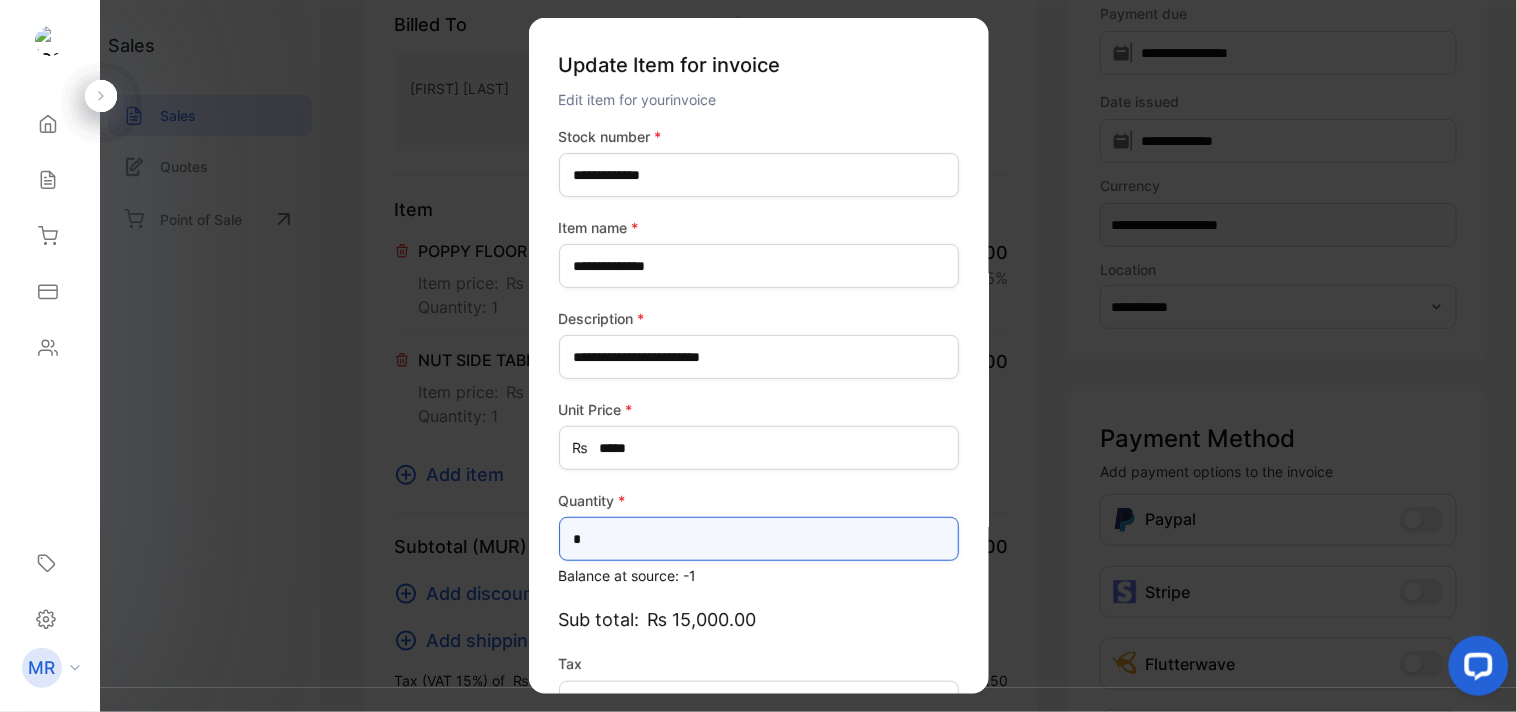 type on "*" 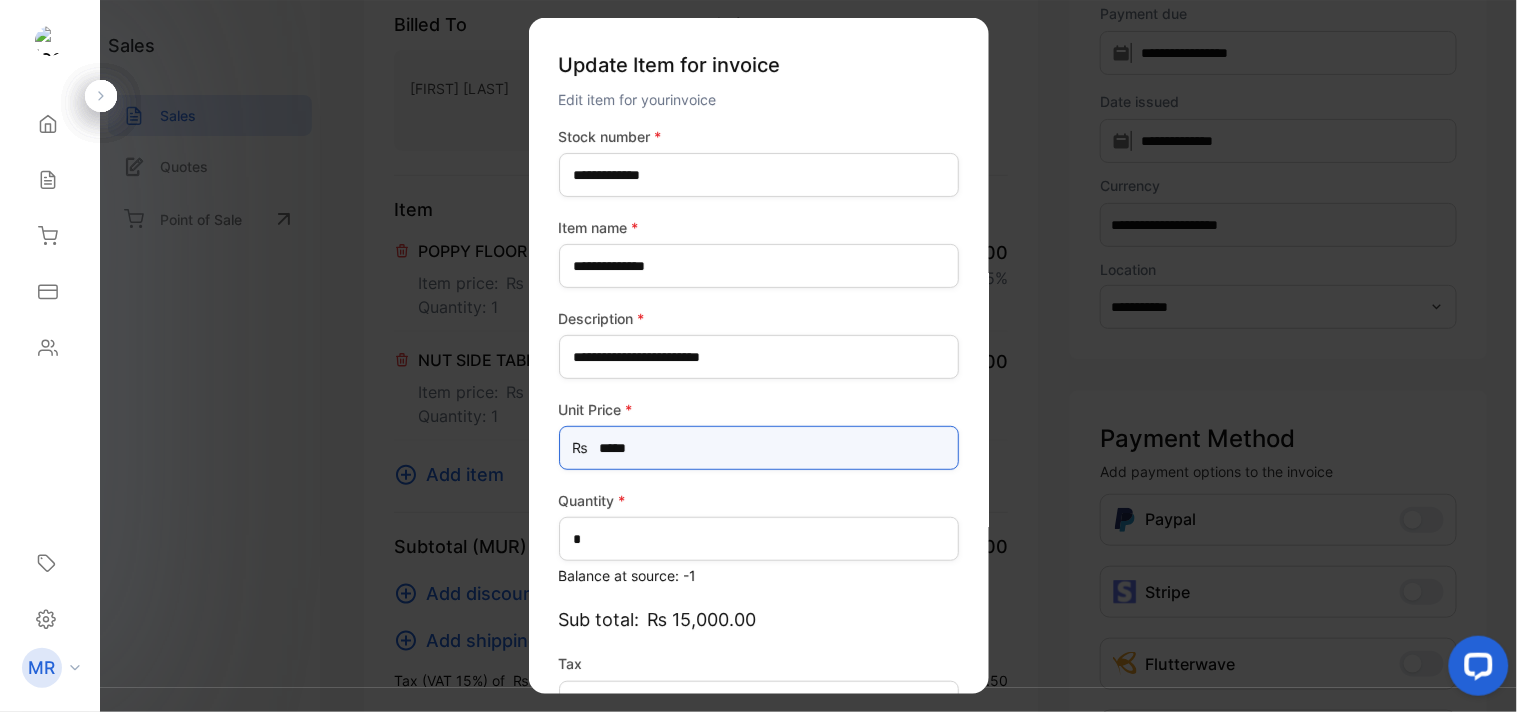 click on "*****" at bounding box center [759, 448] 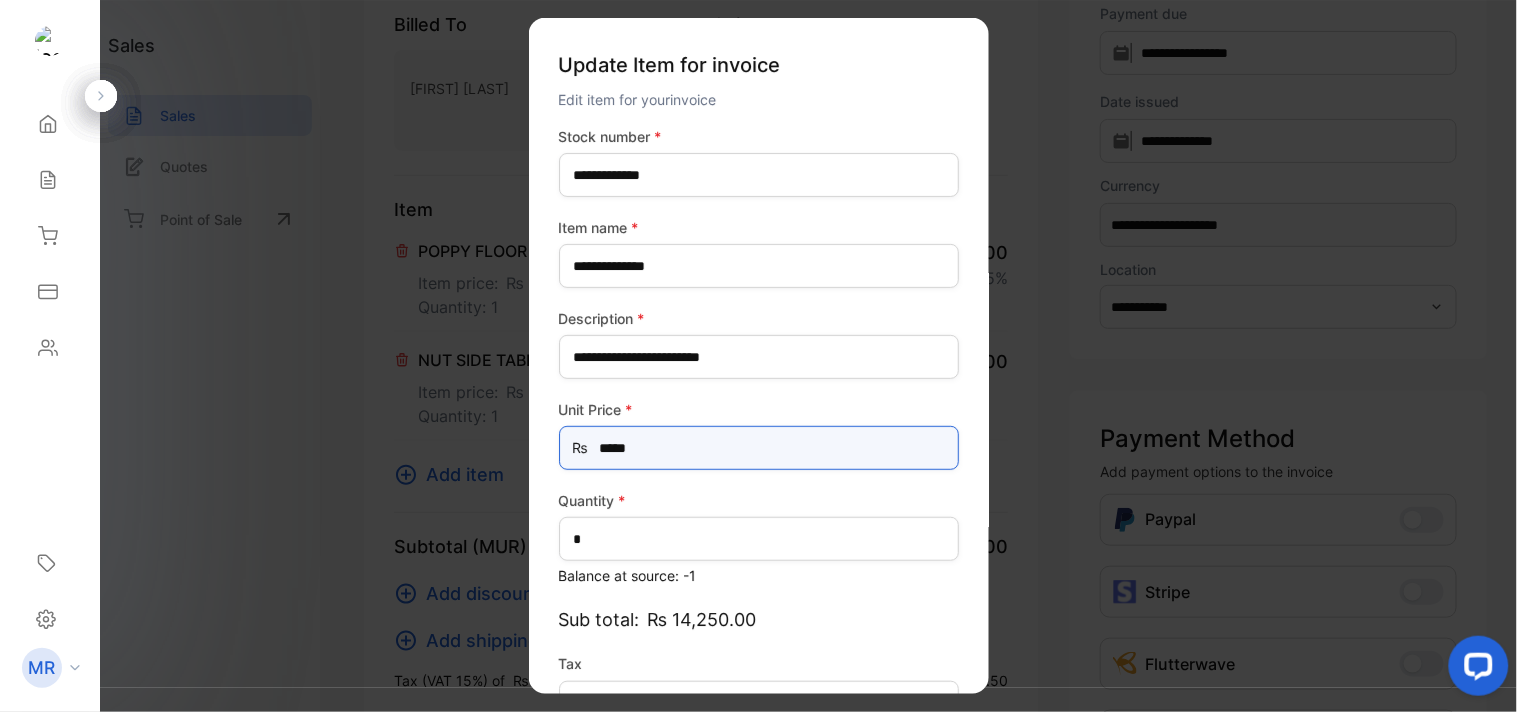 scroll, scrollTop: 130, scrollLeft: 0, axis: vertical 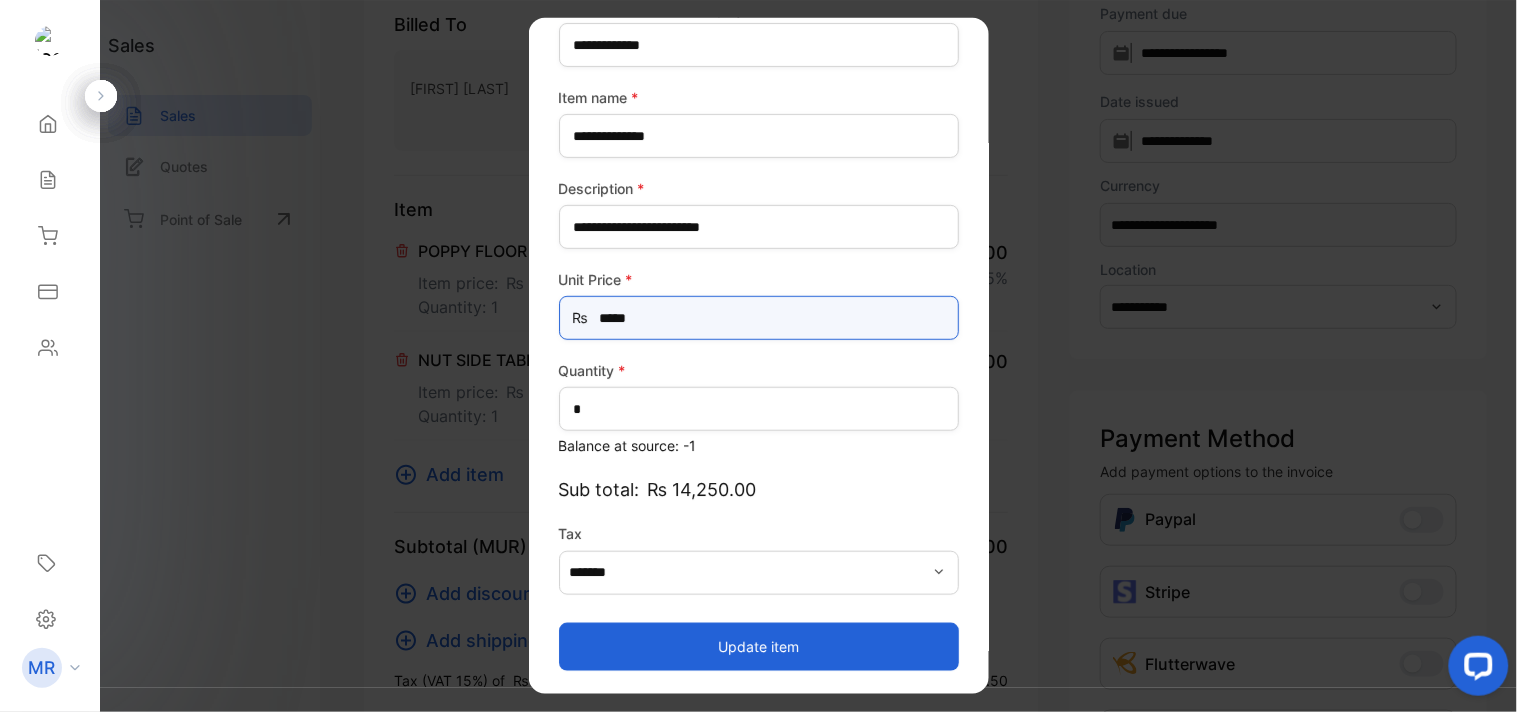 type on "*****" 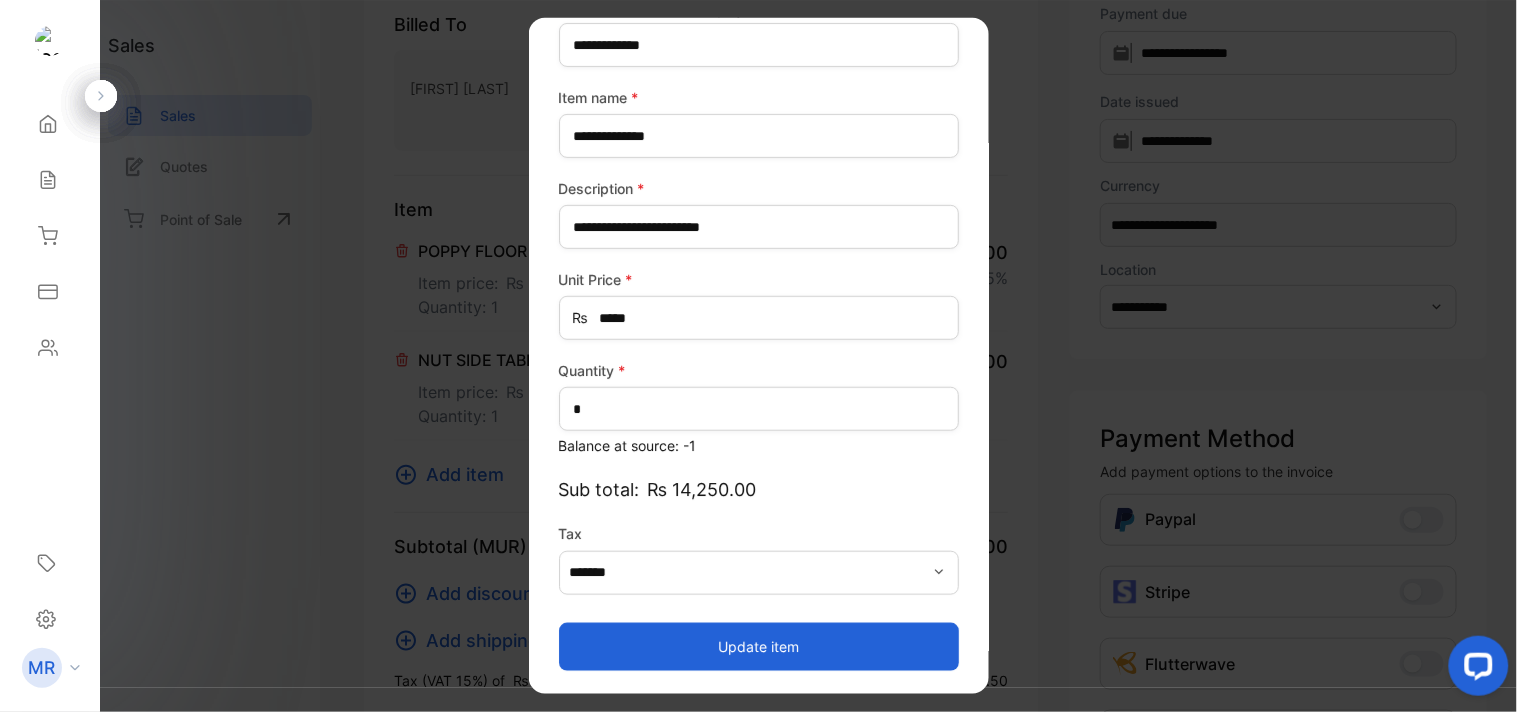 click on "Update item" at bounding box center (759, 646) 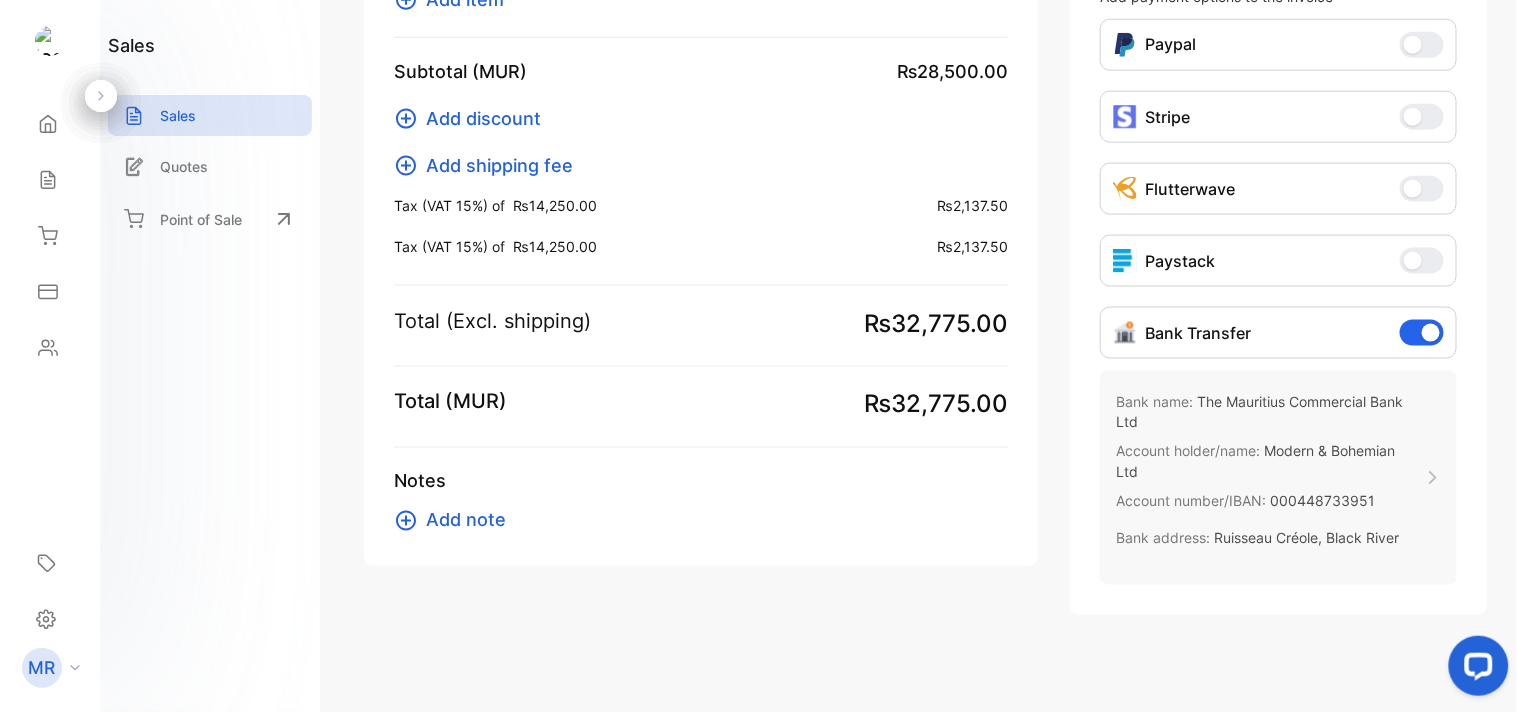 scroll, scrollTop: 677, scrollLeft: 0, axis: vertical 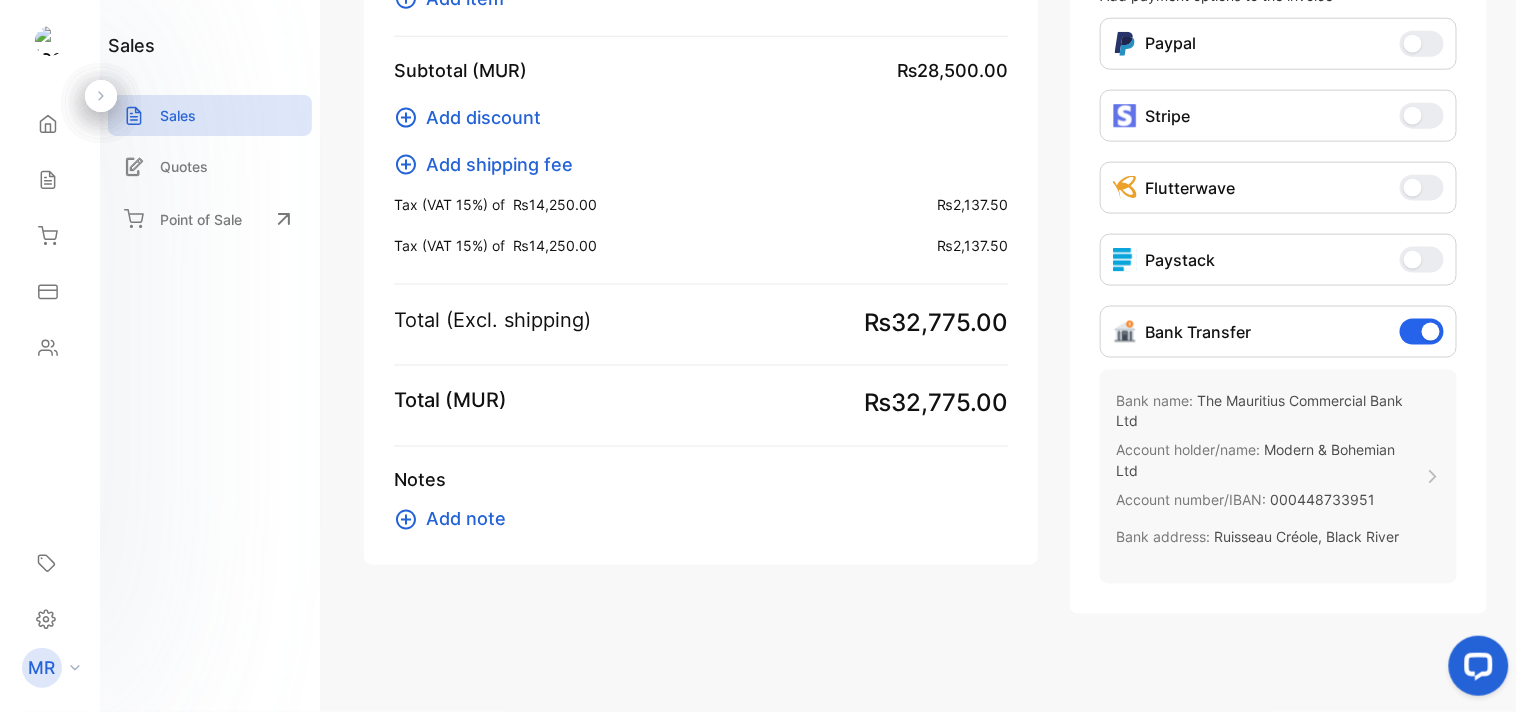 click on "Add note" at bounding box center [466, 519] 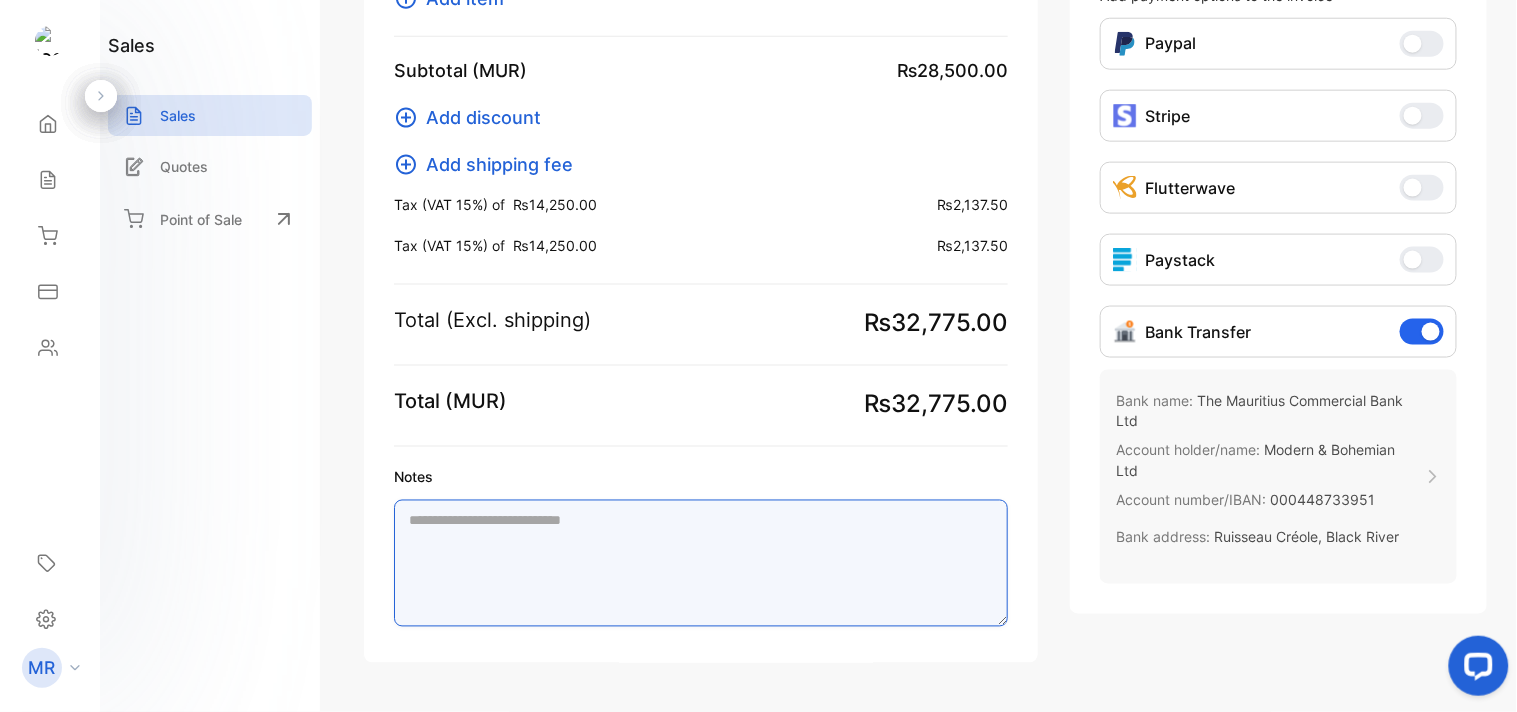 click on "Notes" at bounding box center (701, 563) 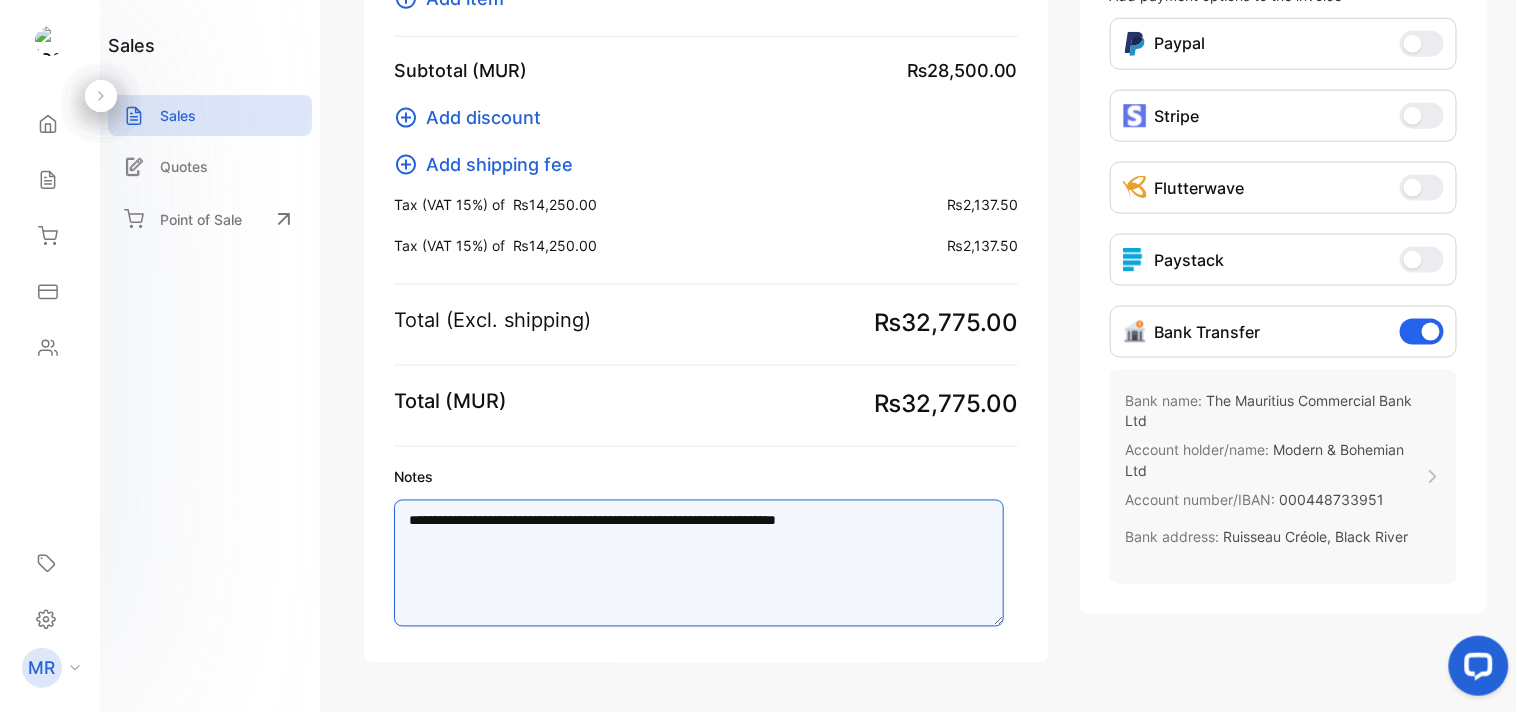 click on "**********" at bounding box center [699, 563] 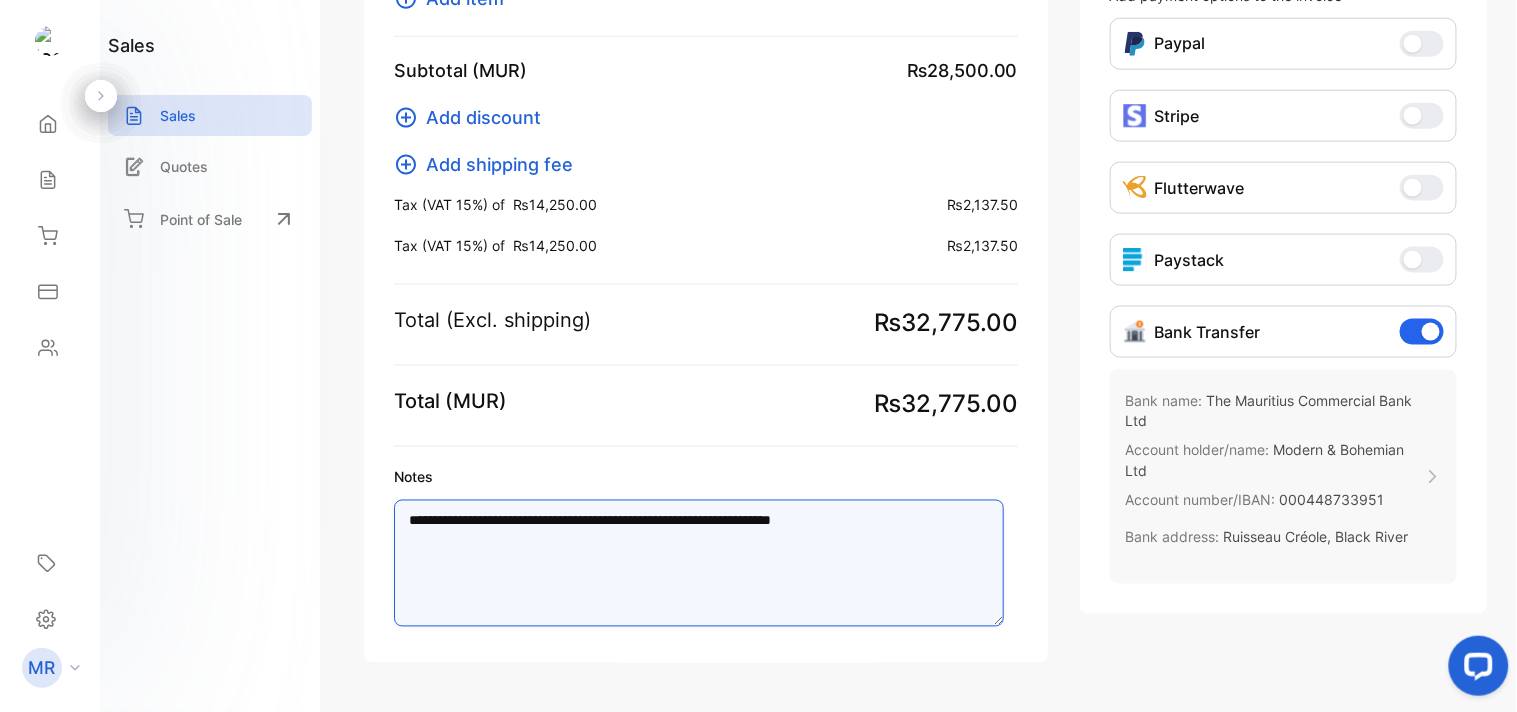 click on "**********" at bounding box center [699, 563] 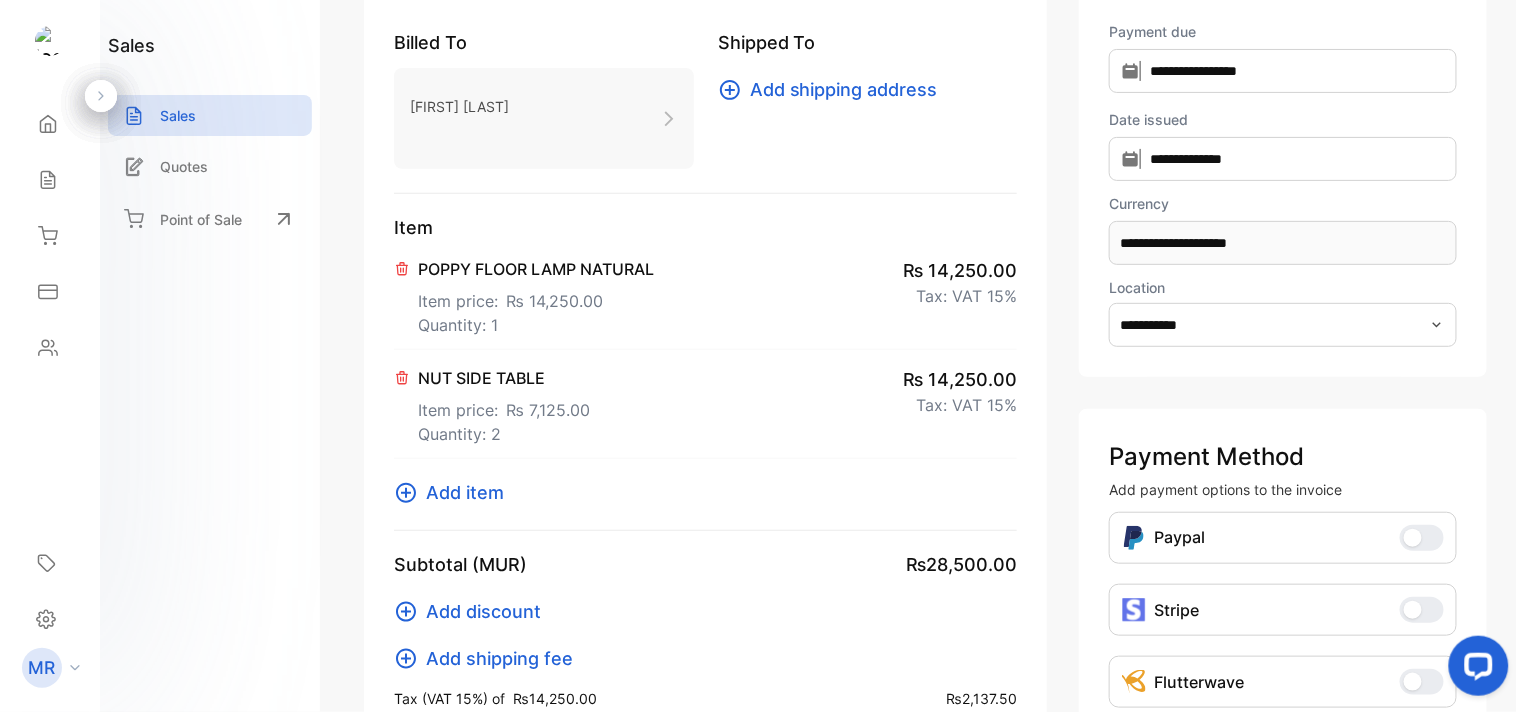 scroll, scrollTop: 0, scrollLeft: 0, axis: both 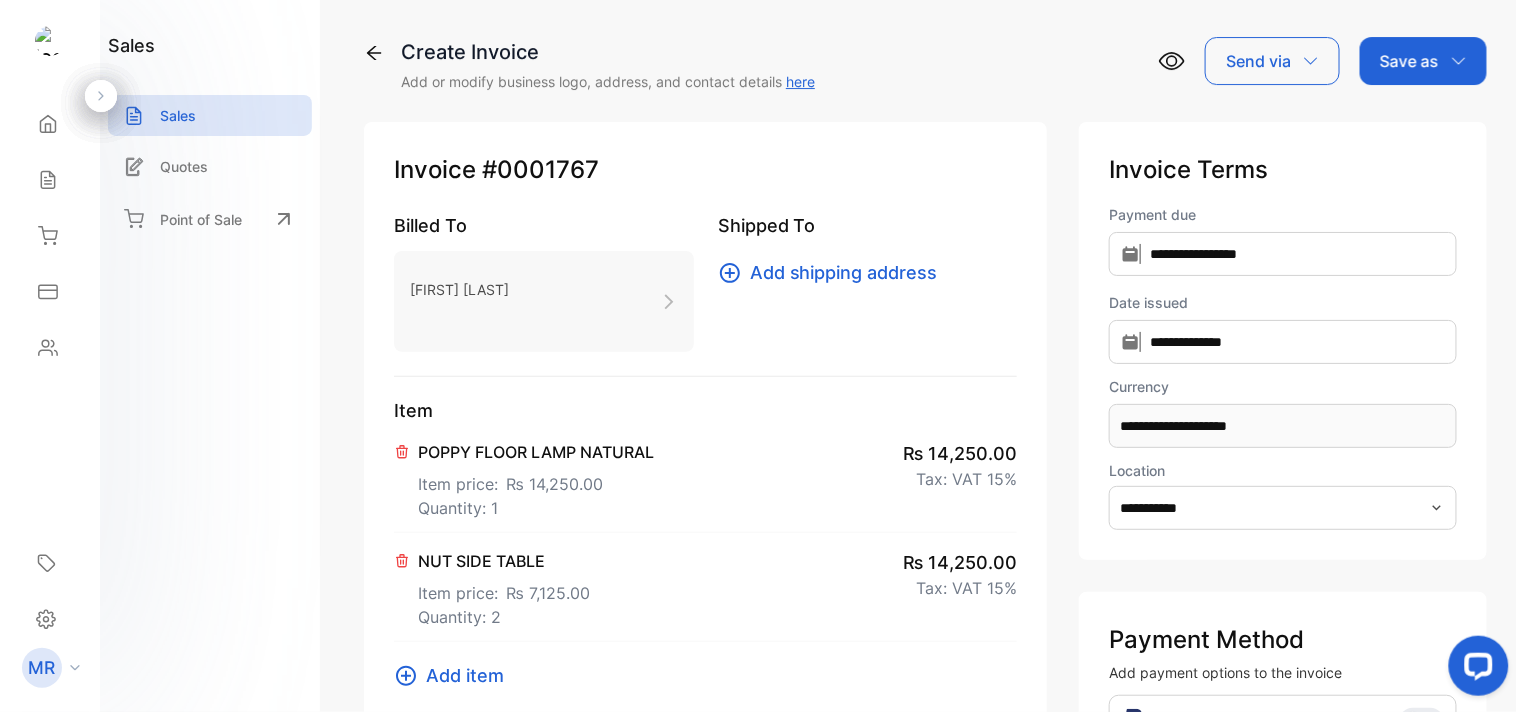 click on "Save as" at bounding box center [1409, 61] 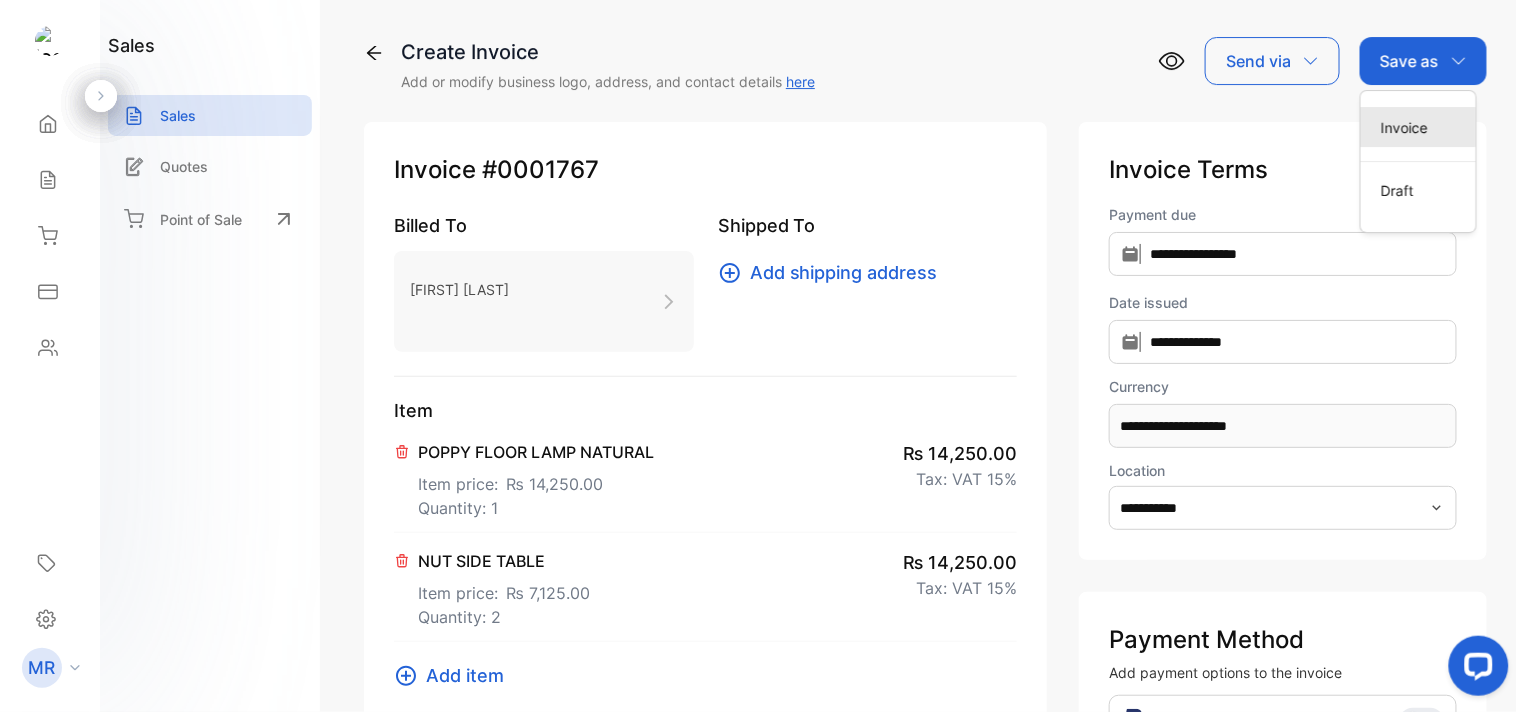 click on "Invoice" at bounding box center (1418, 127) 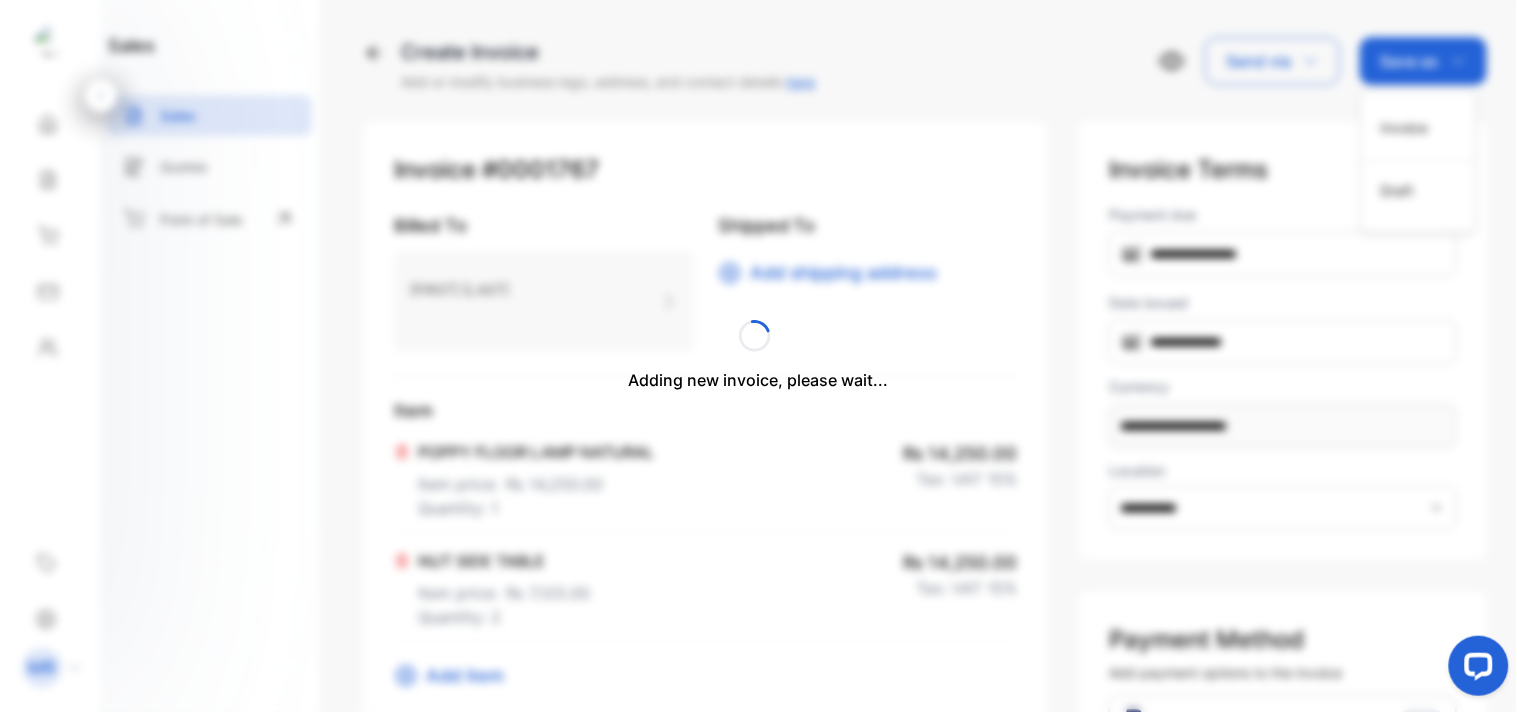type 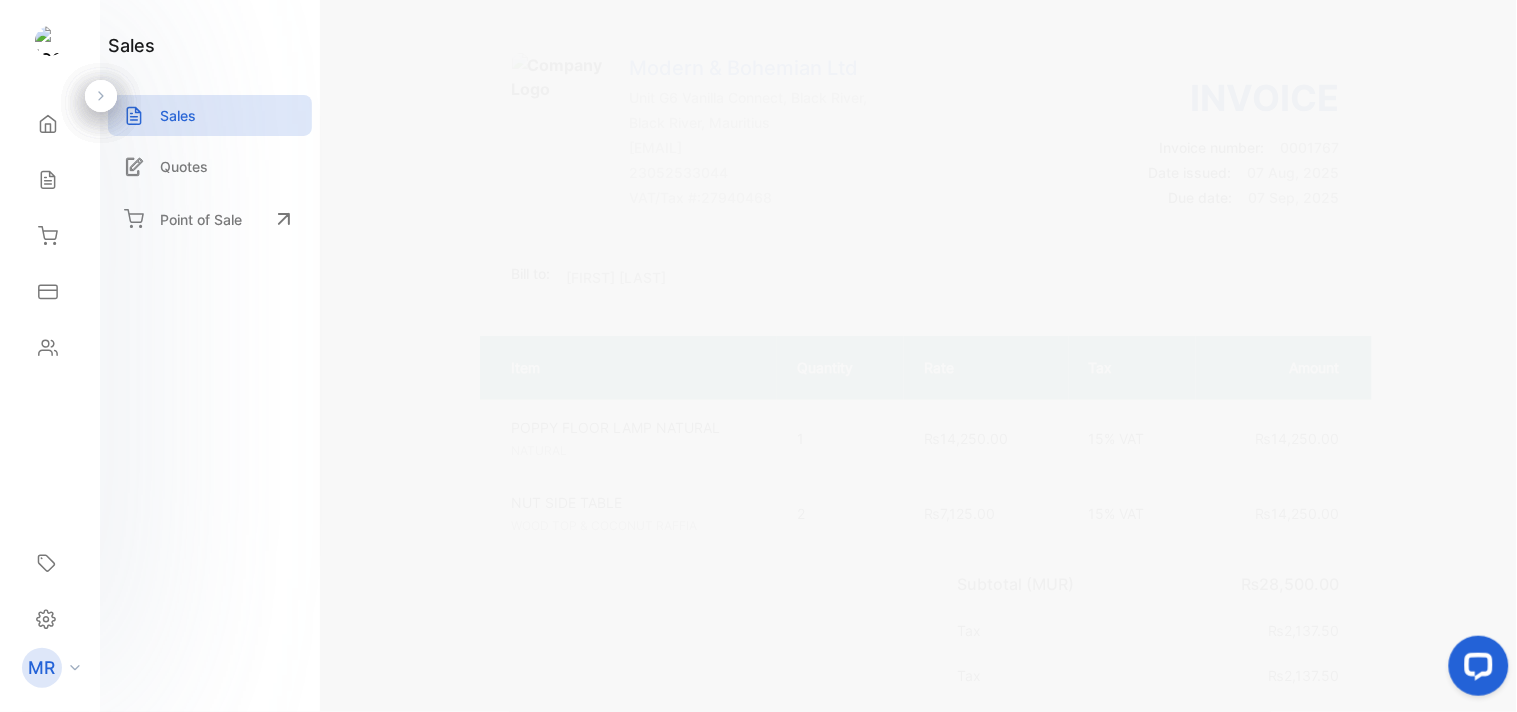 scroll, scrollTop: 64, scrollLeft: 0, axis: vertical 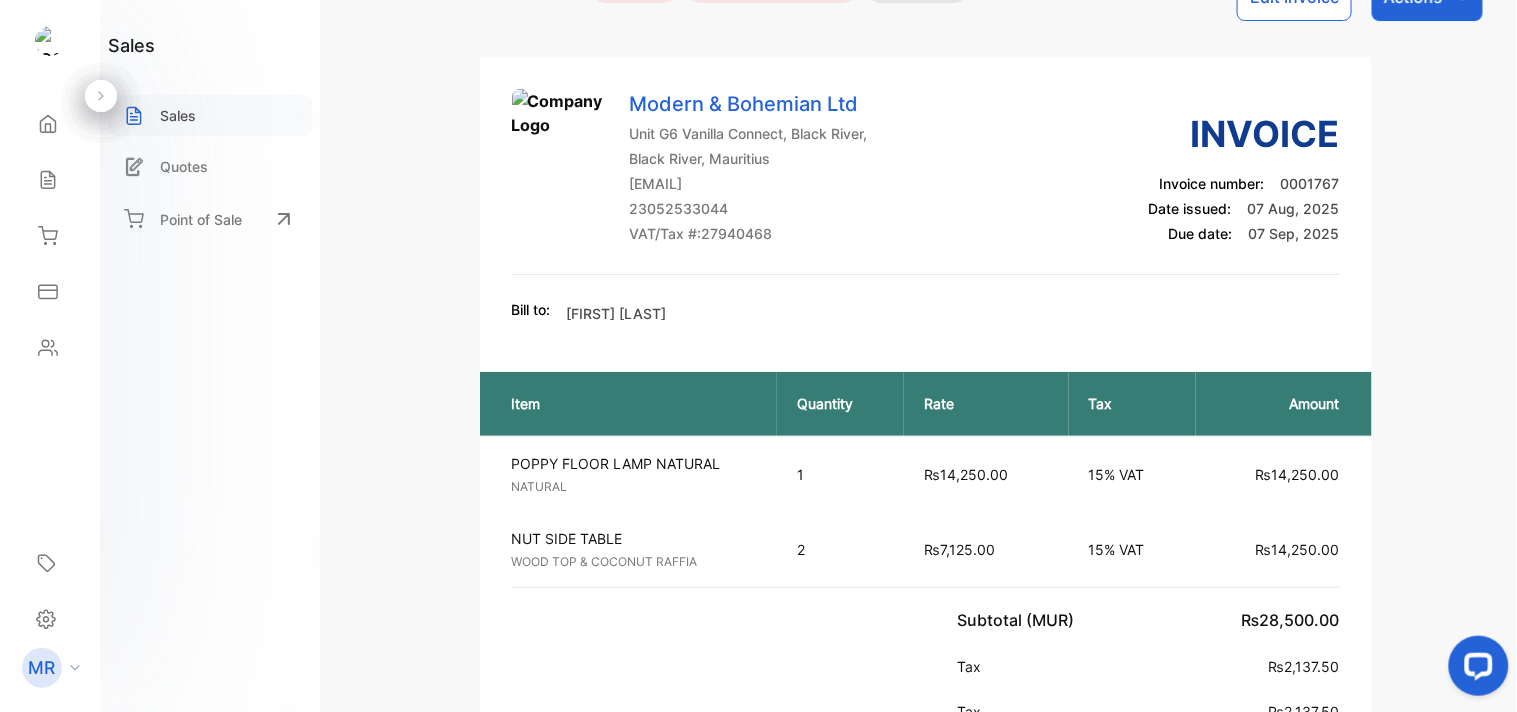 click on "Sales" at bounding box center [178, 115] 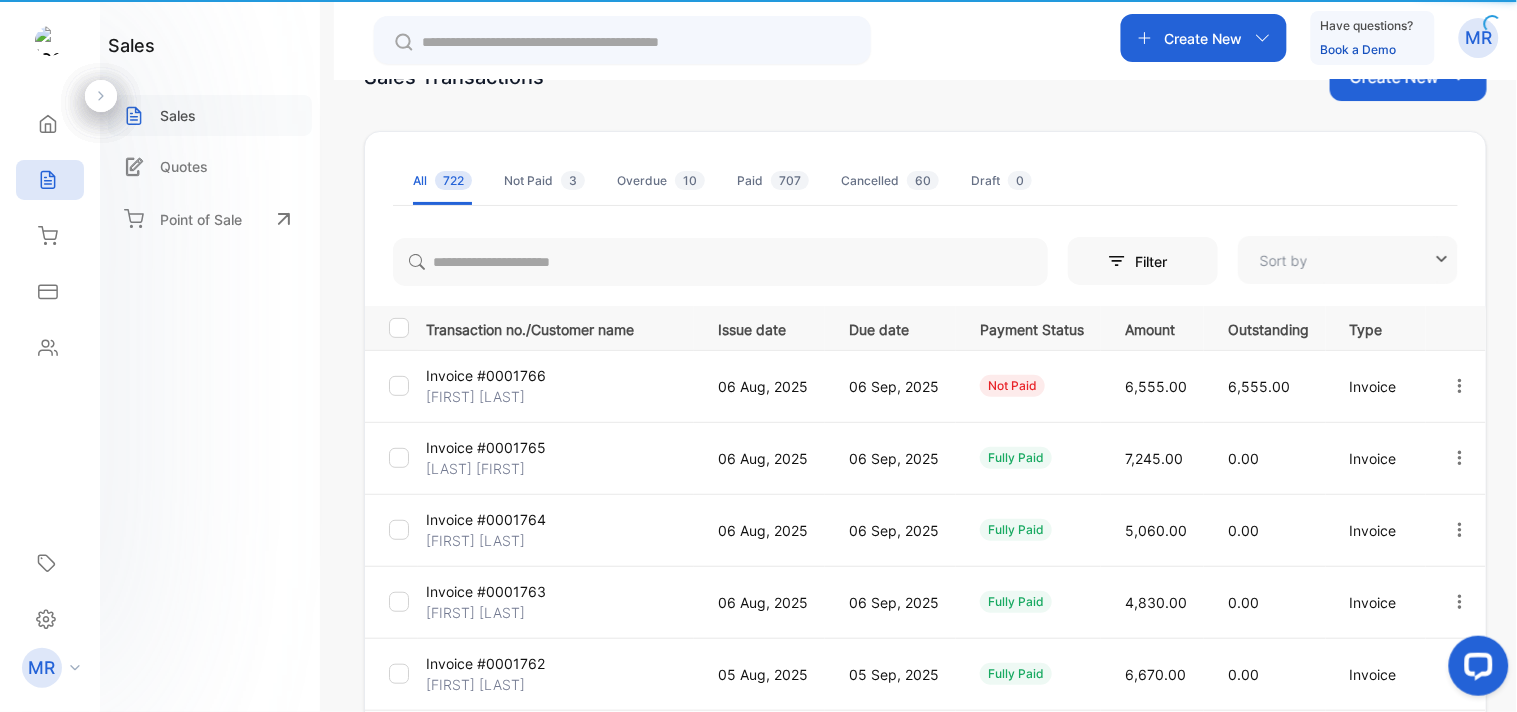 type on "**********" 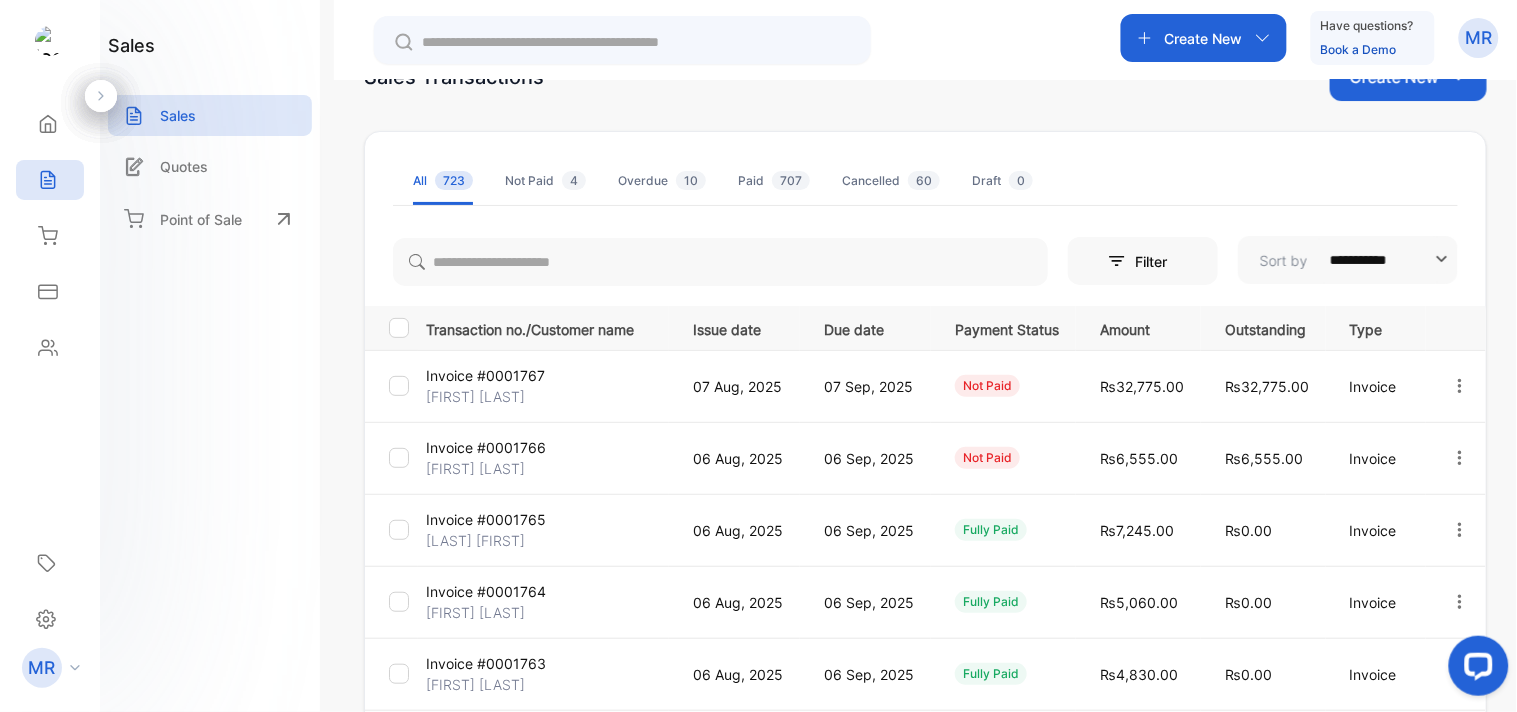 click 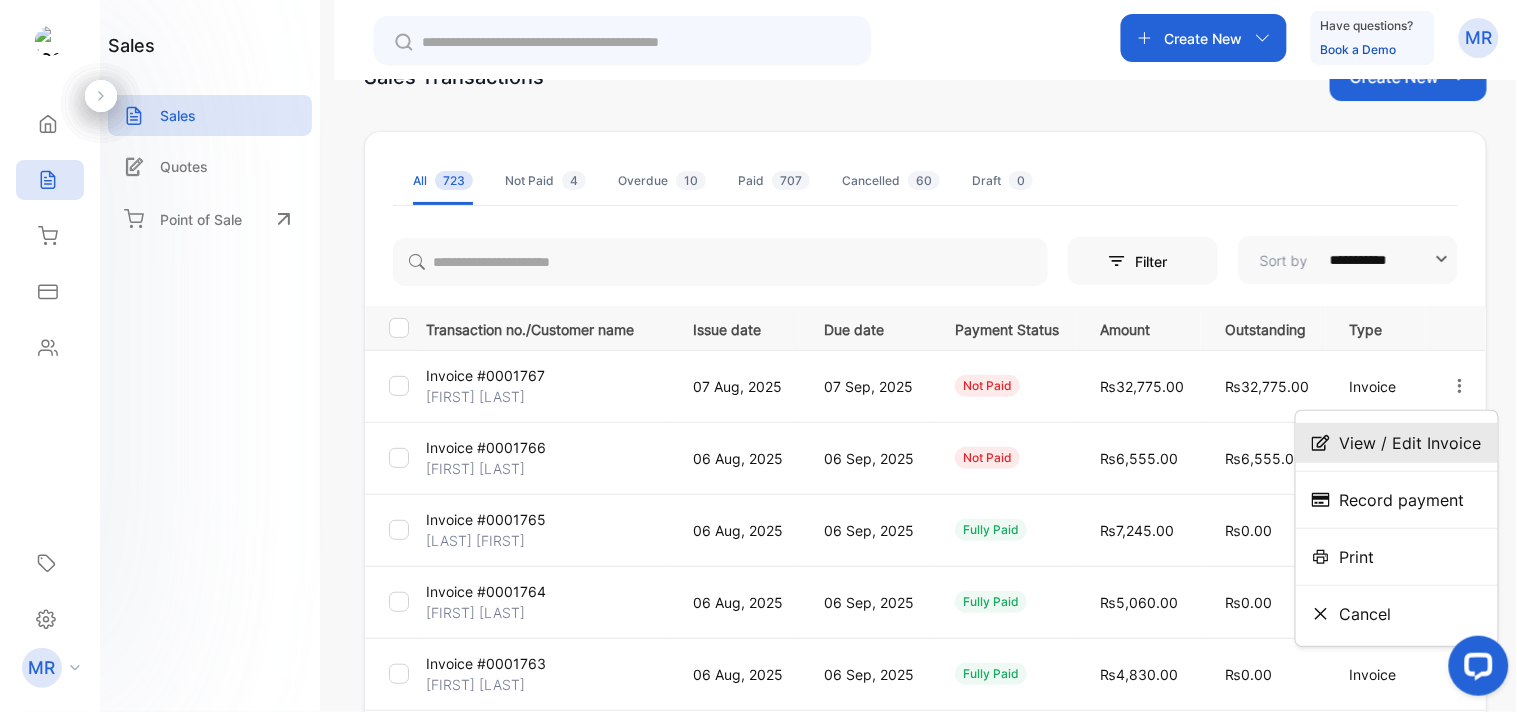 click on "View / Edit Invoice" at bounding box center [1411, 443] 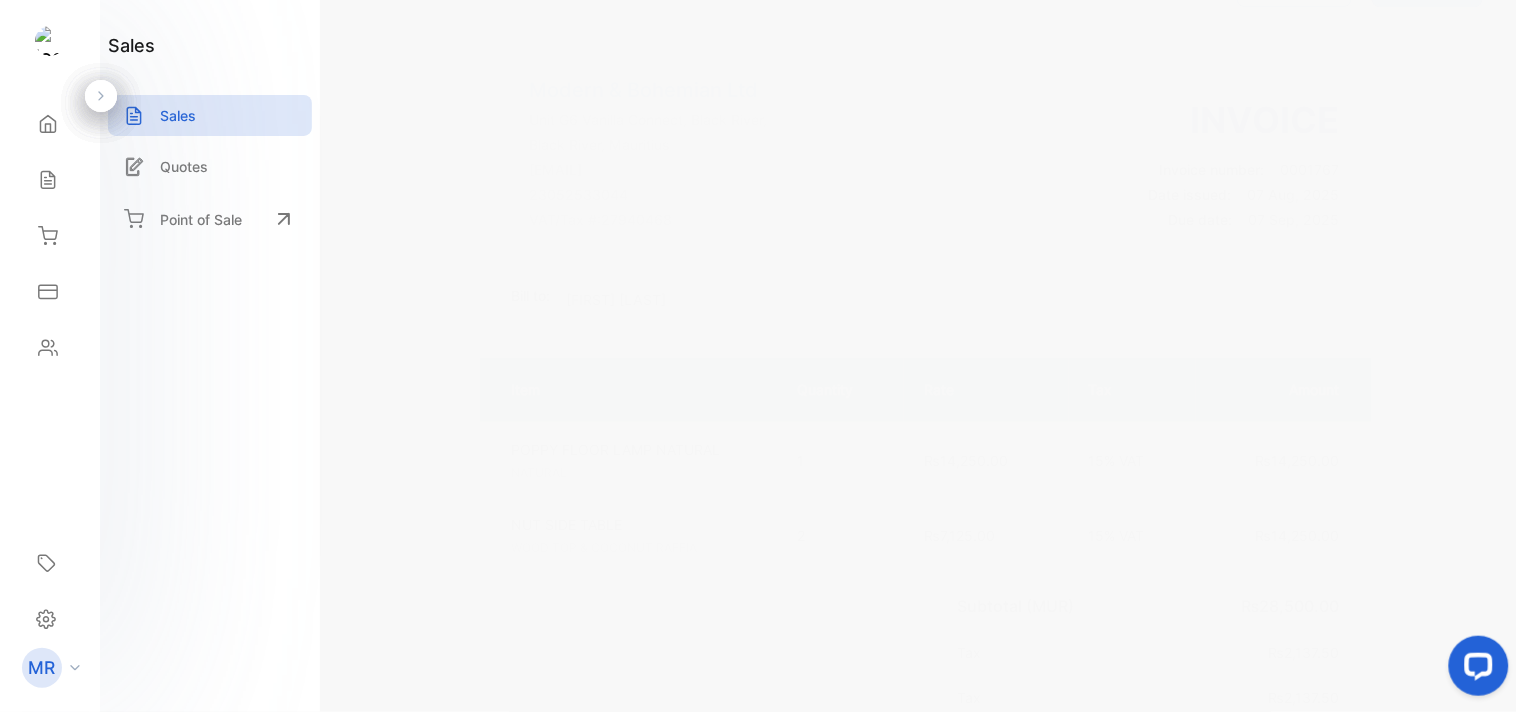scroll, scrollTop: 0, scrollLeft: 0, axis: both 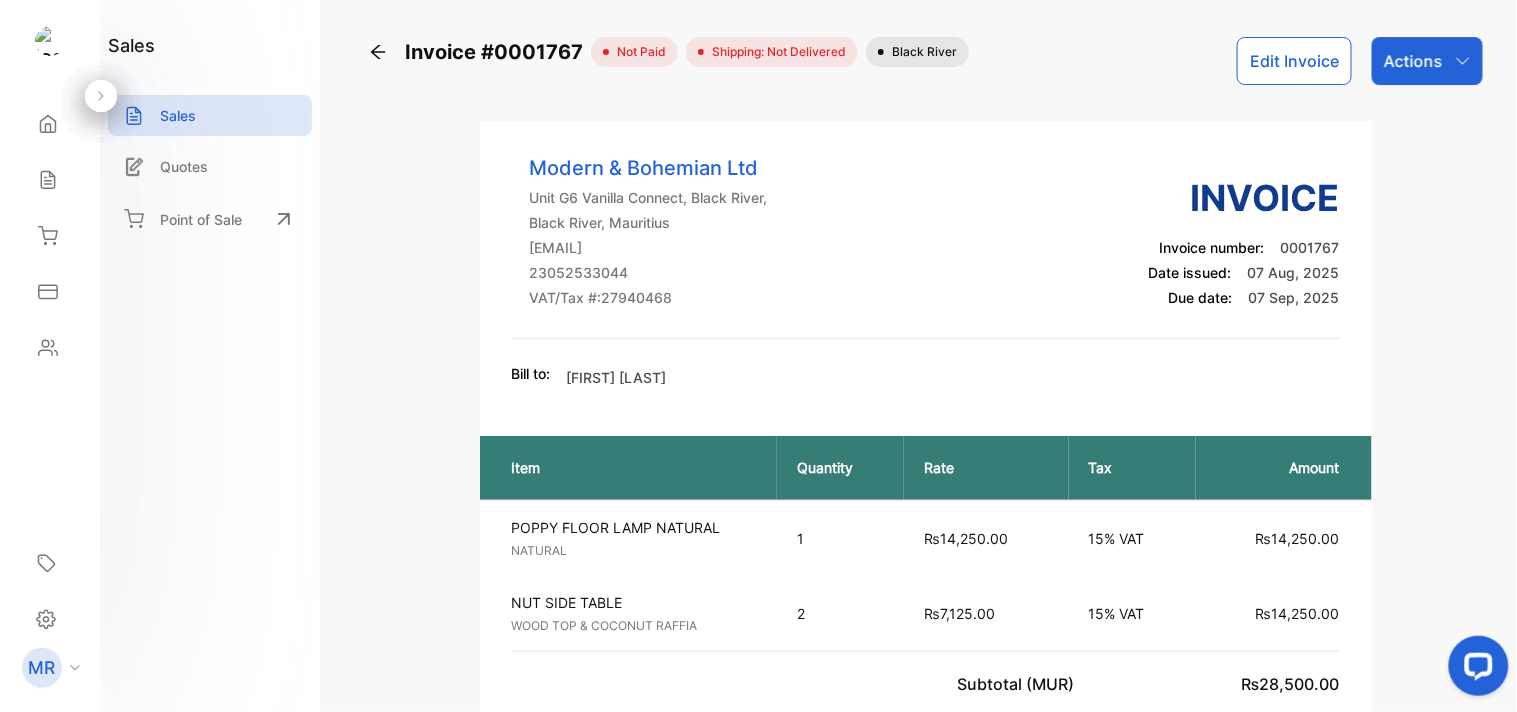 click on "Actions" at bounding box center [1427, 61] 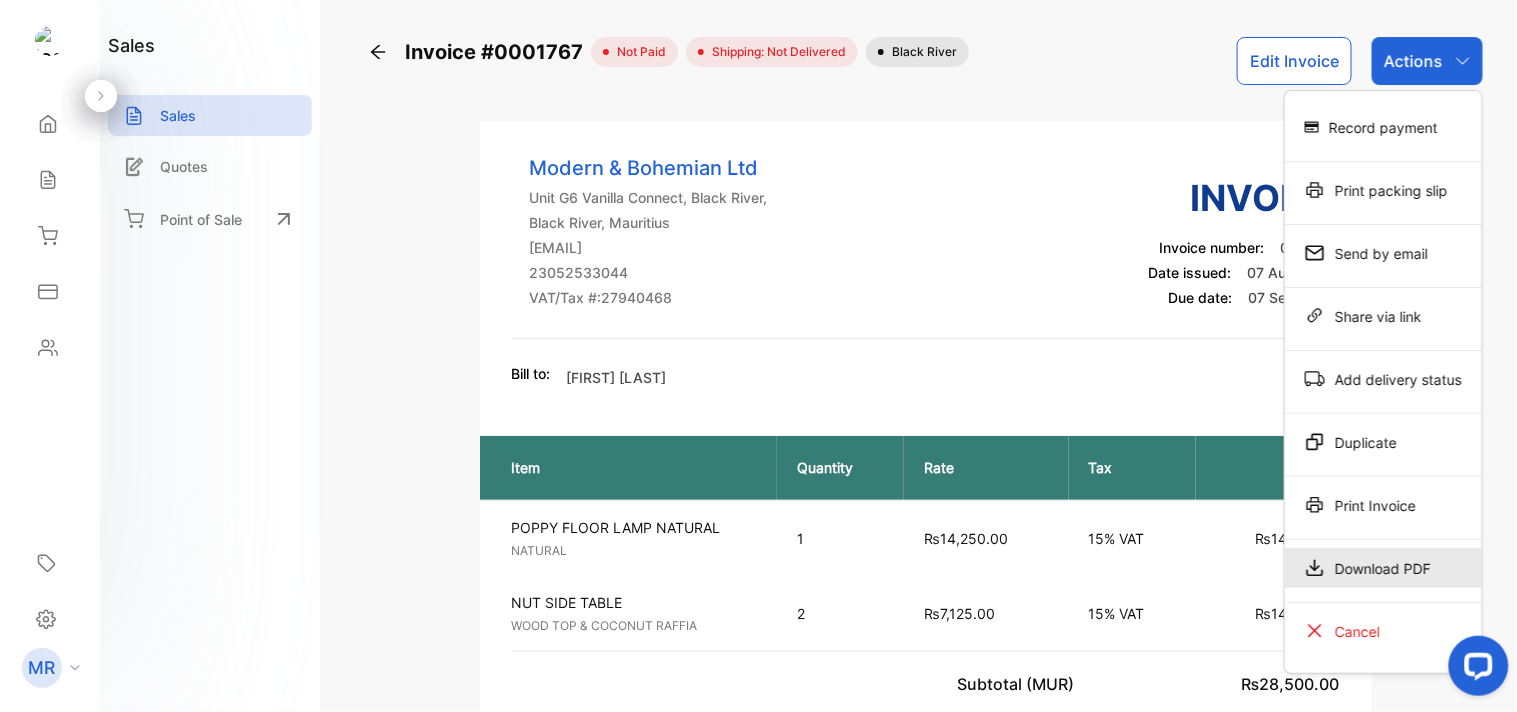 click on "Download PDF" at bounding box center (1383, 568) 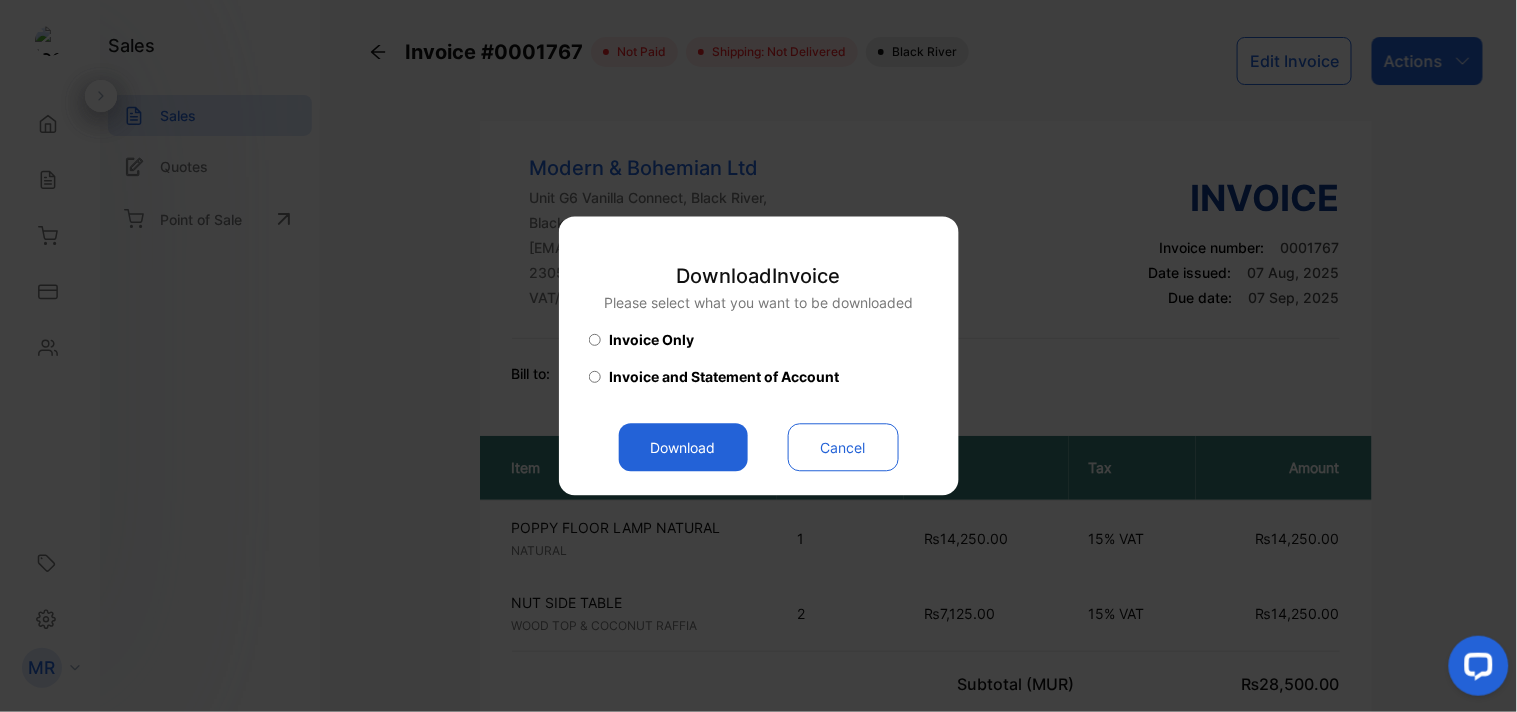 click on "Download" at bounding box center (683, 448) 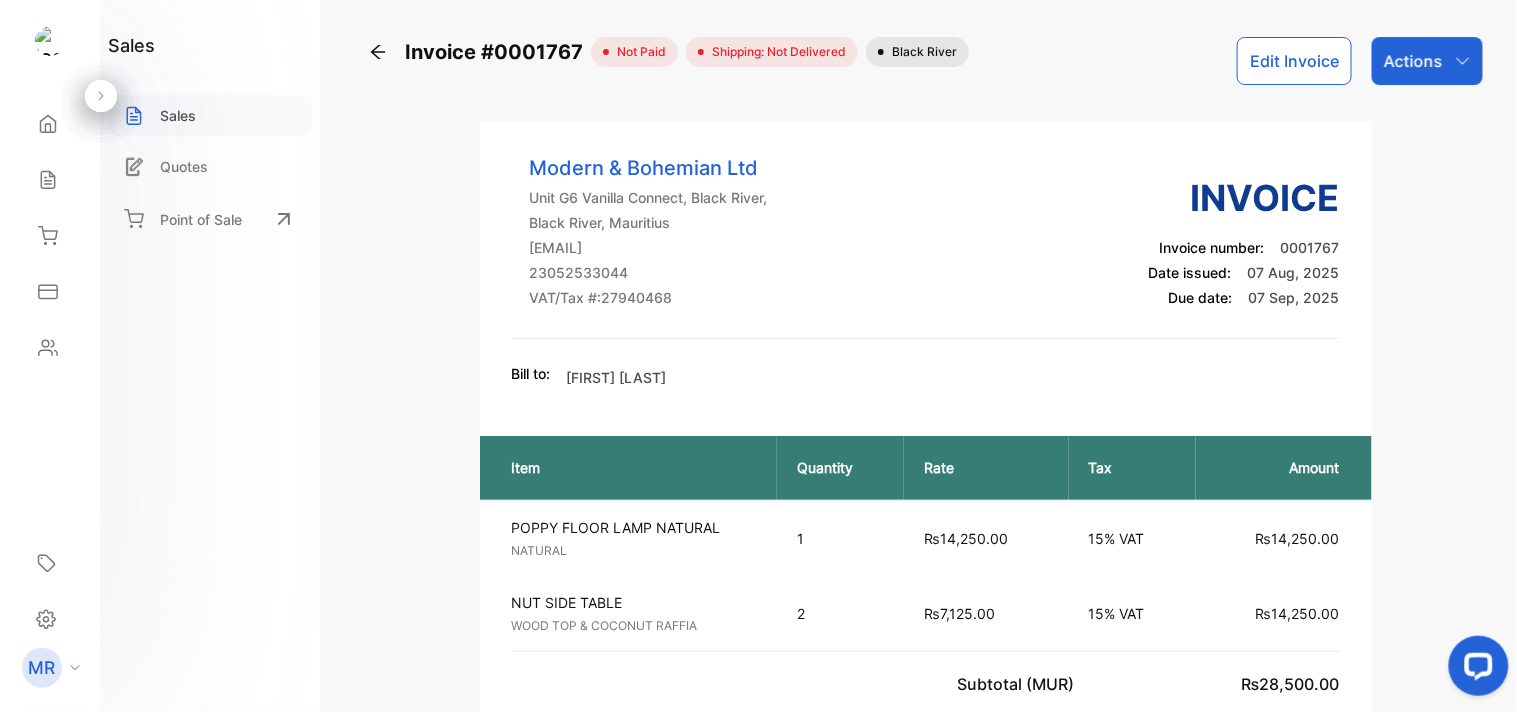 click on "Sales" at bounding box center (178, 115) 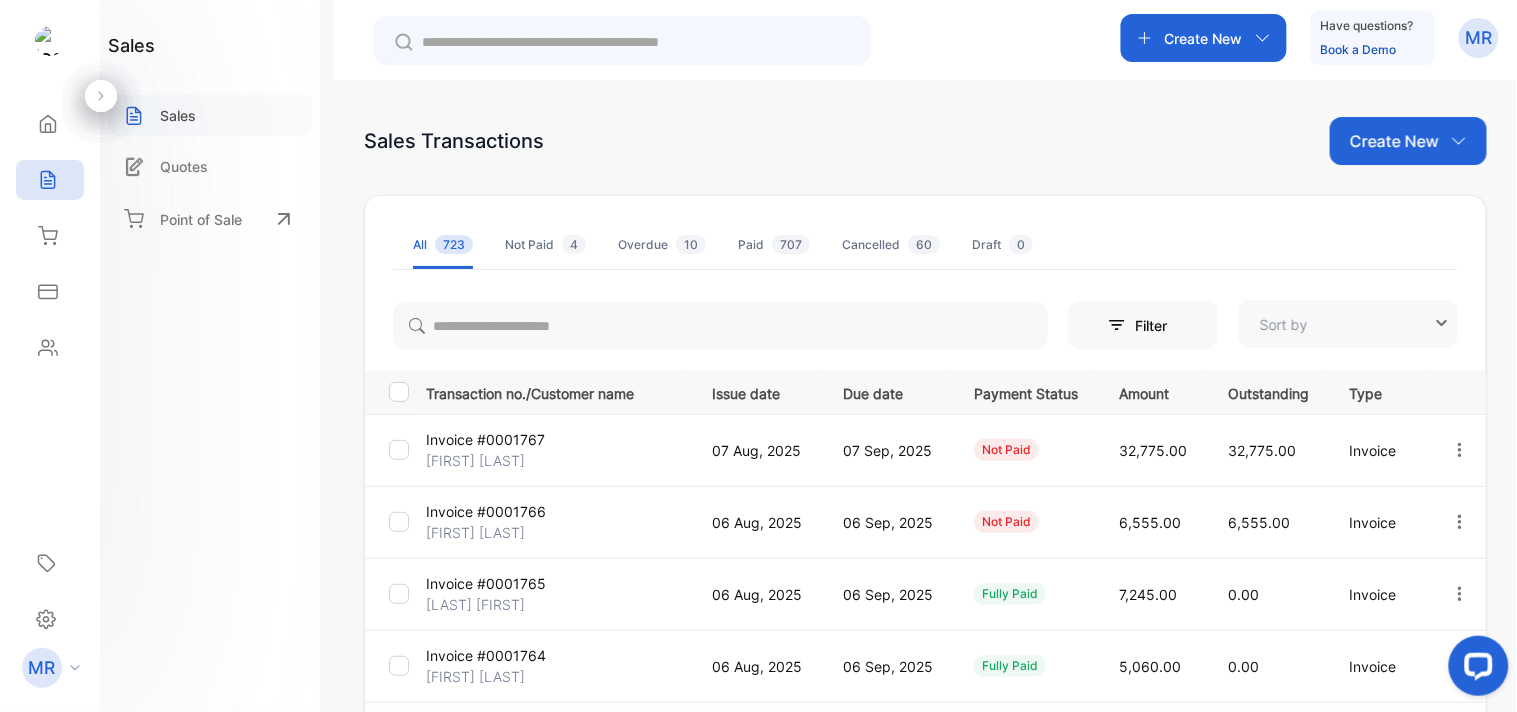 type on "**********" 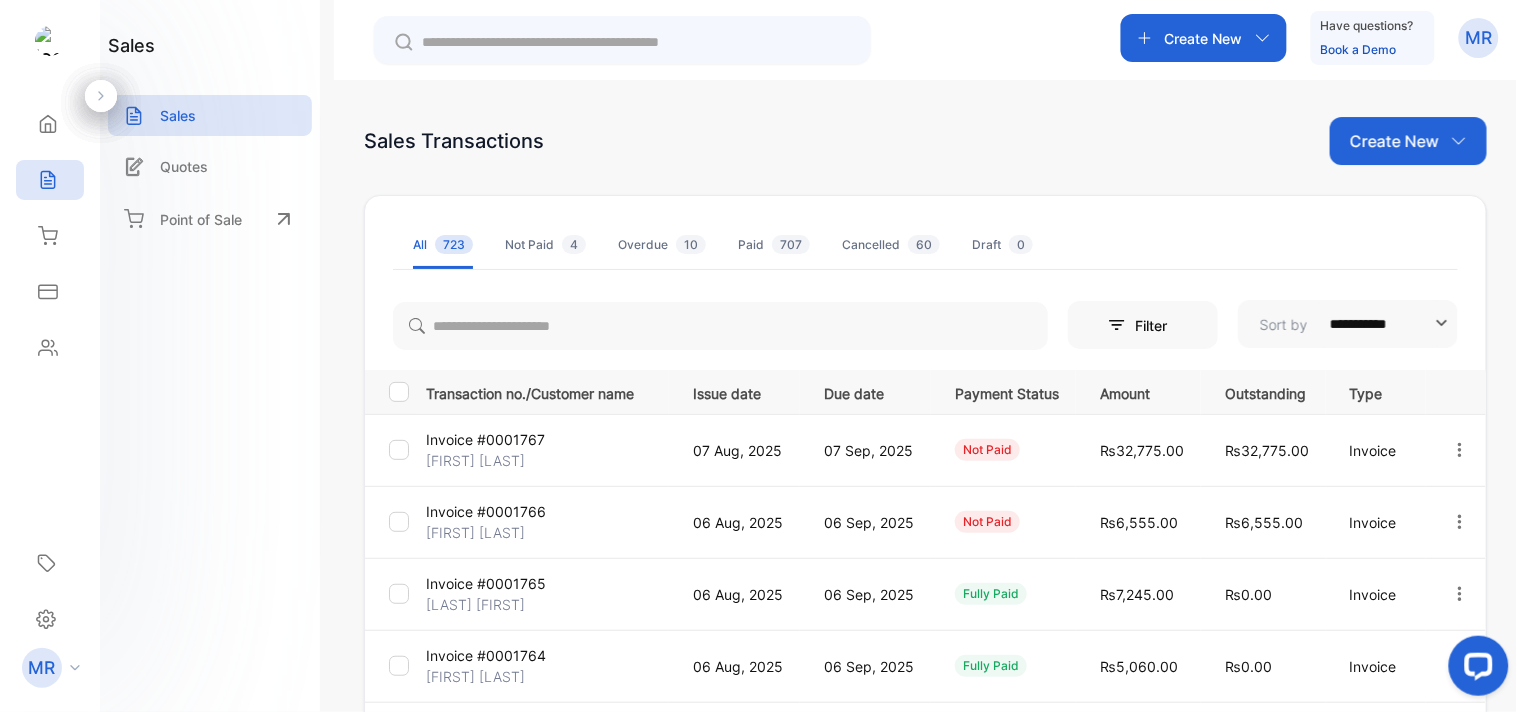click 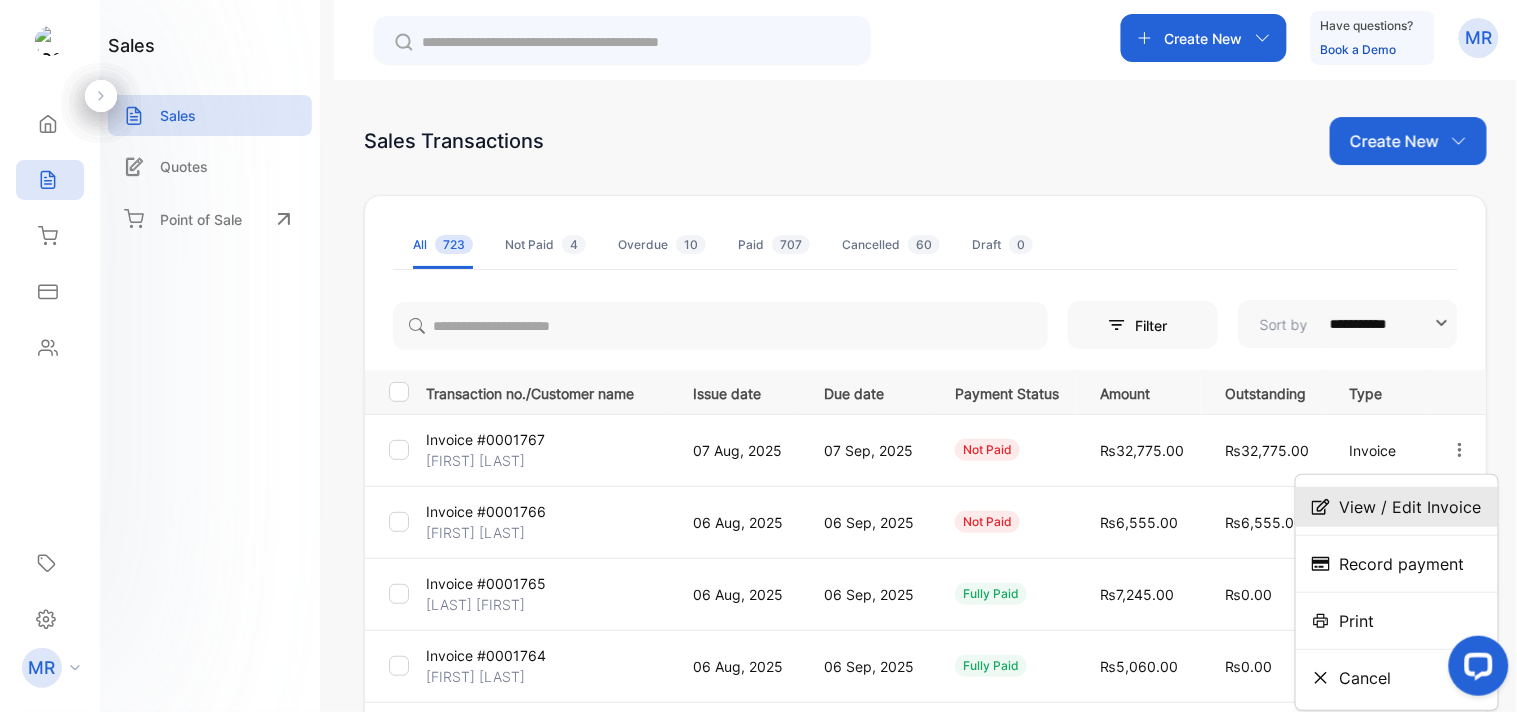 click on "View / Edit Invoice" at bounding box center [1411, 507] 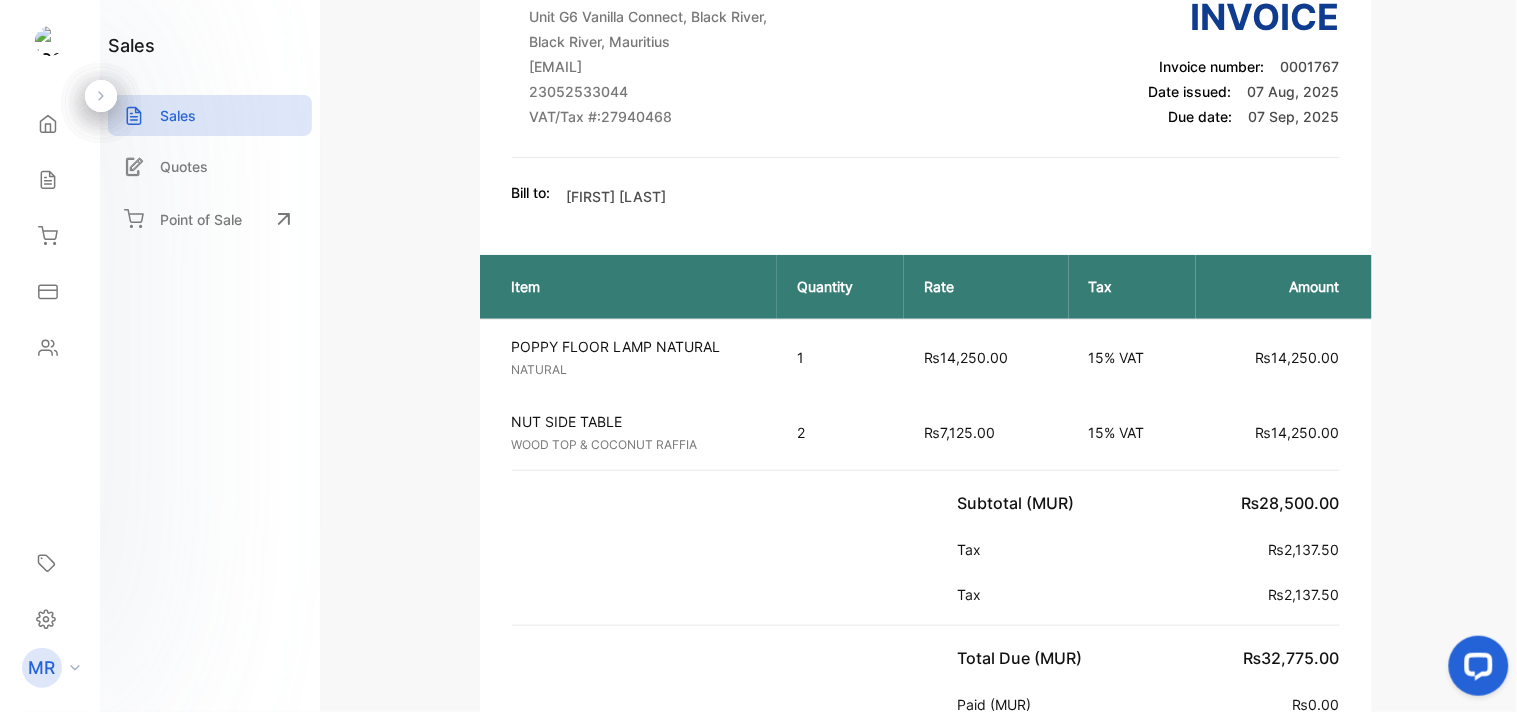 scroll, scrollTop: 0, scrollLeft: 0, axis: both 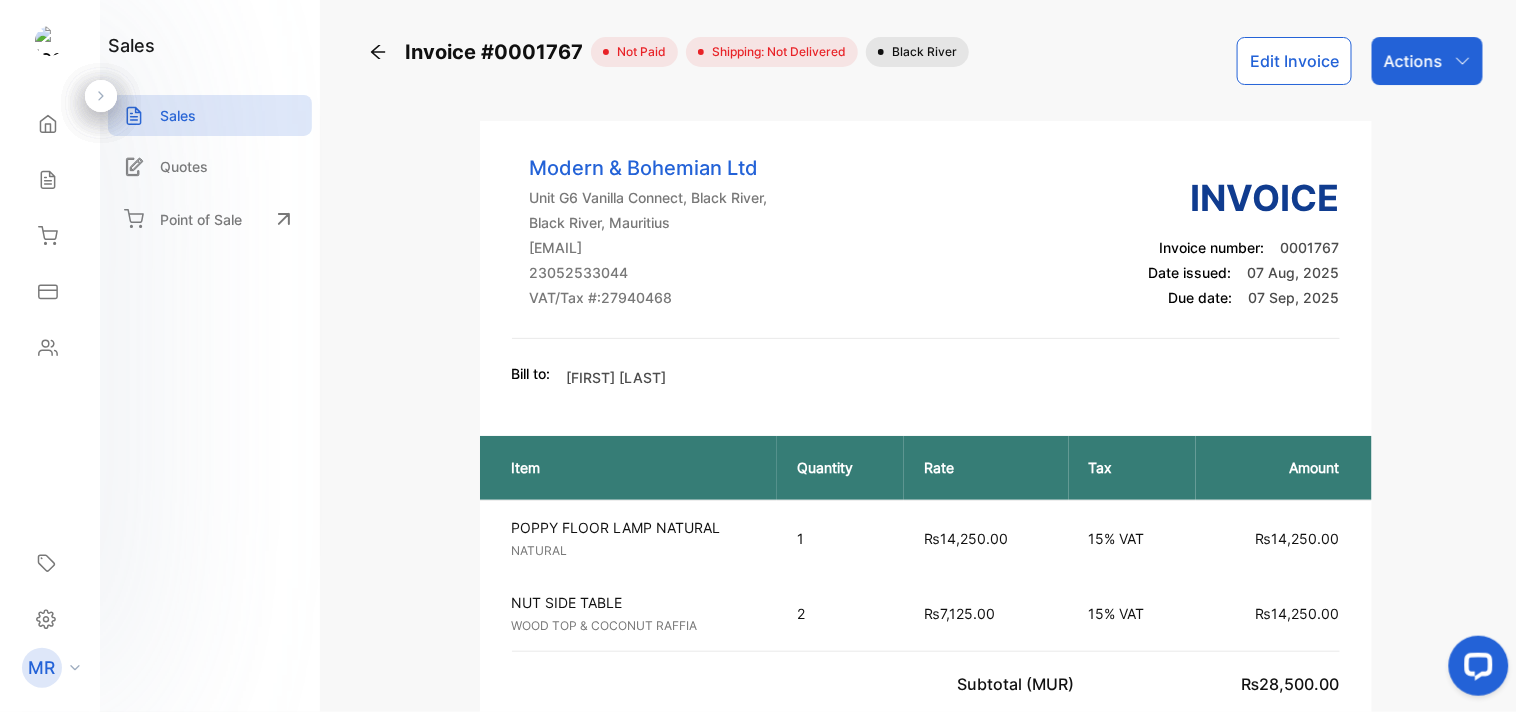 click on "Actions" at bounding box center (1427, 61) 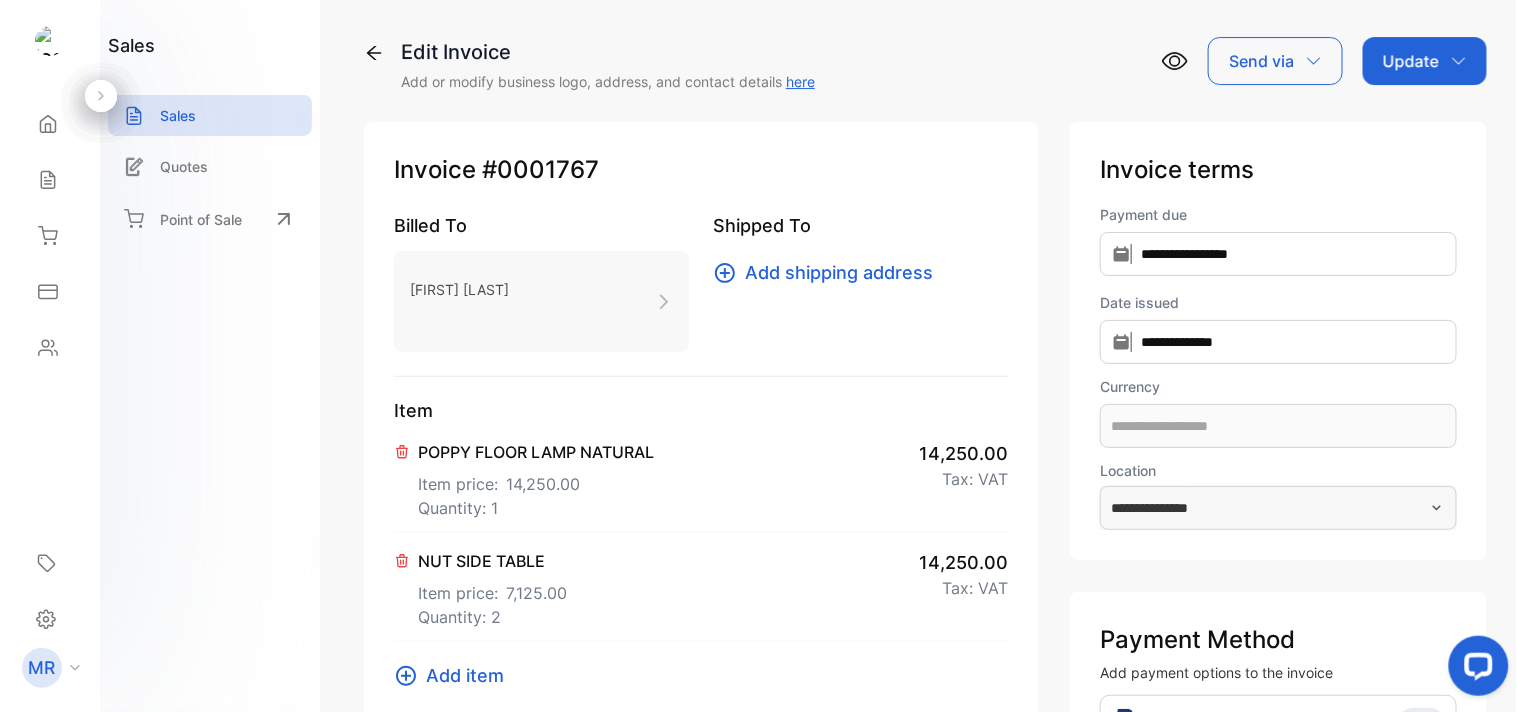 type on "**********" 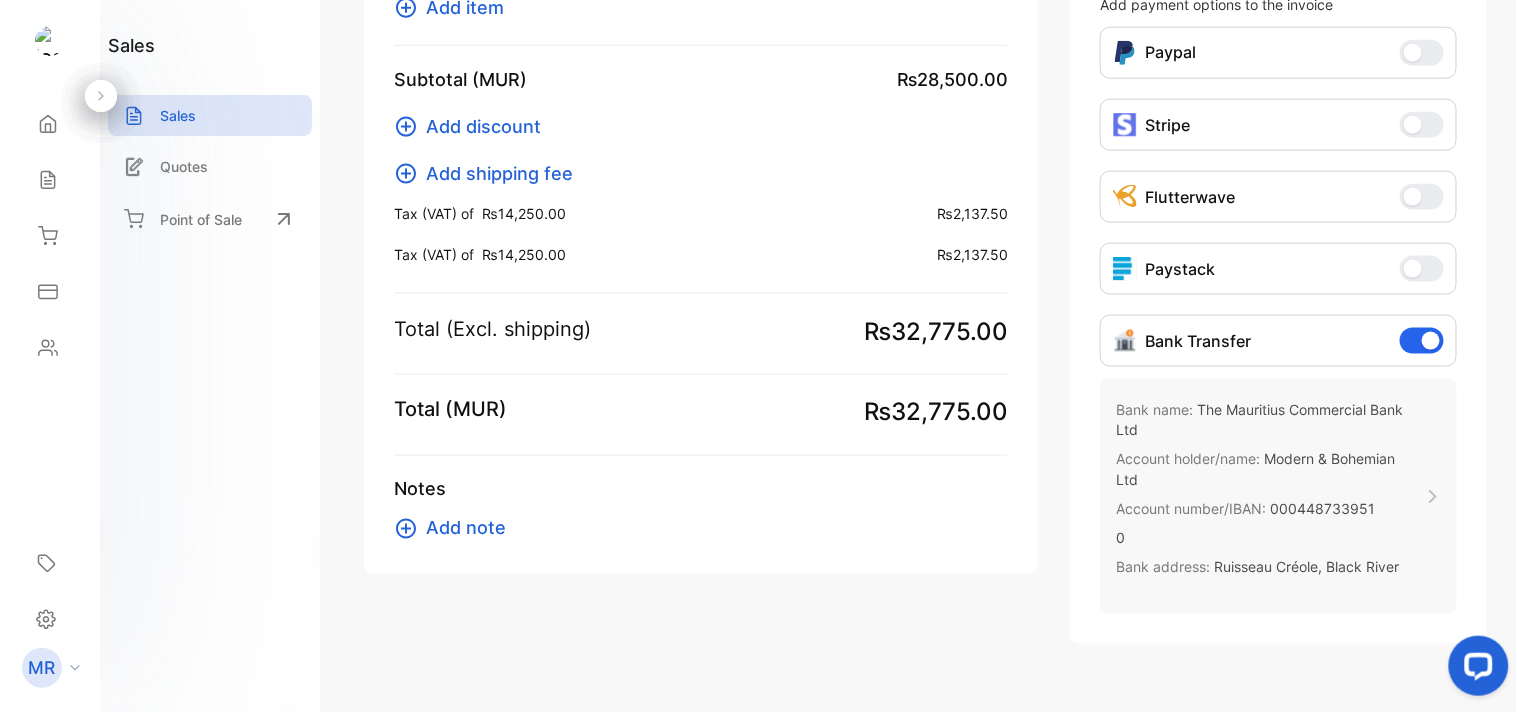 type on "**********" 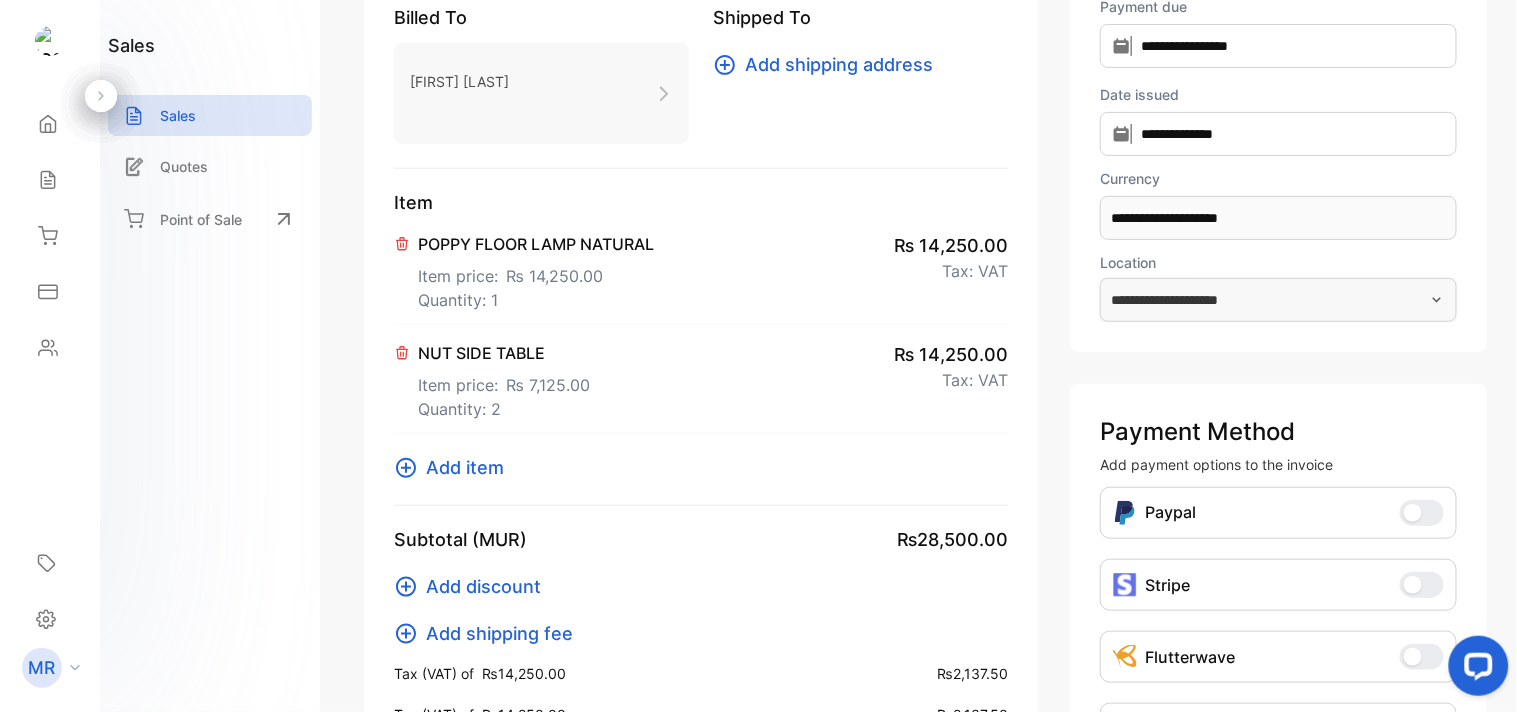 scroll, scrollTop: 0, scrollLeft: 0, axis: both 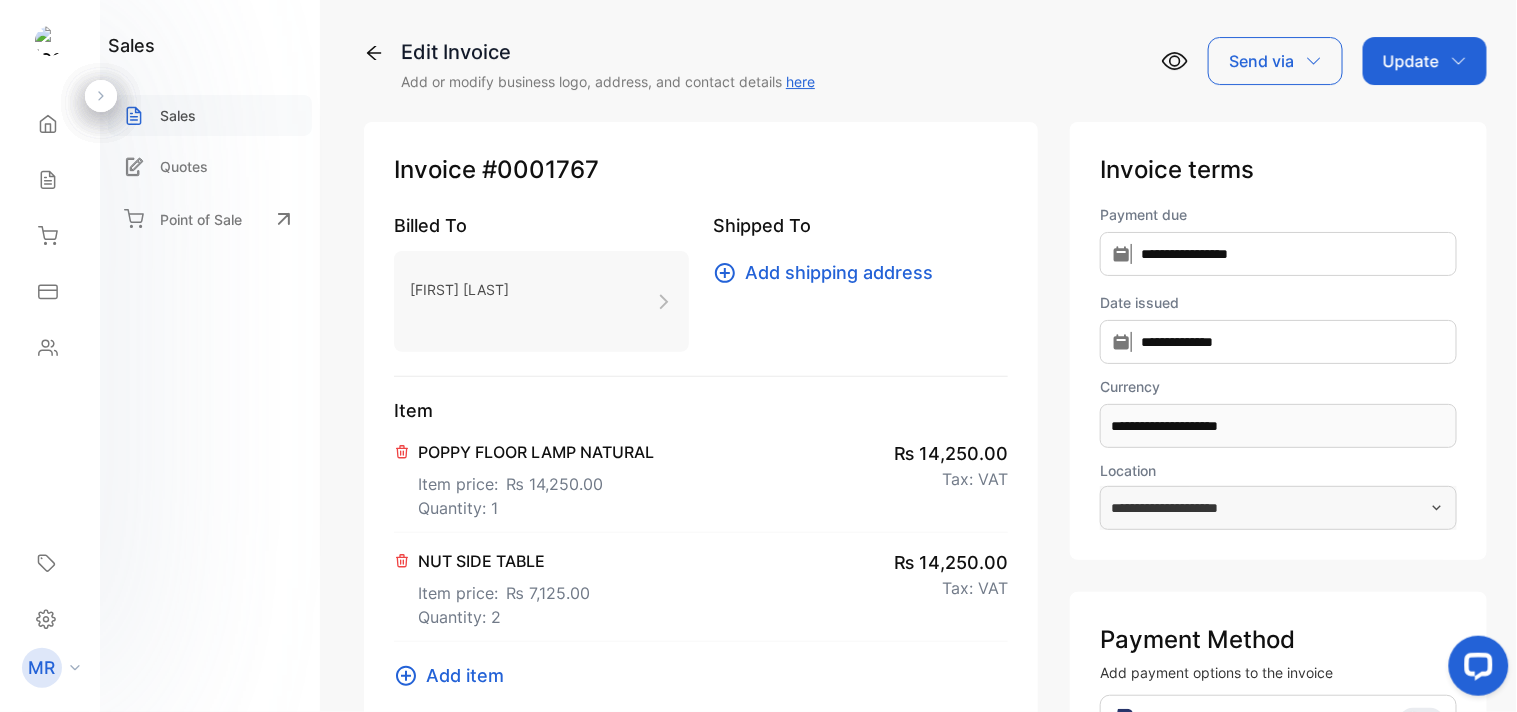 click on "Sales" at bounding box center [210, 115] 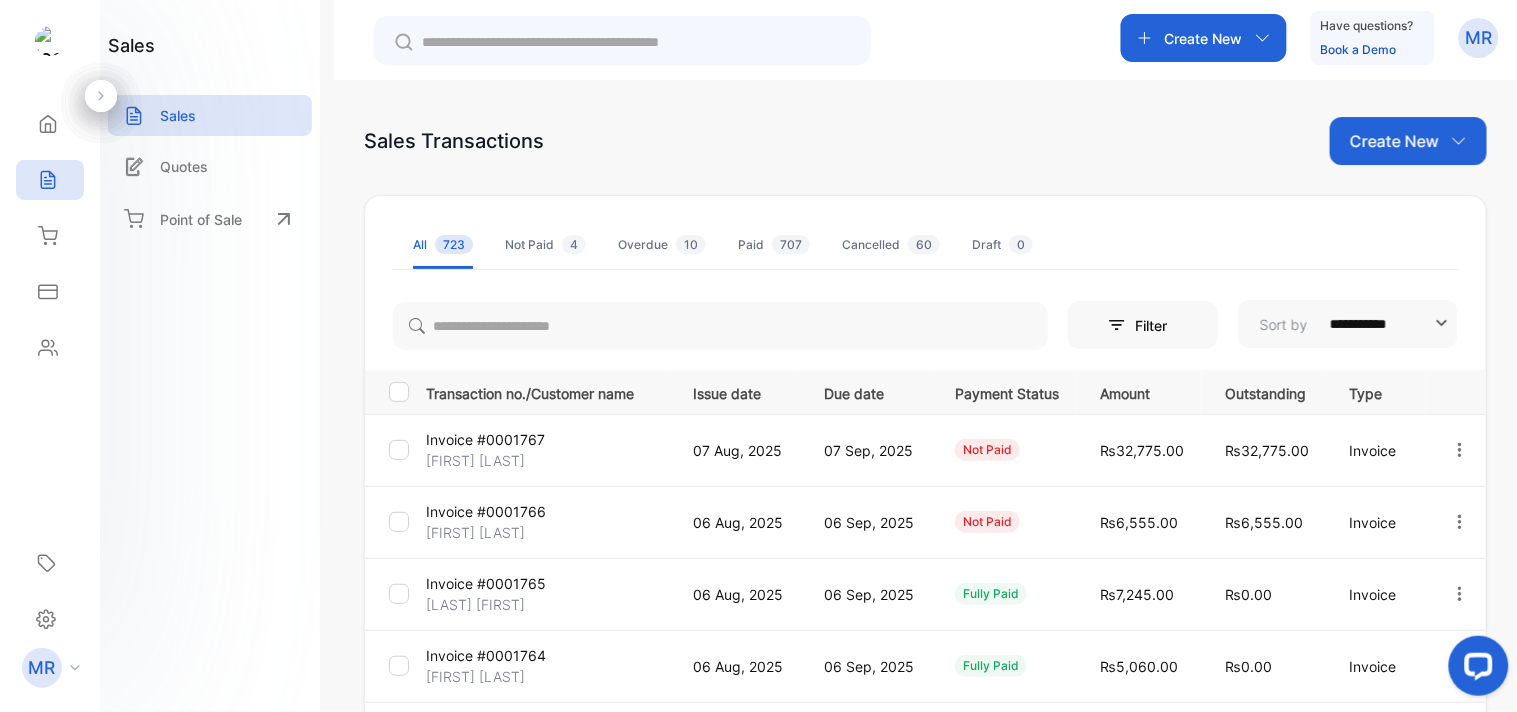 click 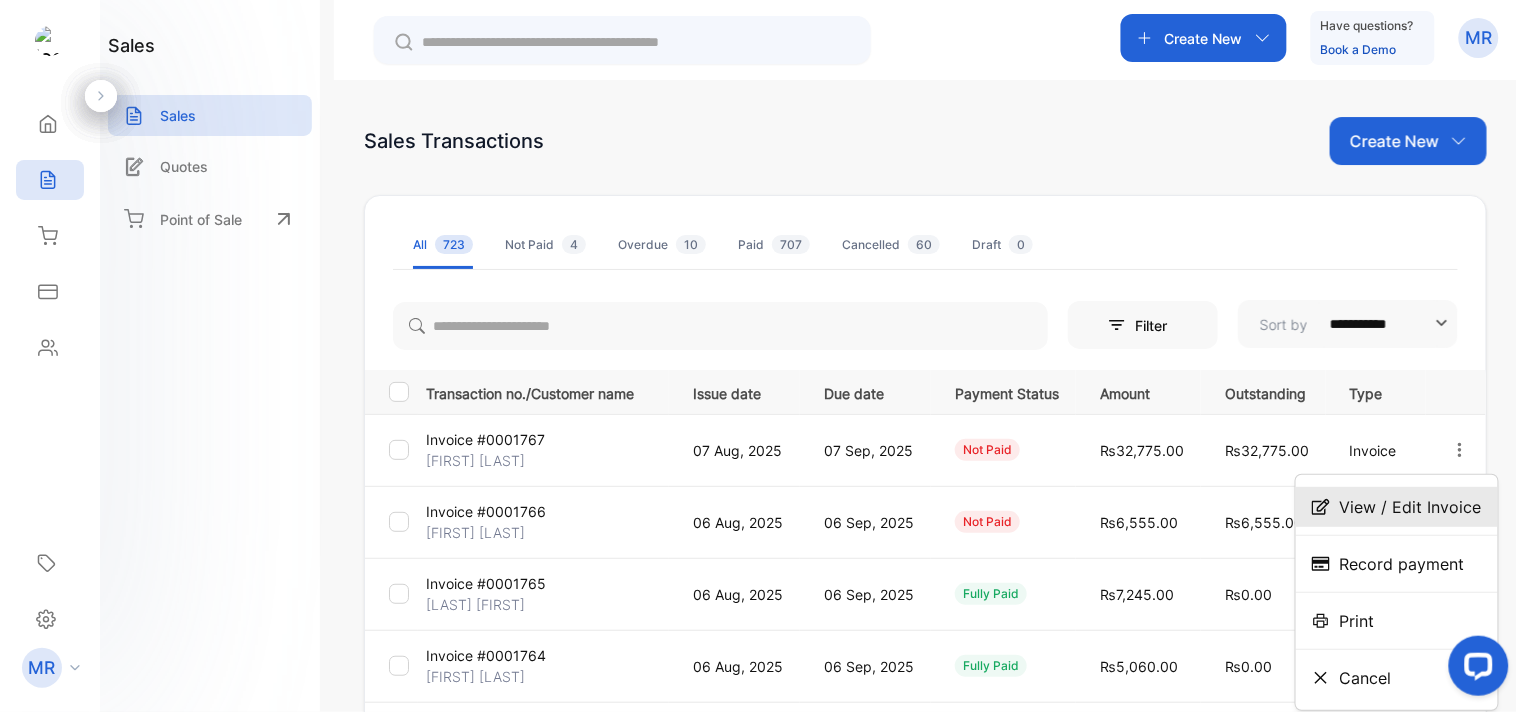 click on "View / Edit Invoice" at bounding box center [1411, 507] 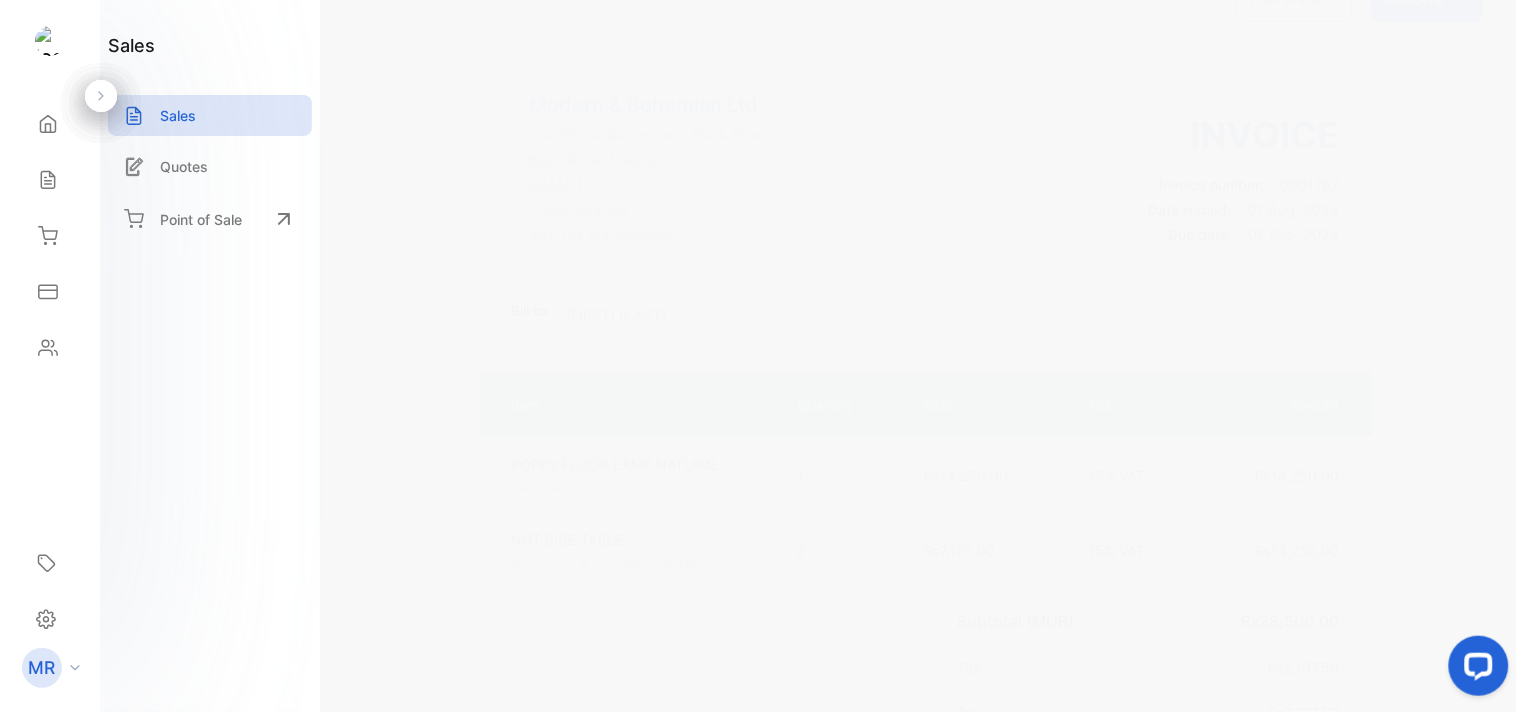 scroll, scrollTop: 0, scrollLeft: 0, axis: both 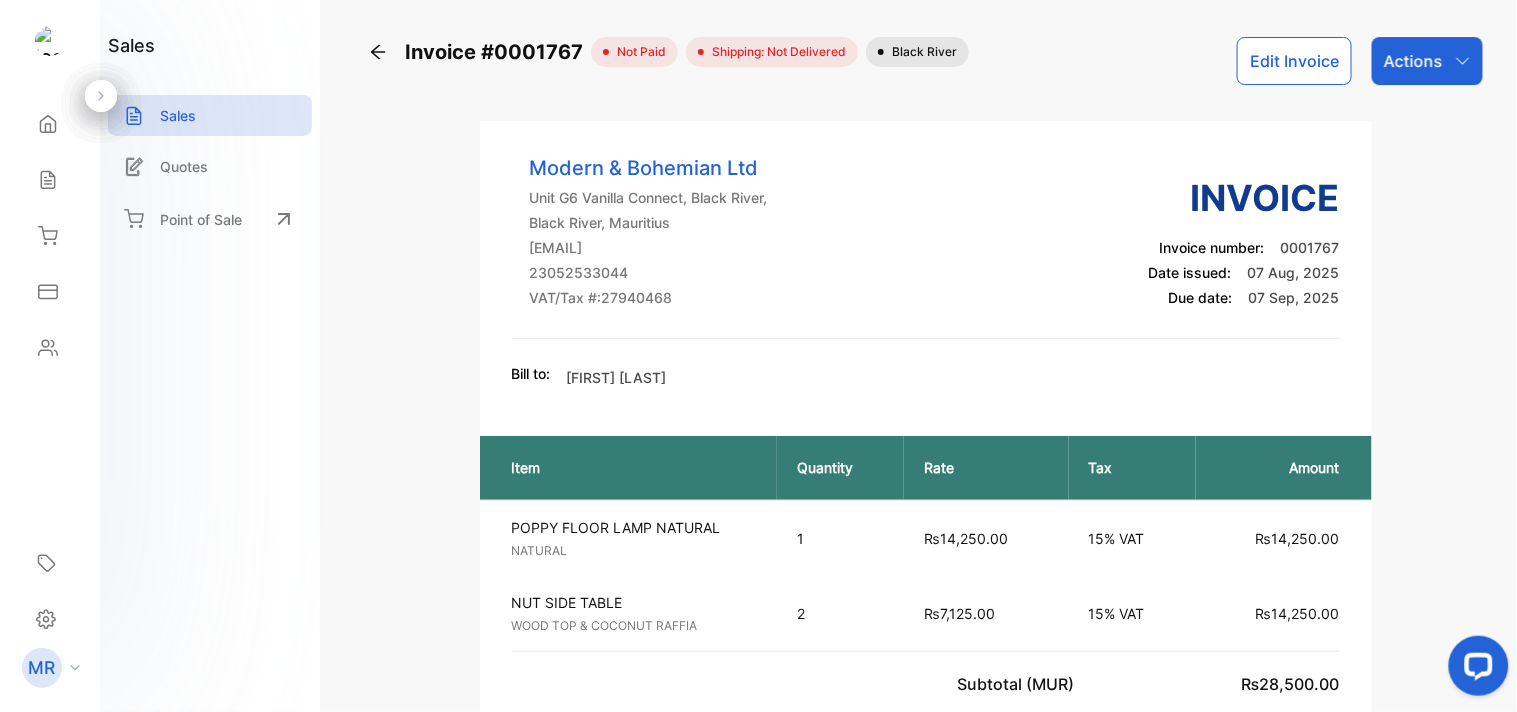 click on "Edit Invoice" at bounding box center (1294, 61) 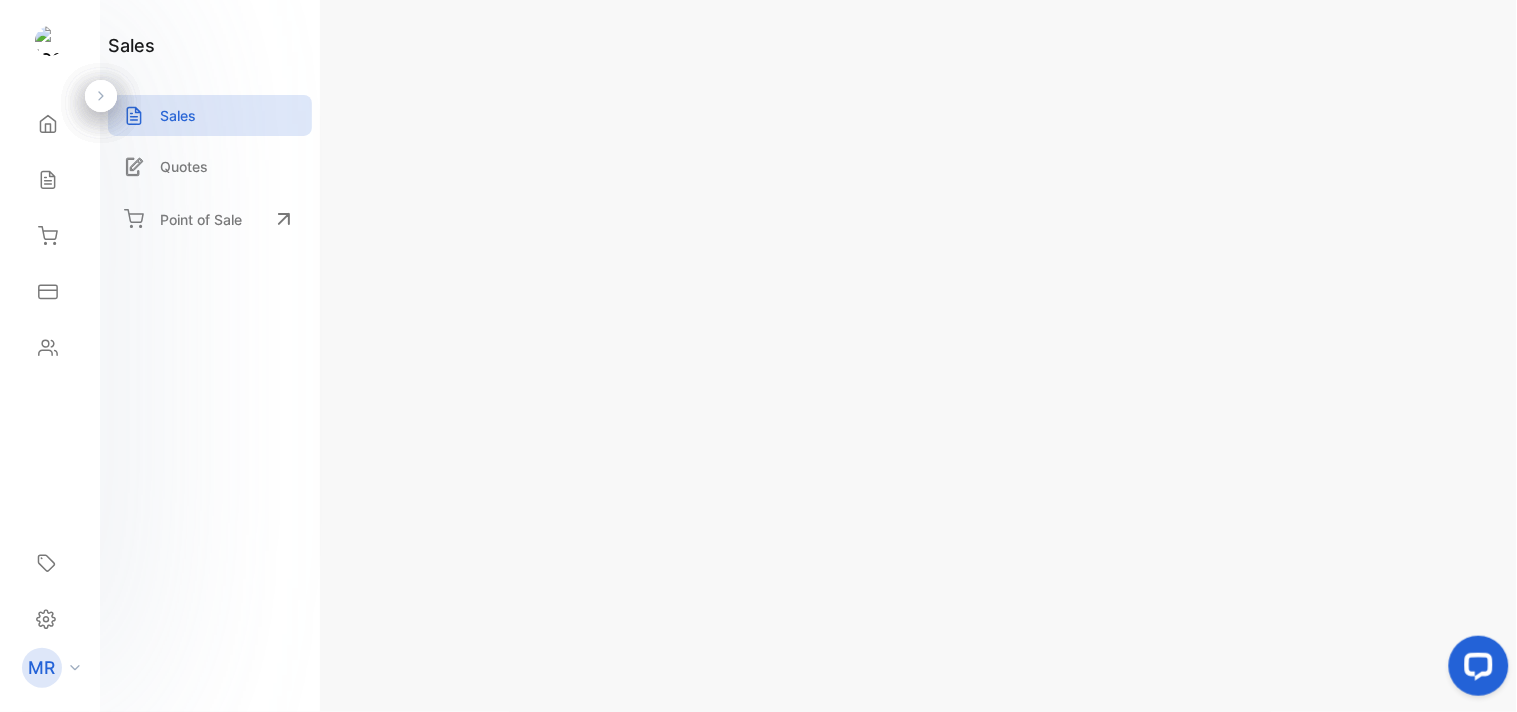 type on "**********" 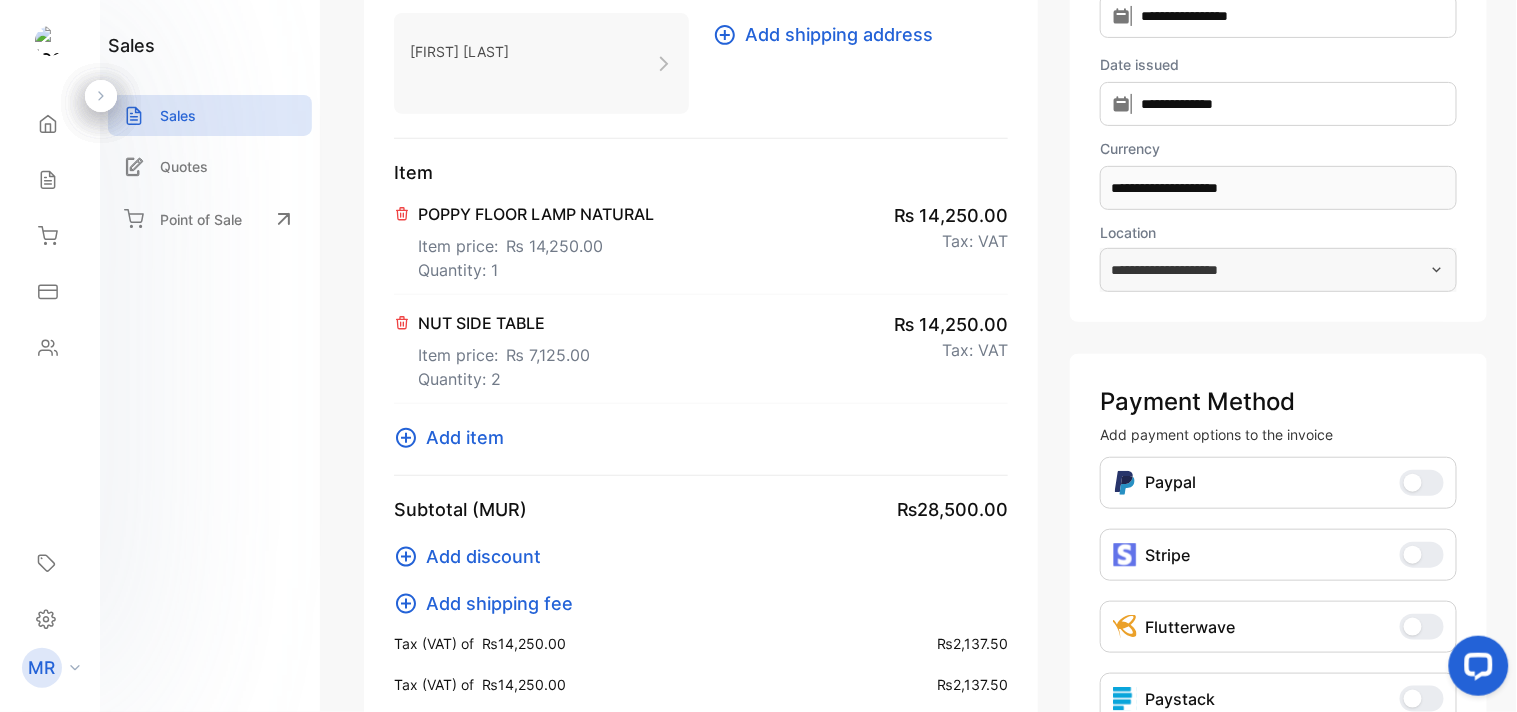 scroll, scrollTop: 166, scrollLeft: 0, axis: vertical 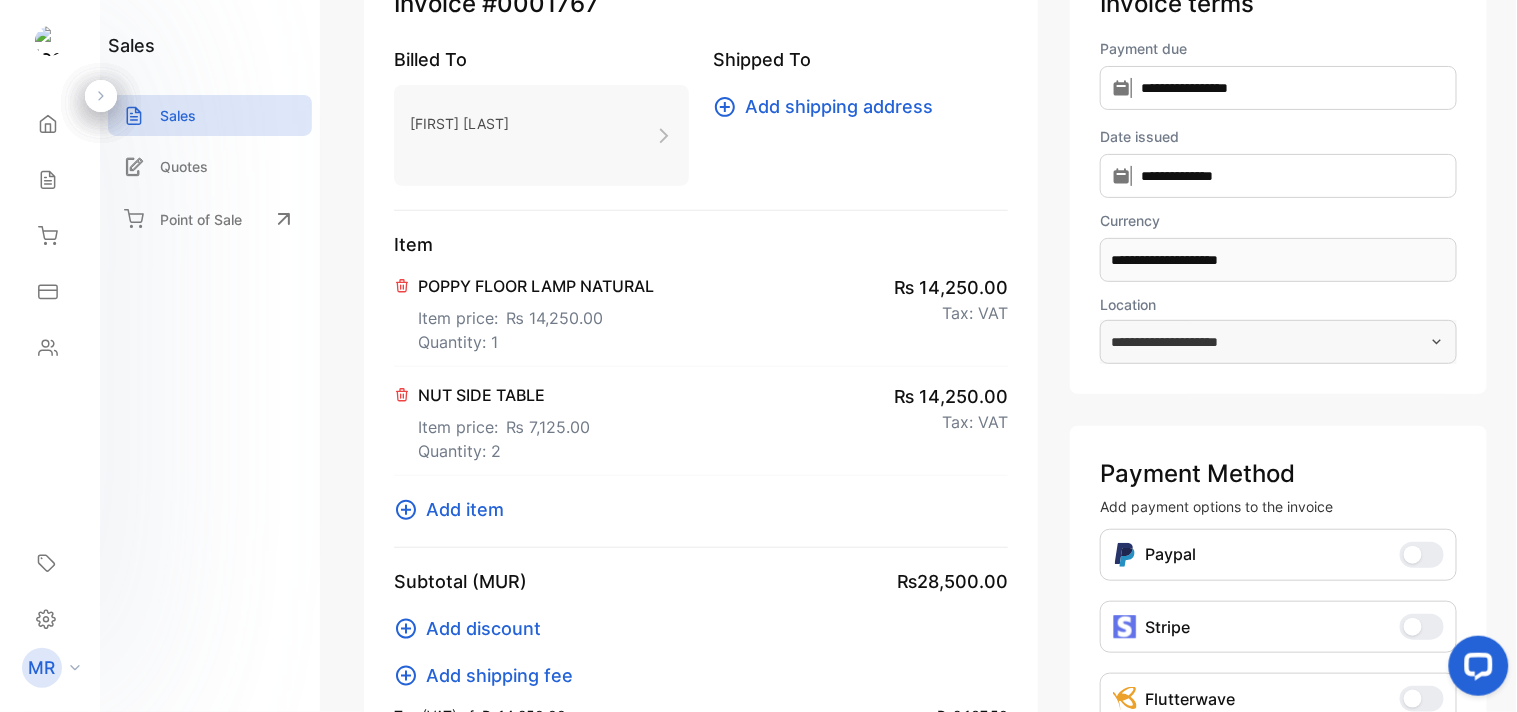 click on "**********" at bounding box center [1278, 175] 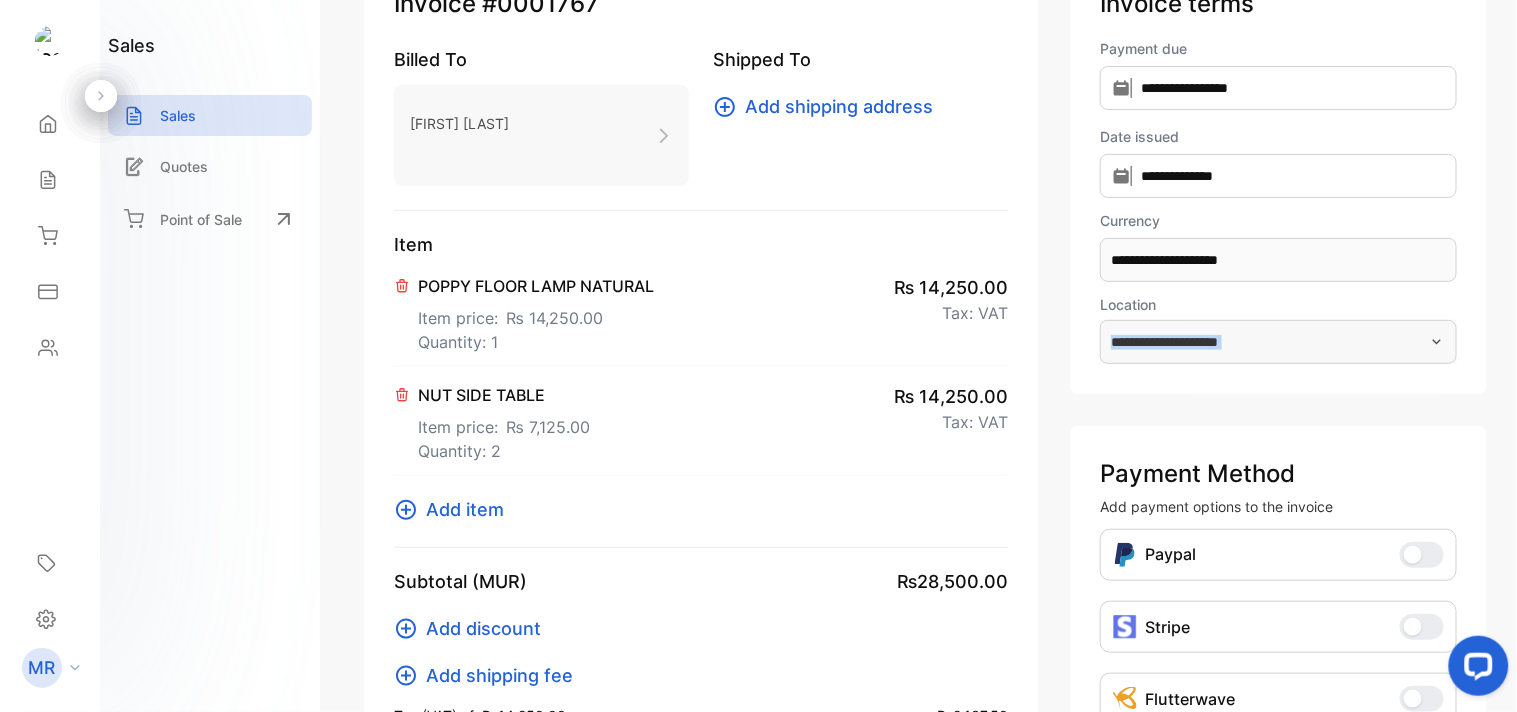 click on "**********" at bounding box center (1278, 175) 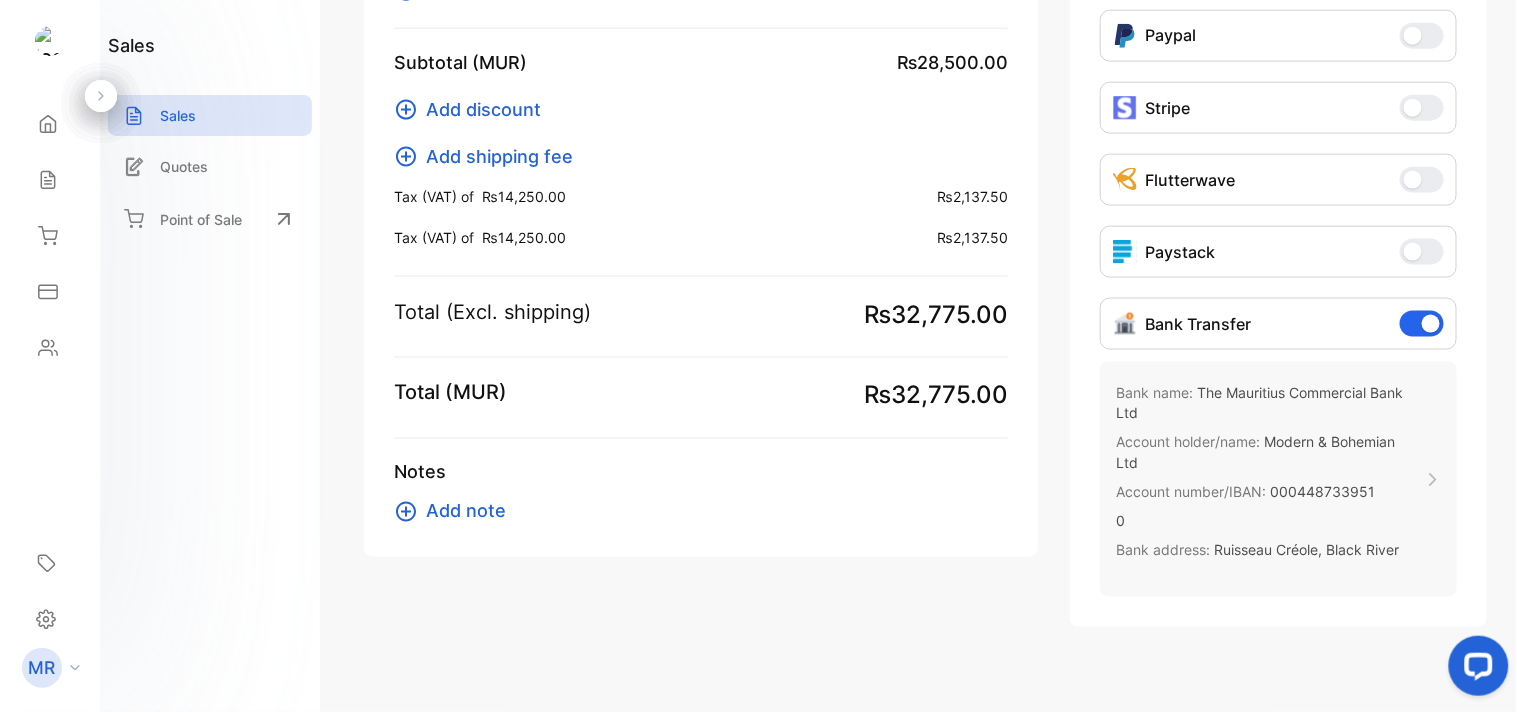scroll, scrollTop: 712, scrollLeft: 0, axis: vertical 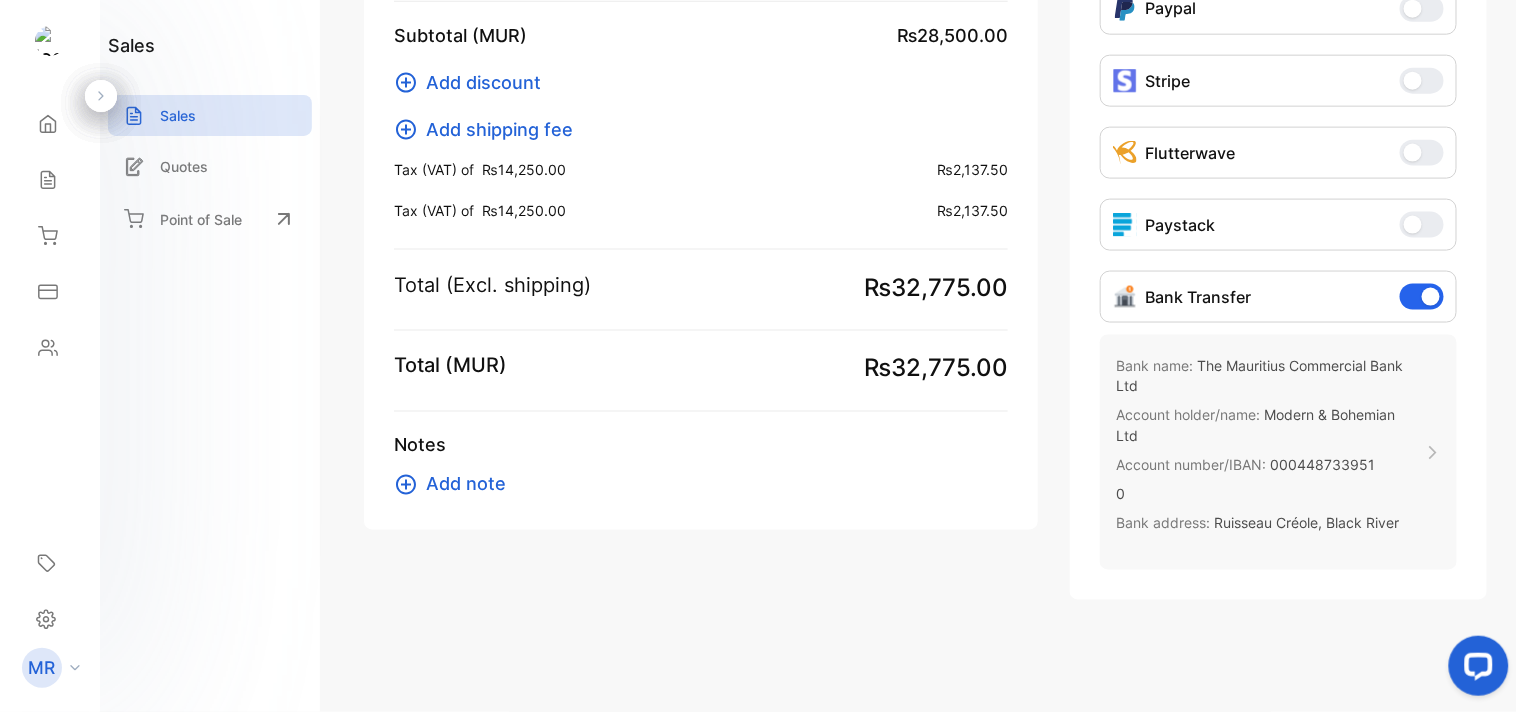 click on "Add note" at bounding box center (456, 484) 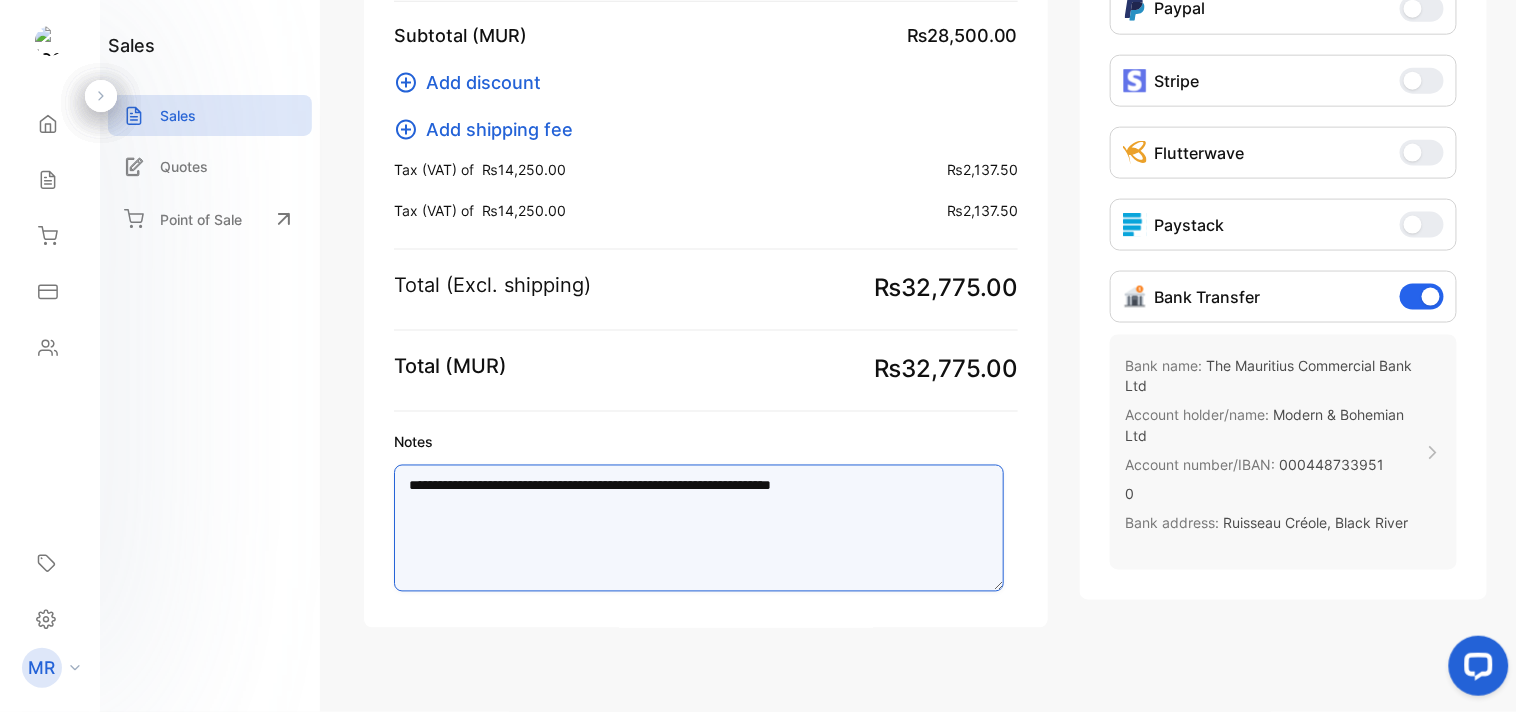 click on "**********" at bounding box center [699, 528] 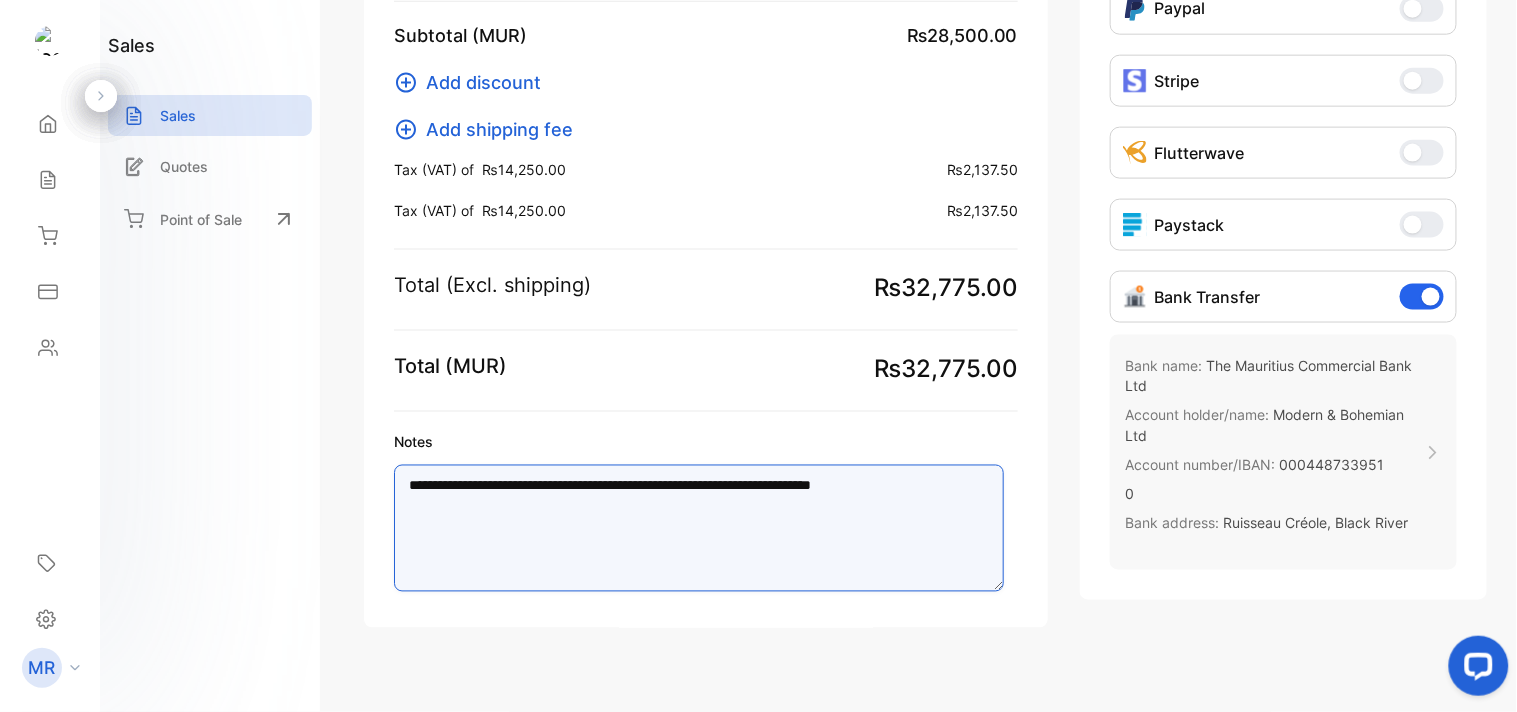 click on "**********" at bounding box center [699, 528] 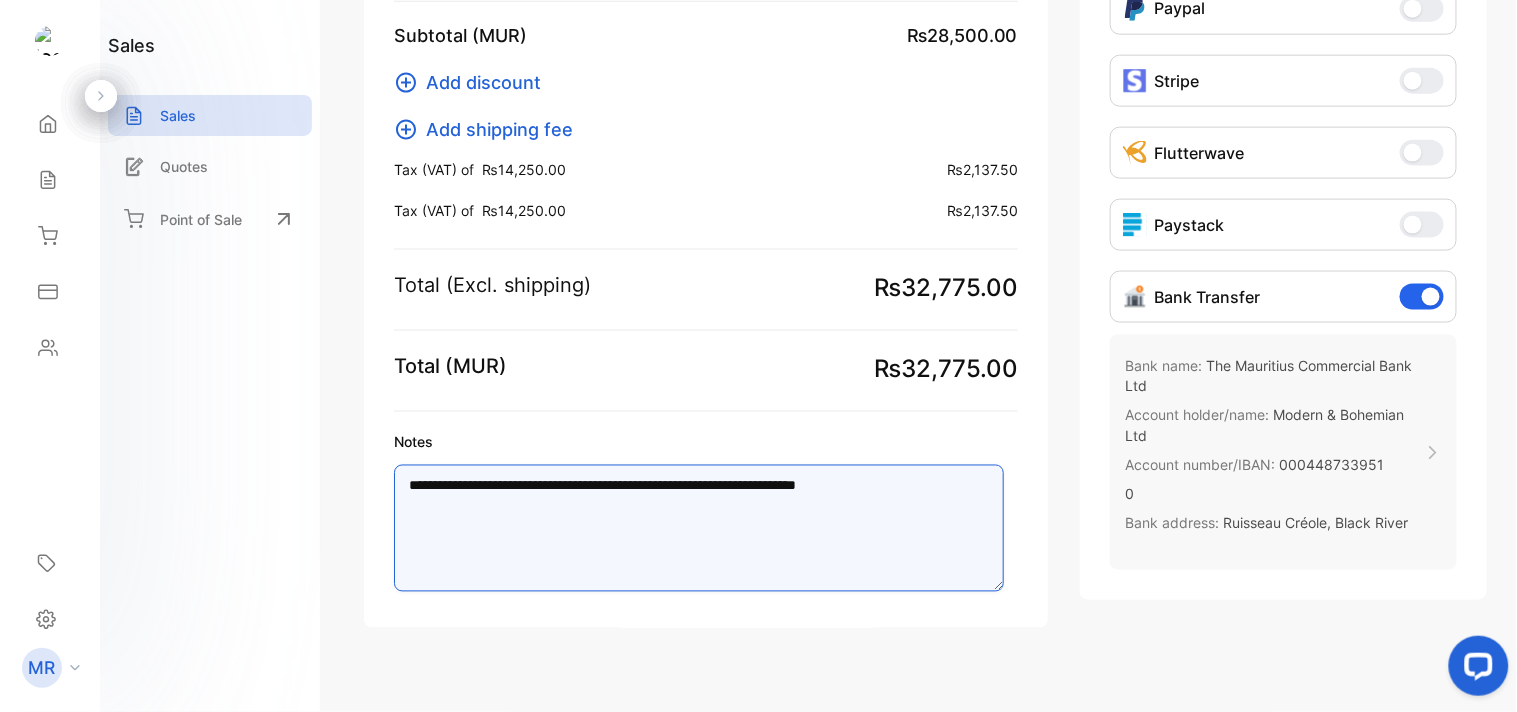 click on "**********" at bounding box center [699, 528] 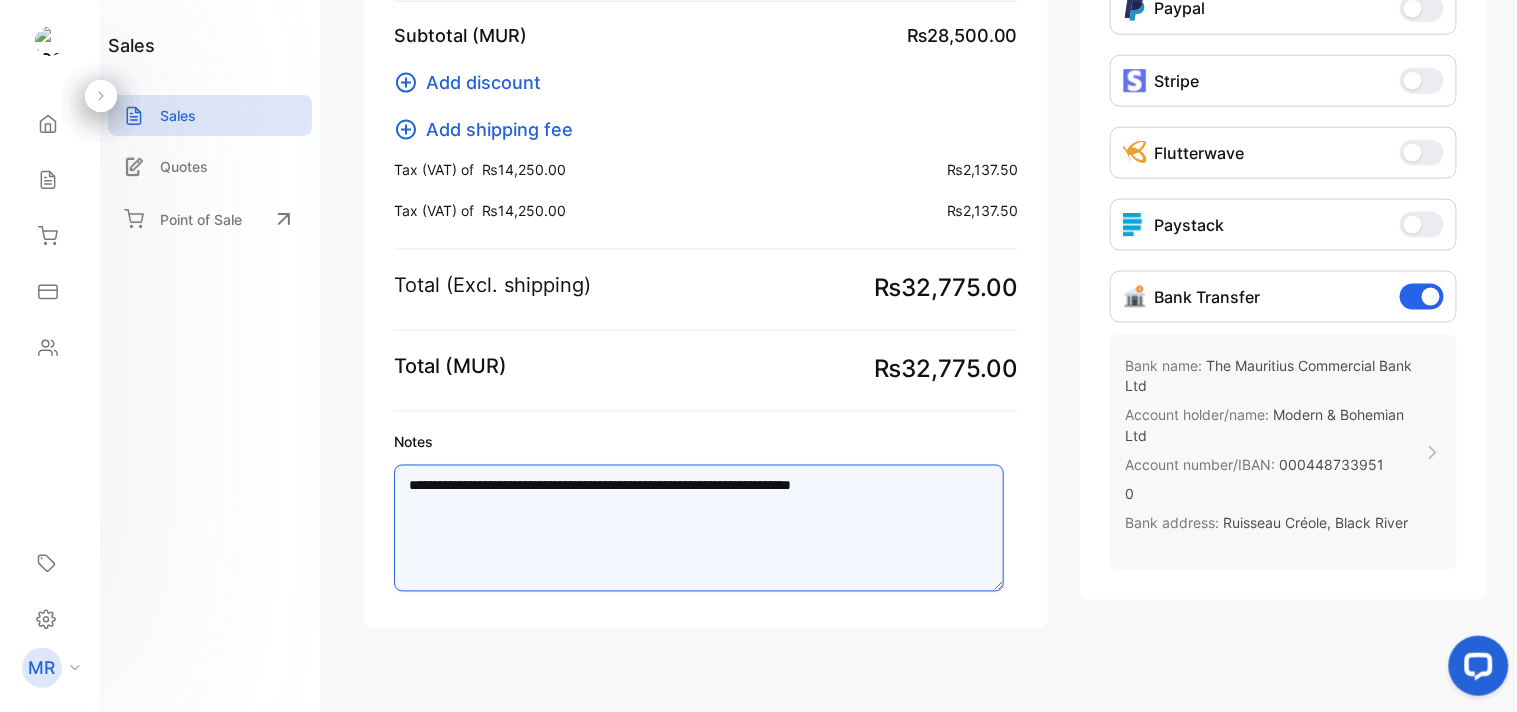 click on "**********" at bounding box center (699, 528) 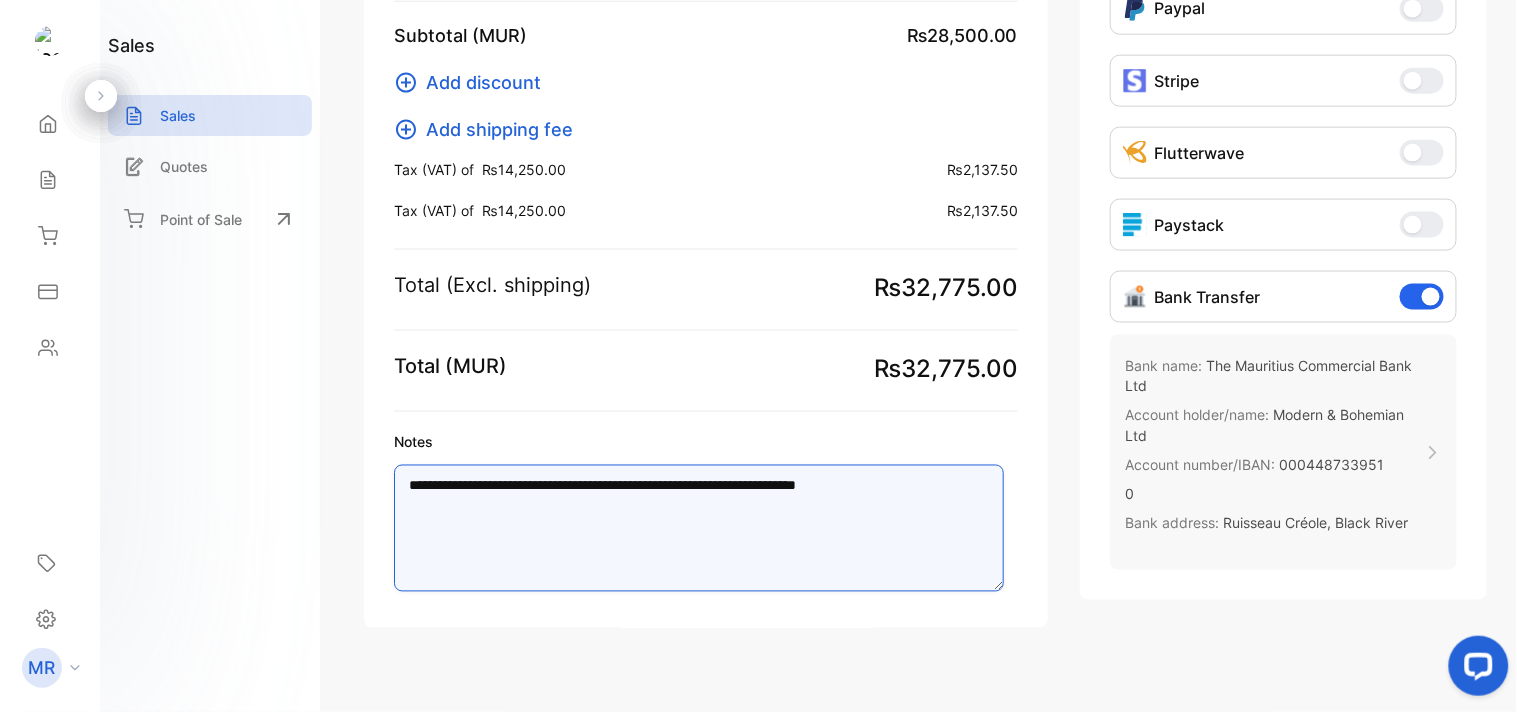 click on "**********" at bounding box center (699, 528) 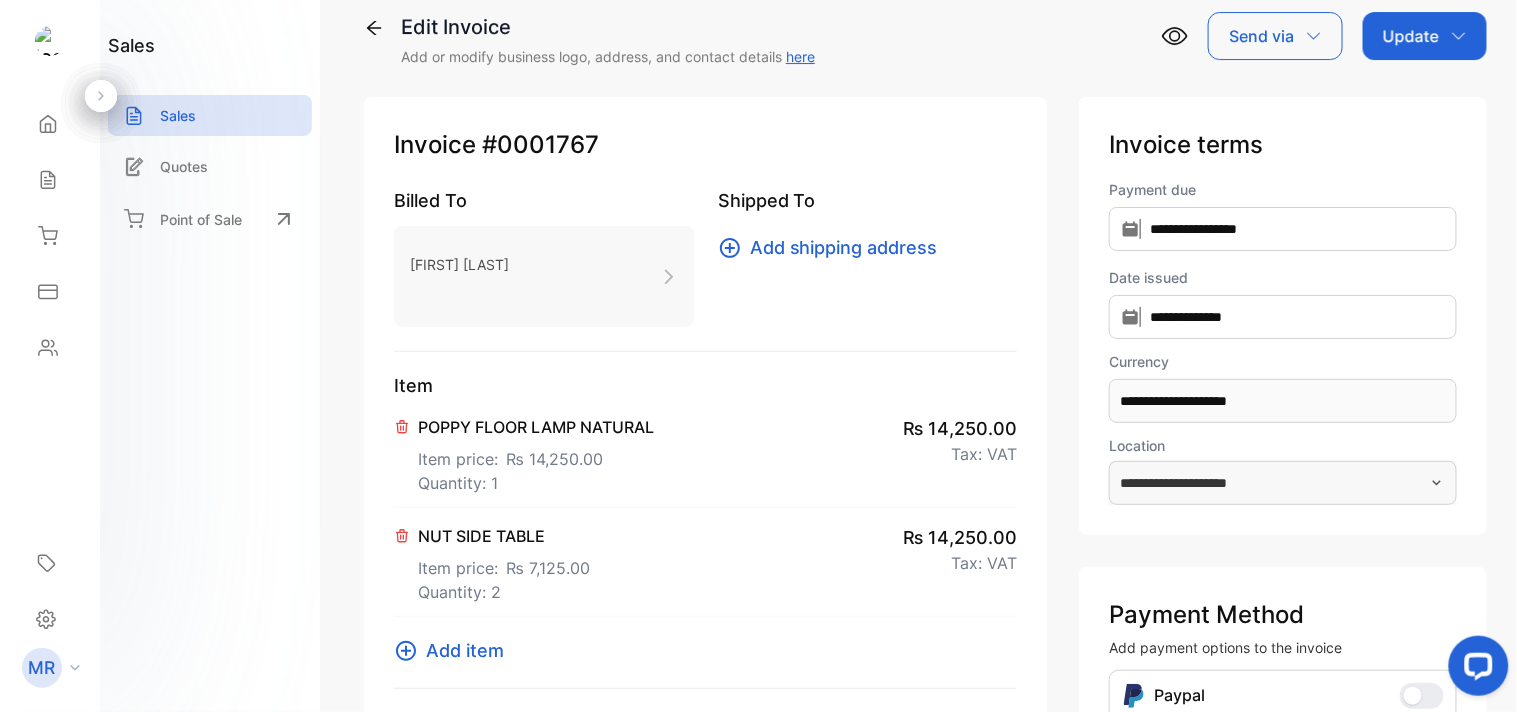 scroll, scrollTop: 0, scrollLeft: 0, axis: both 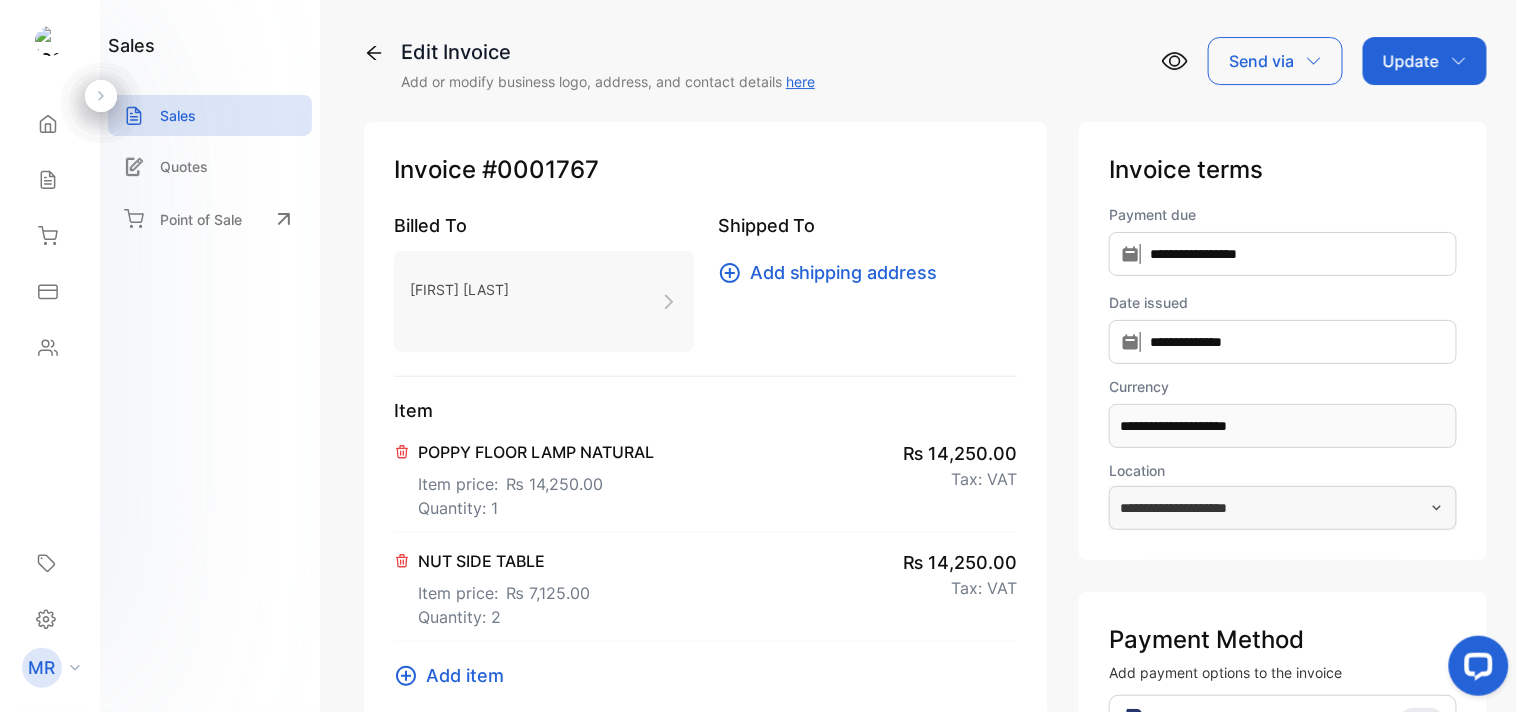 click on "Update" at bounding box center [1425, 61] 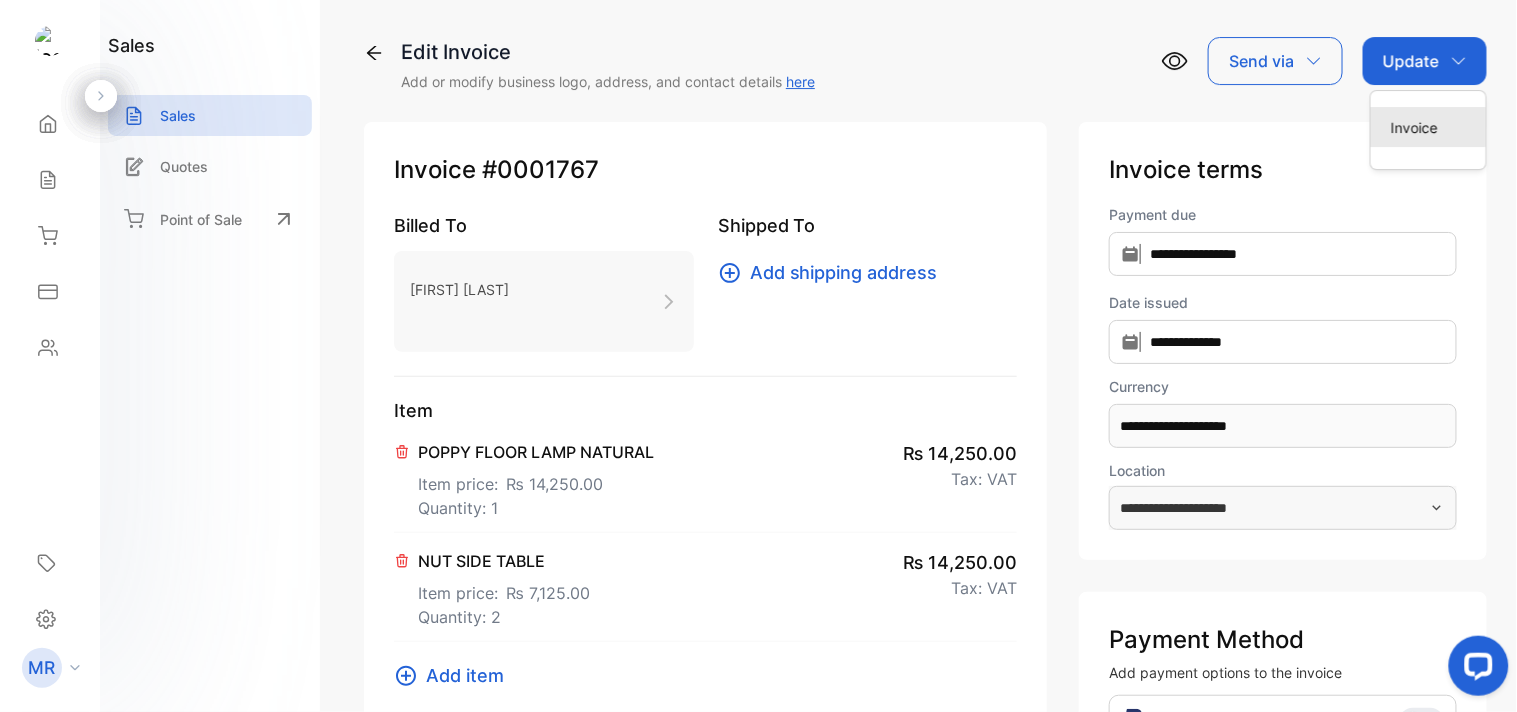 click on "Invoice" at bounding box center (1428, 127) 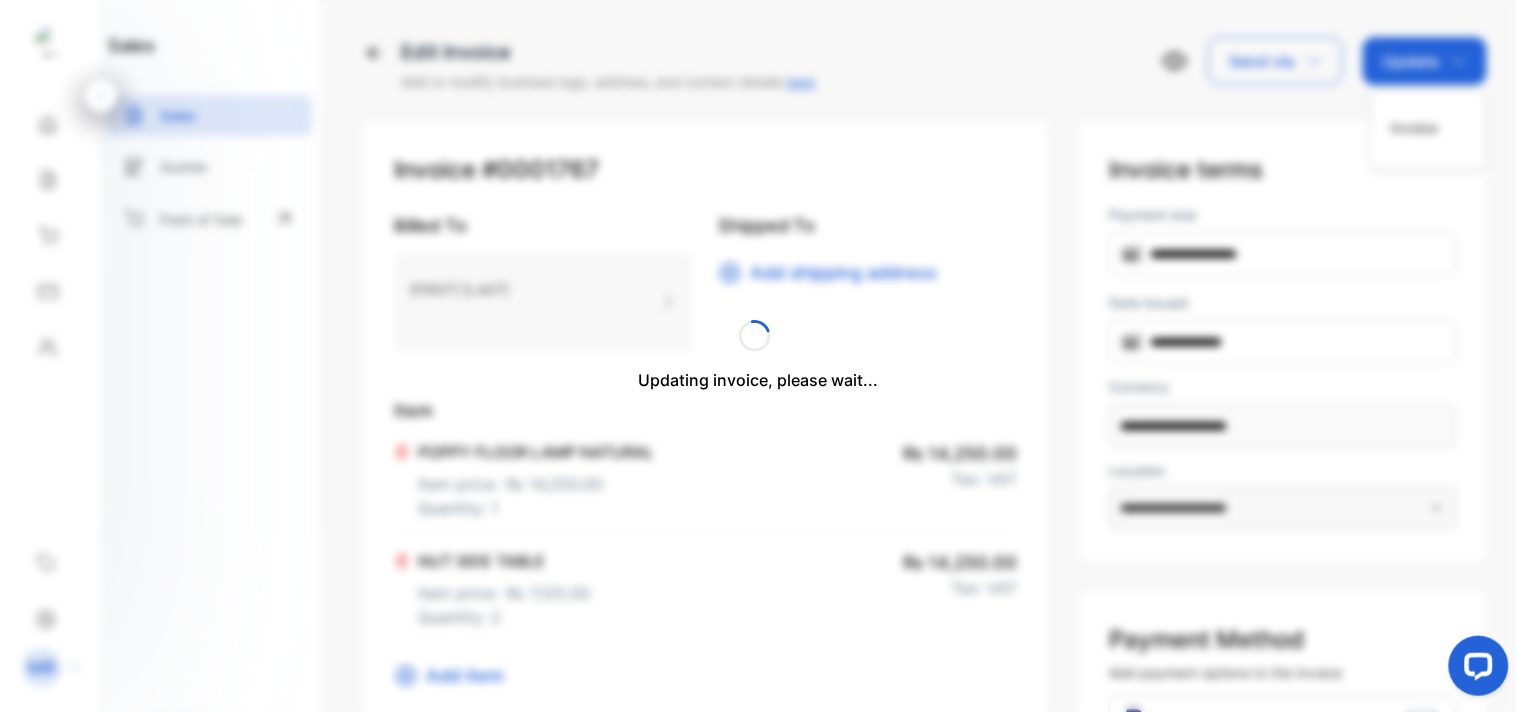 type 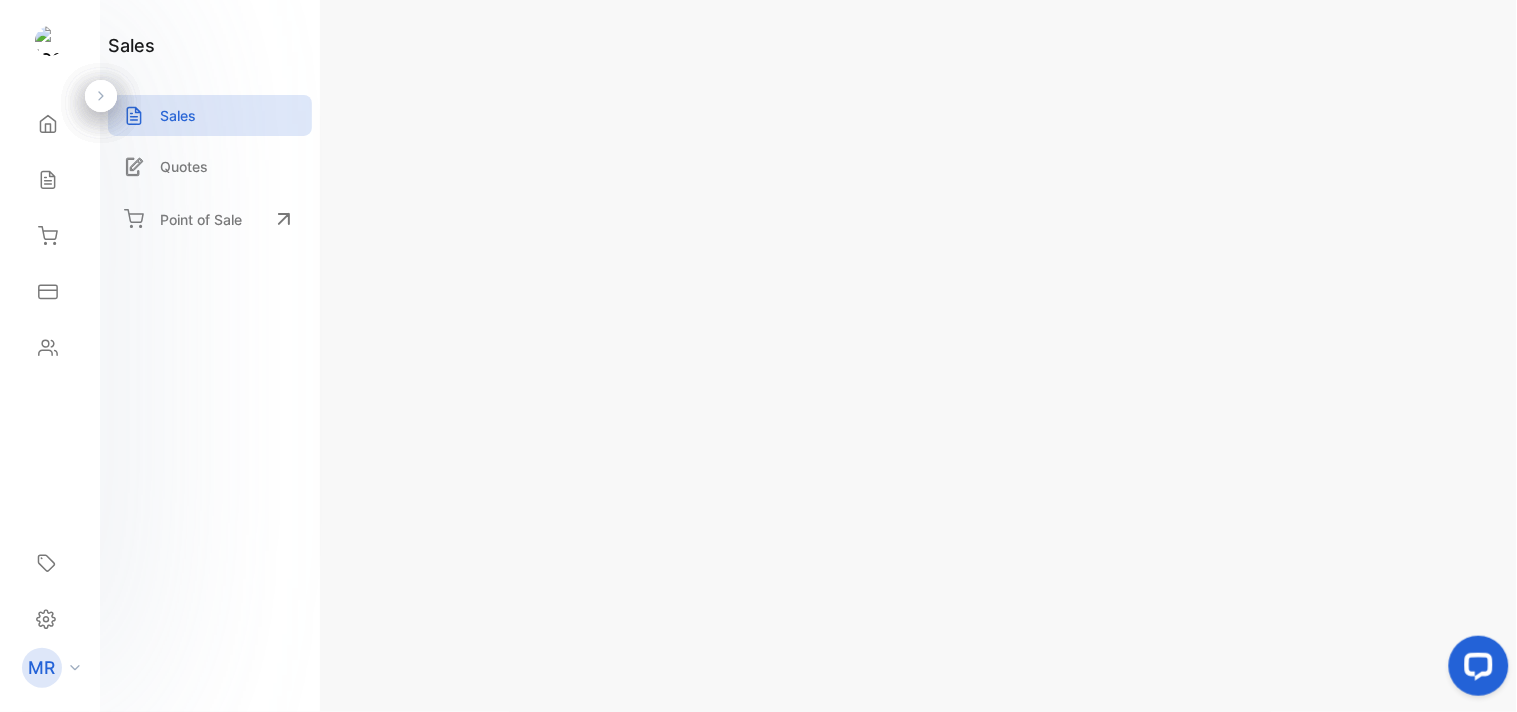scroll, scrollTop: 0, scrollLeft: 0, axis: both 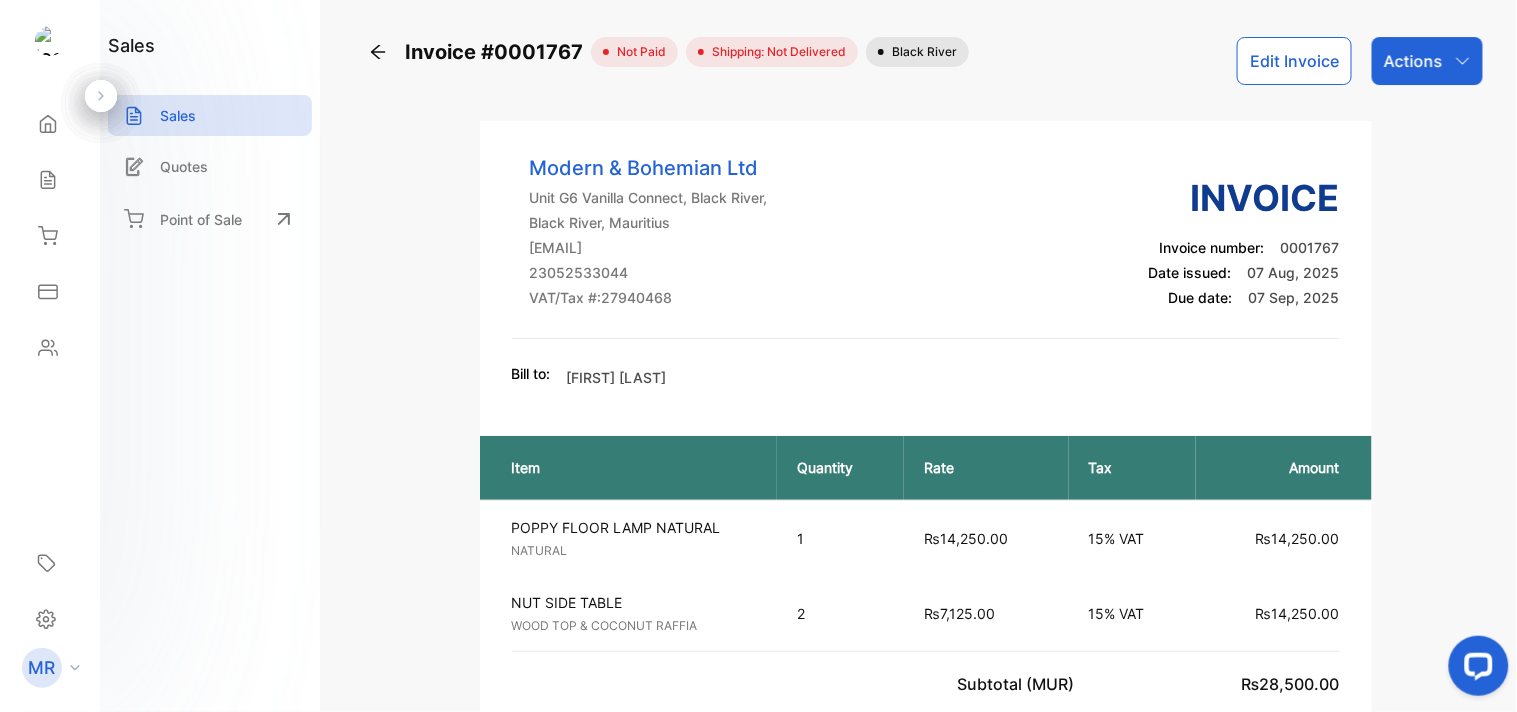 click on "Actions" at bounding box center [1413, 61] 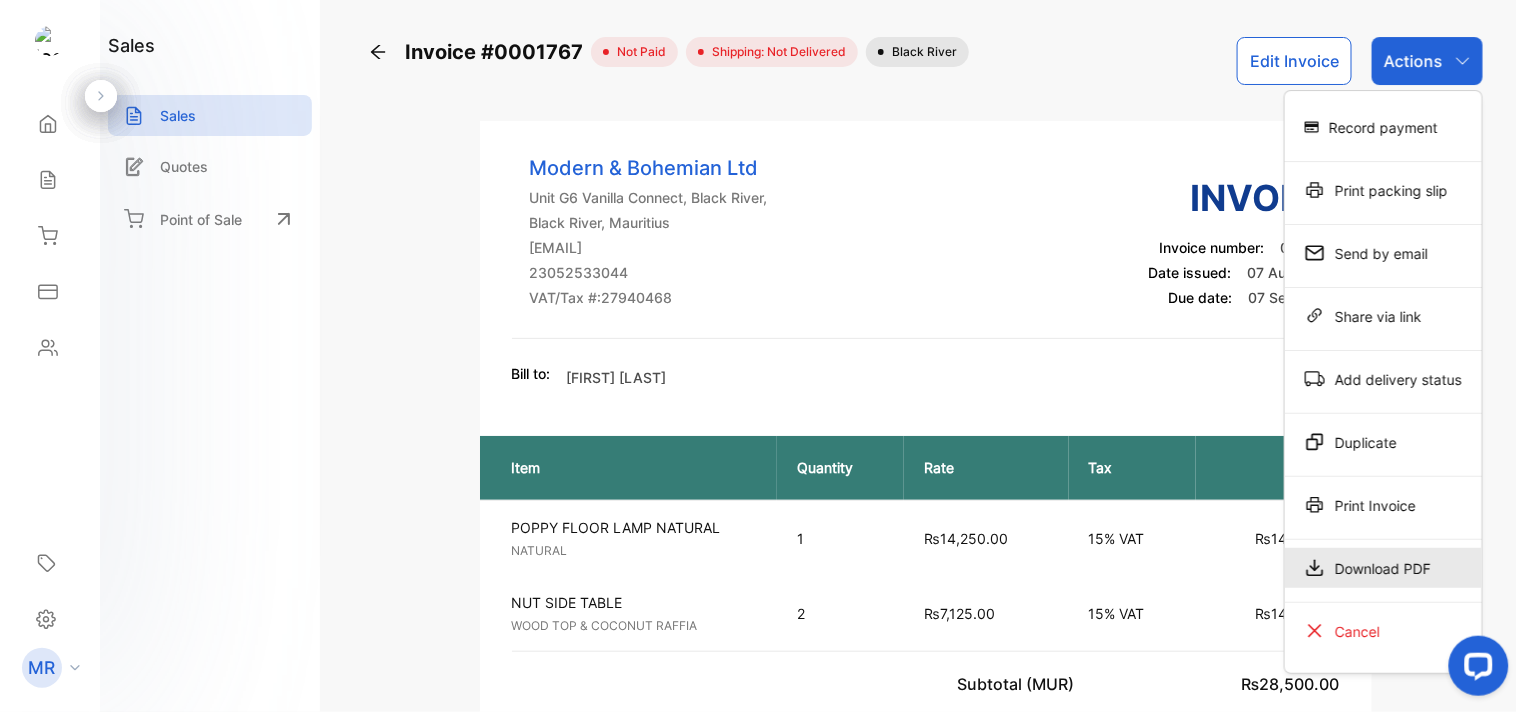 click on "Download PDF" at bounding box center [1383, 568] 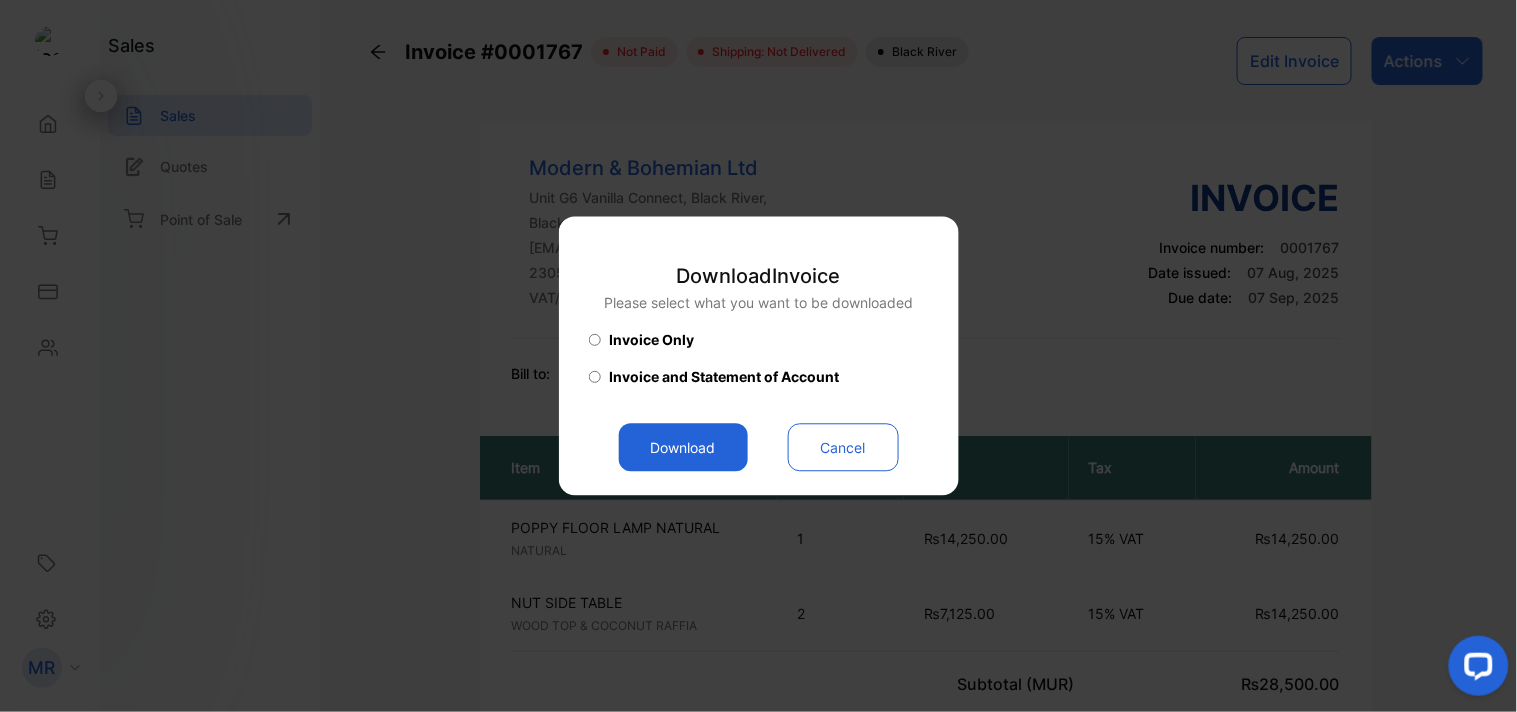 click on "Download" at bounding box center (683, 448) 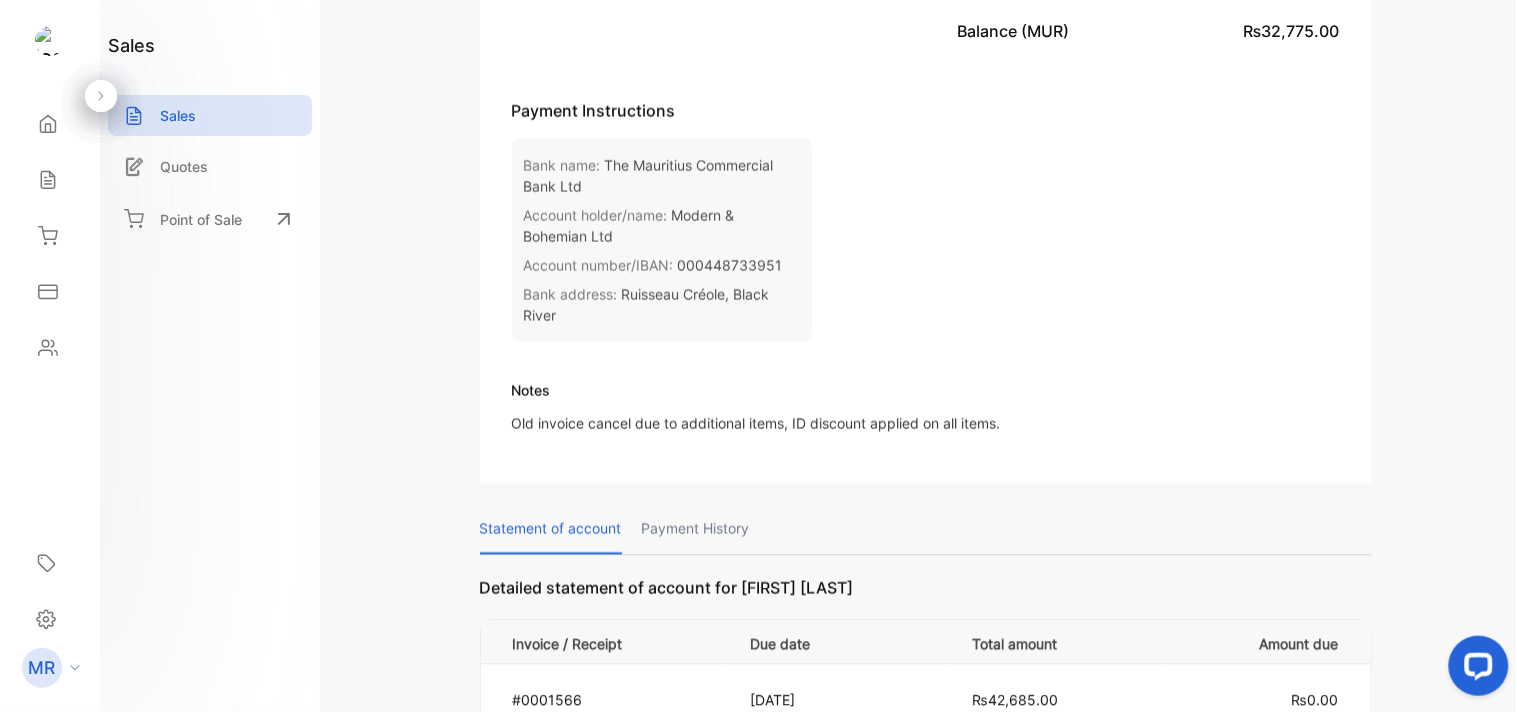 scroll, scrollTop: 900, scrollLeft: 0, axis: vertical 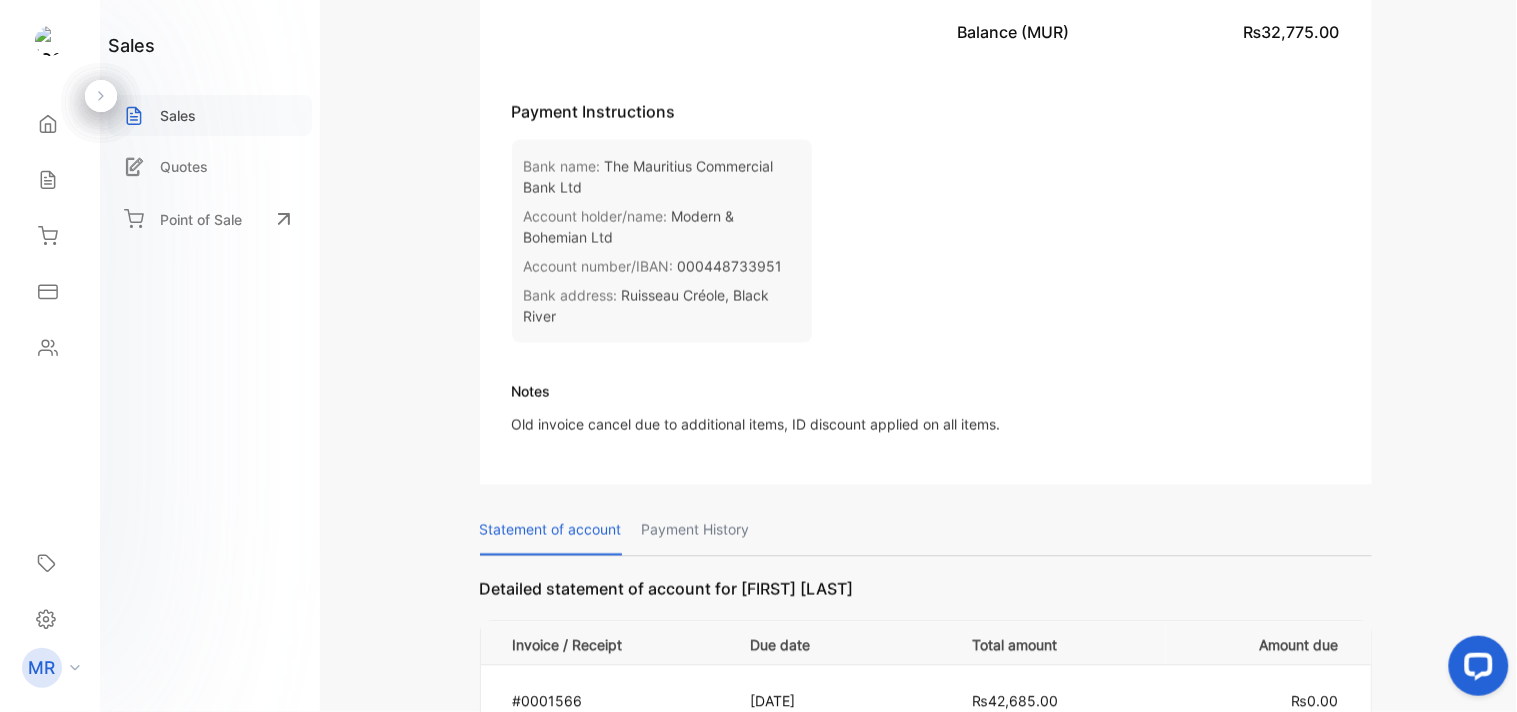 click on "Sales" at bounding box center (178, 115) 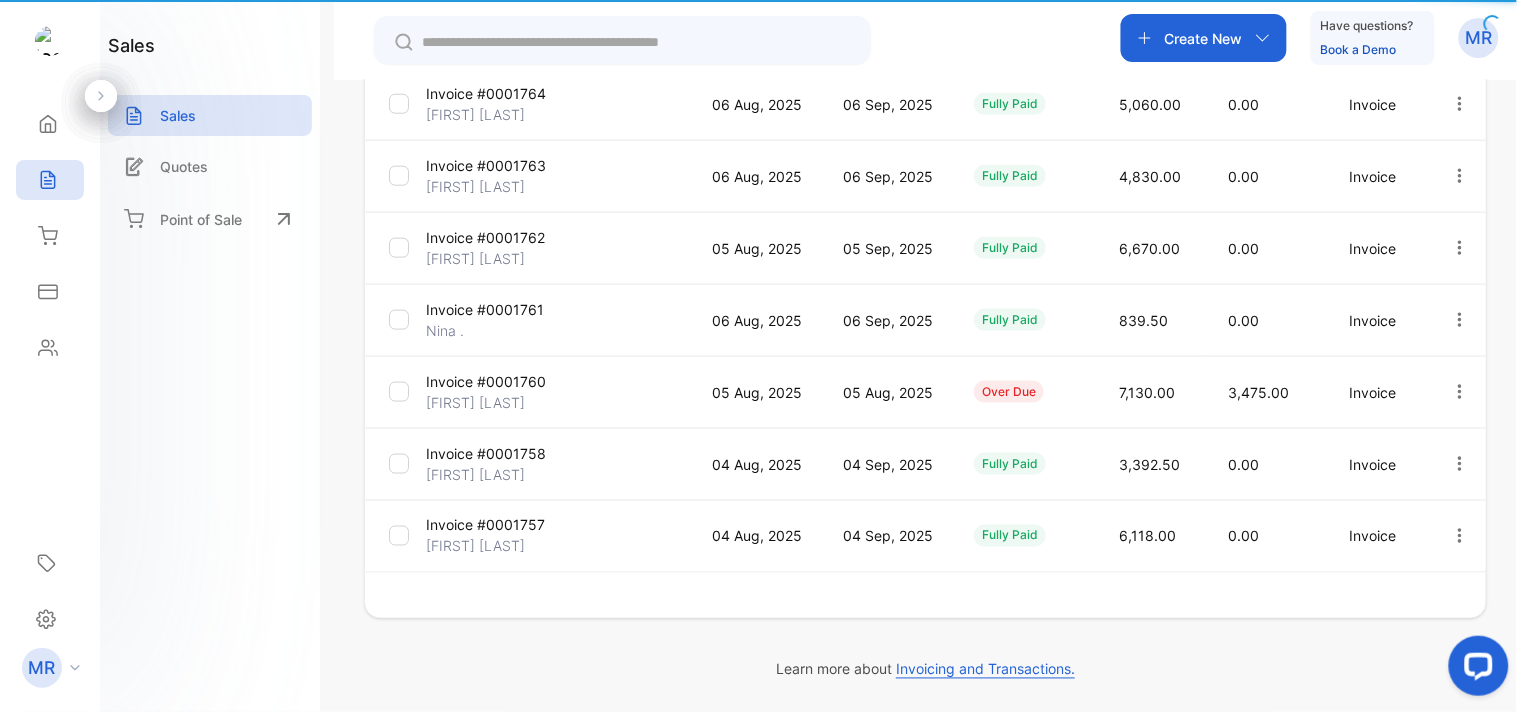 type on "**********" 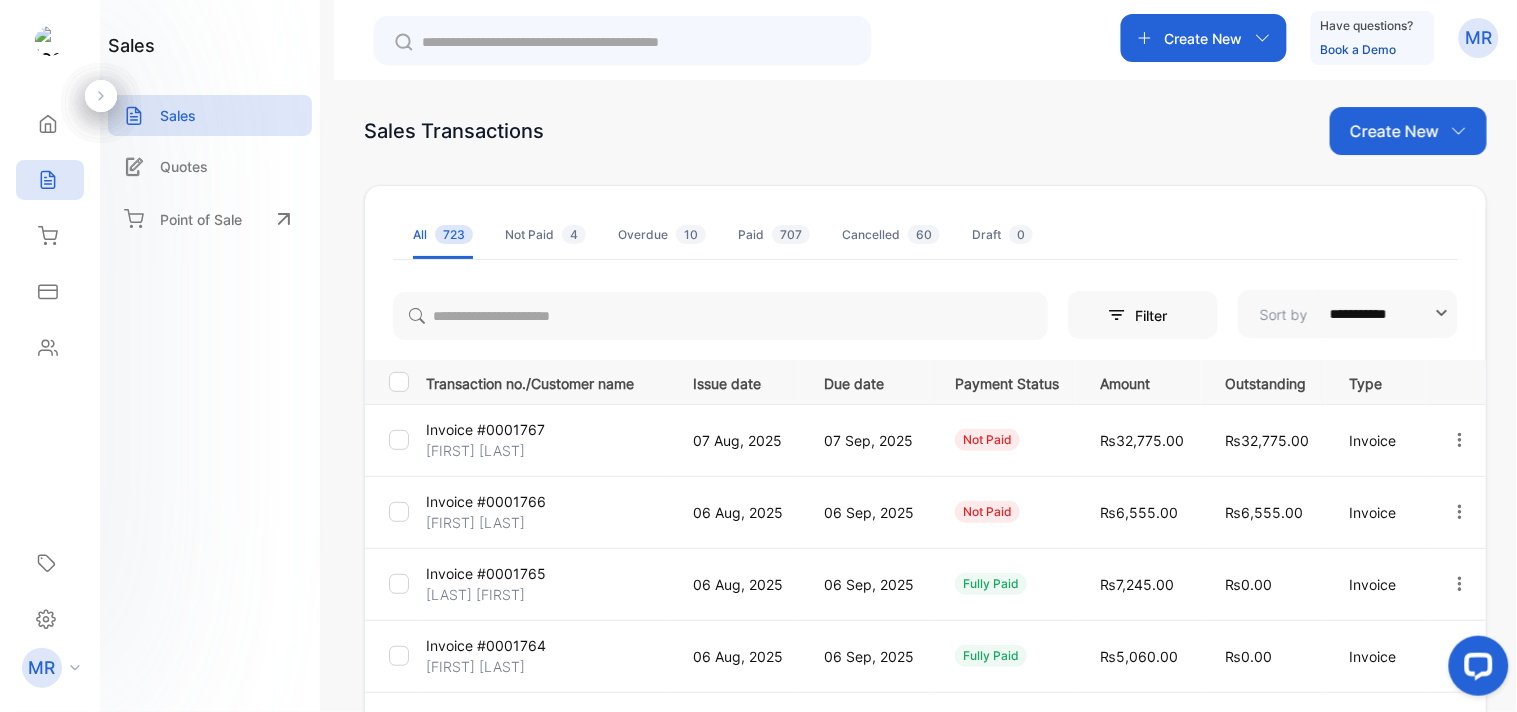 scroll, scrollTop: 0, scrollLeft: 0, axis: both 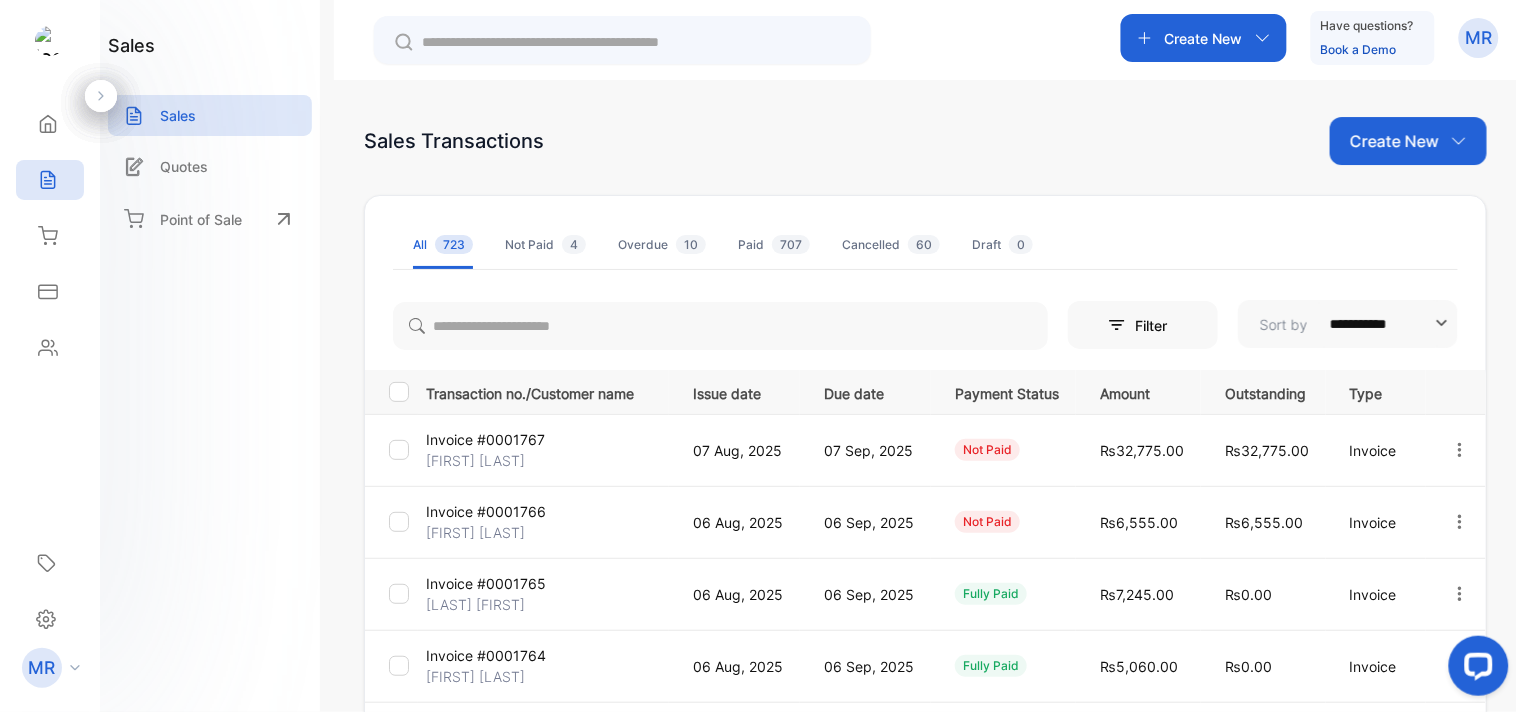 click 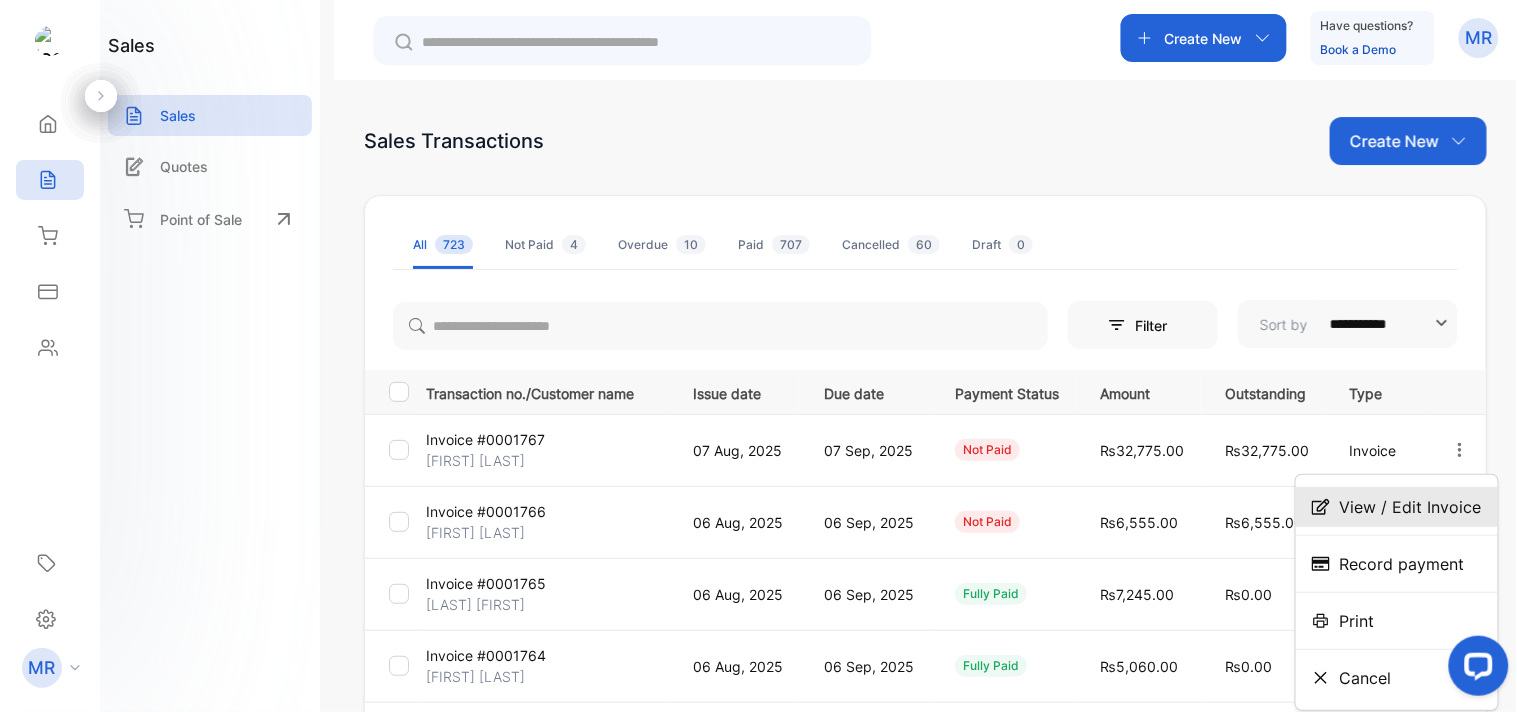 click on "View / Edit Invoice" at bounding box center [1411, 507] 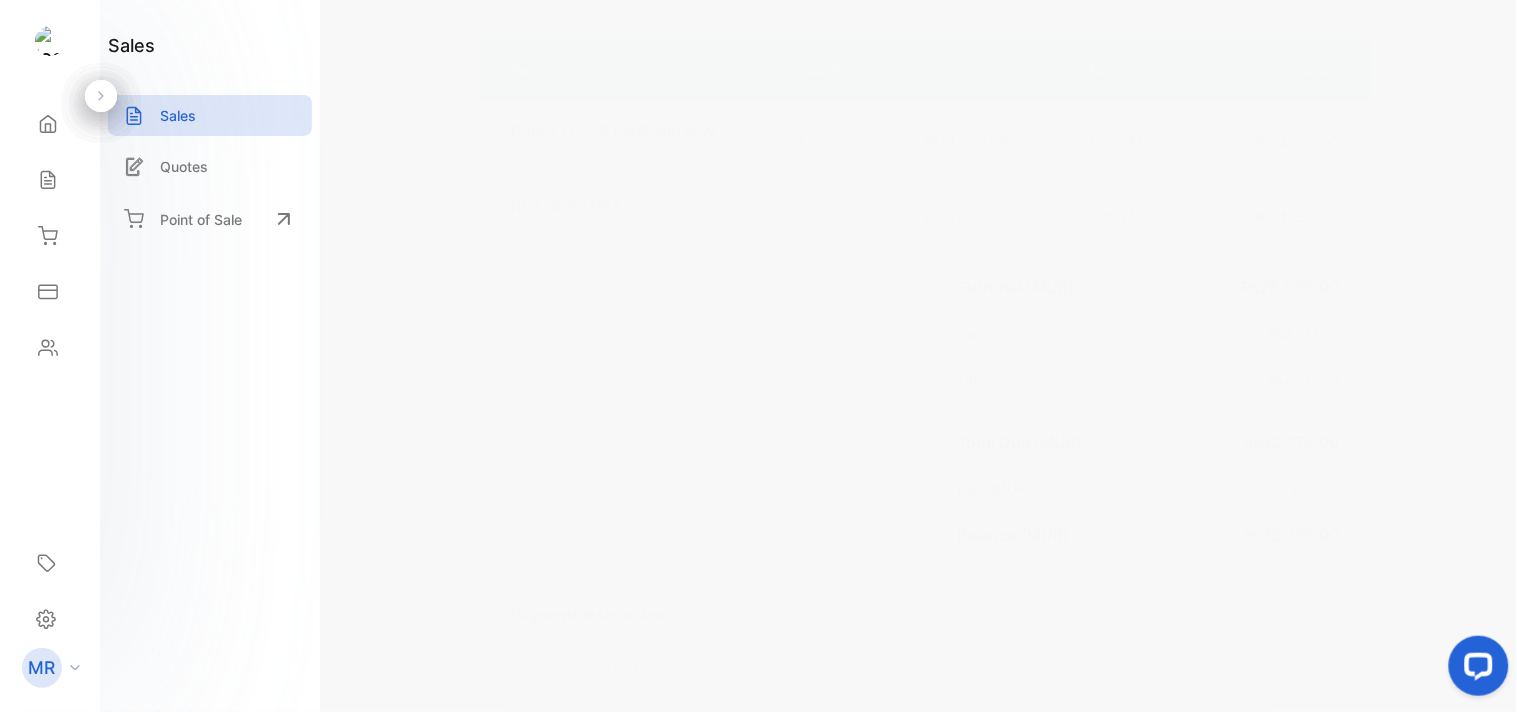 scroll, scrollTop: 432, scrollLeft: 0, axis: vertical 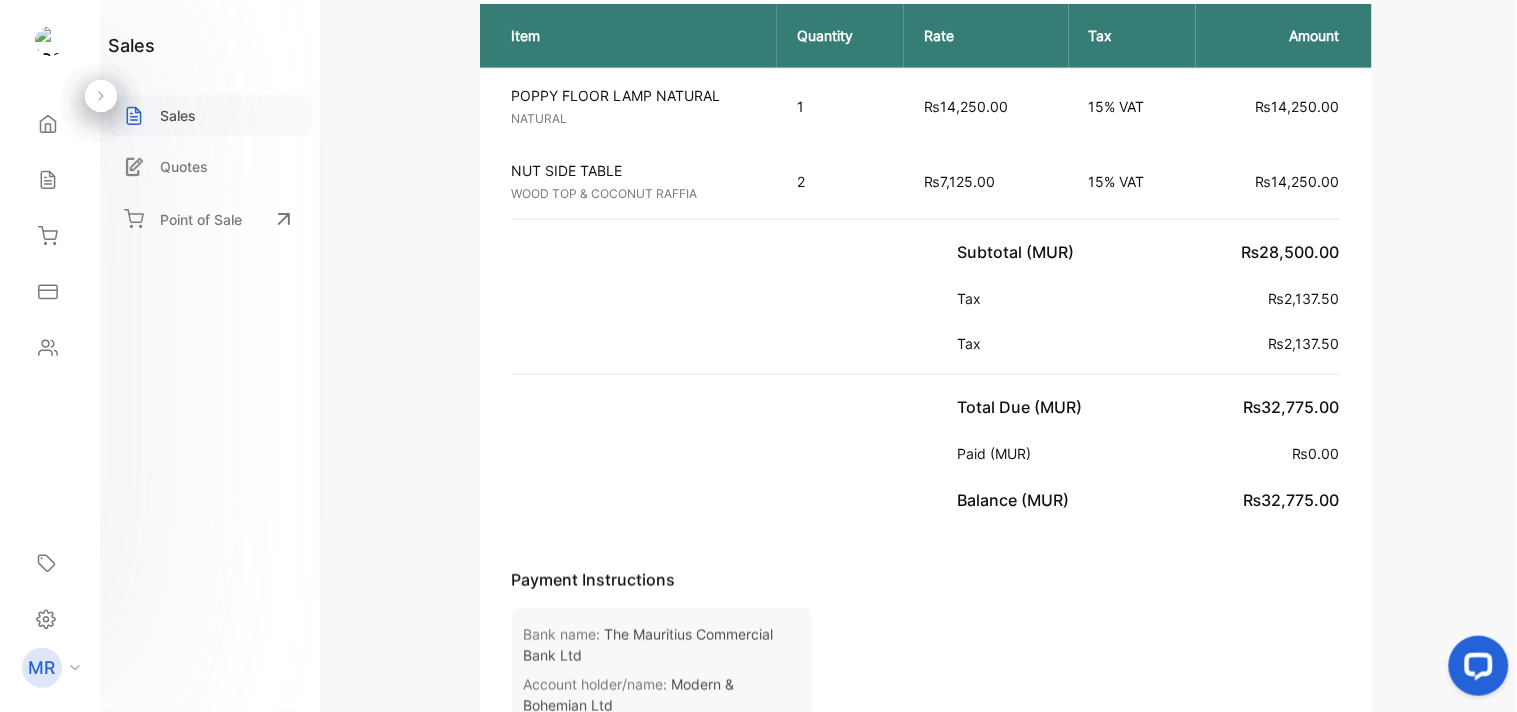 click on "Sales" at bounding box center [178, 115] 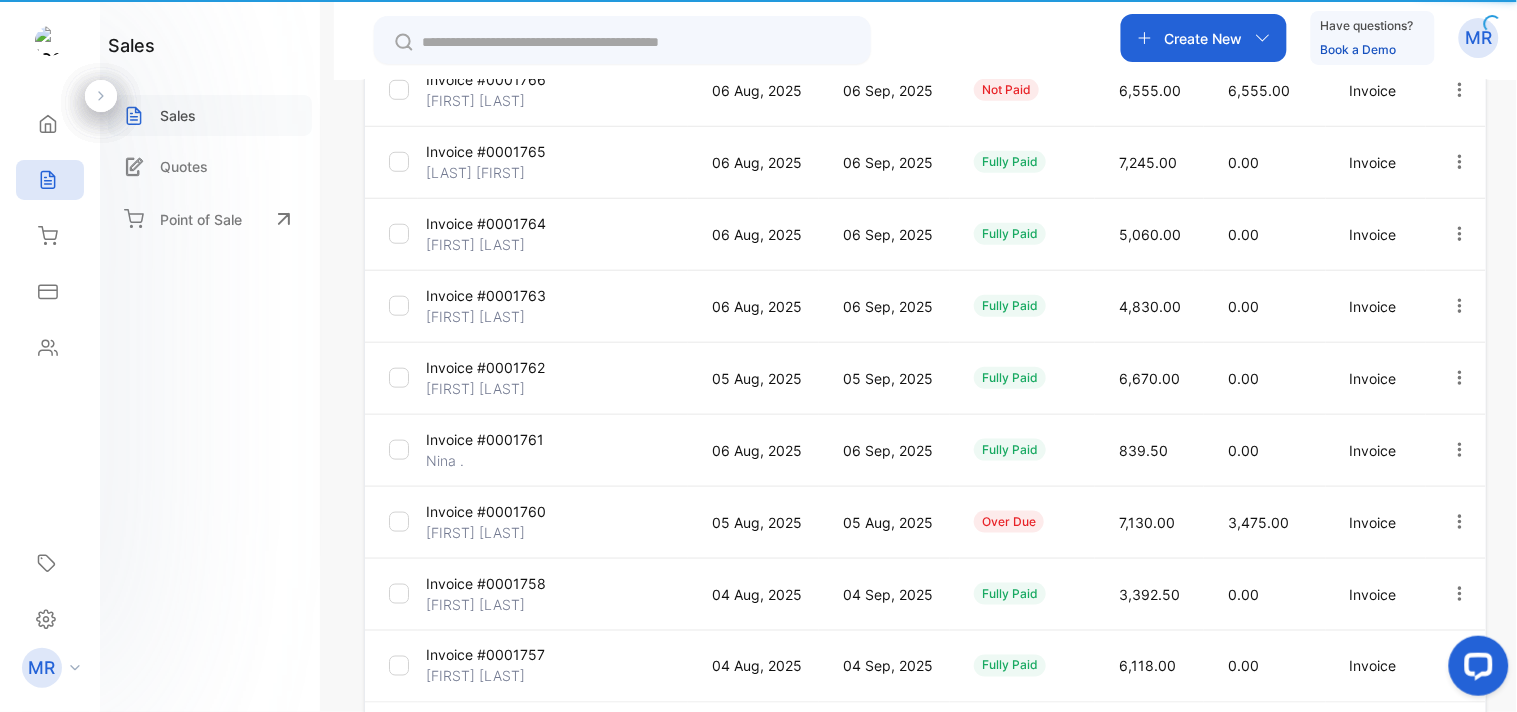 type on "**********" 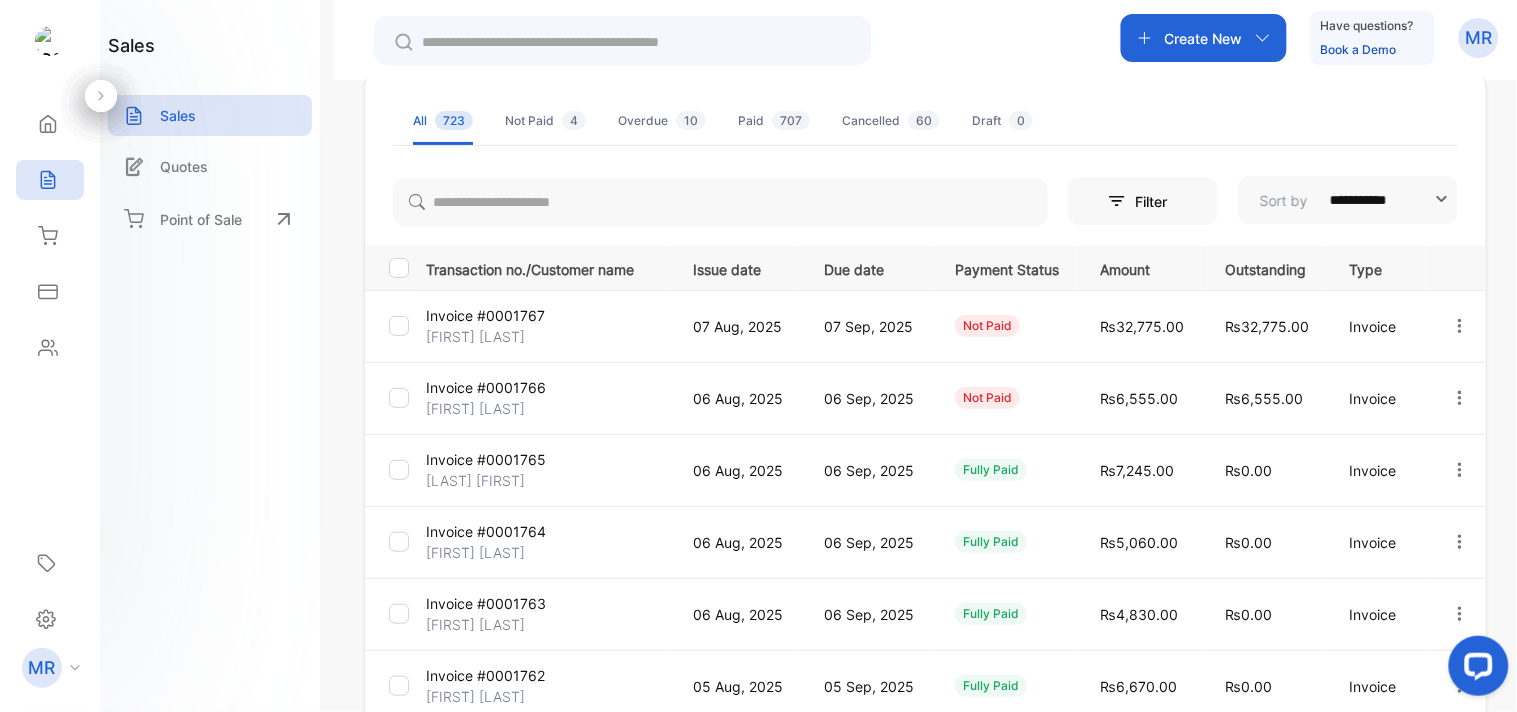 scroll, scrollTop: 0, scrollLeft: 0, axis: both 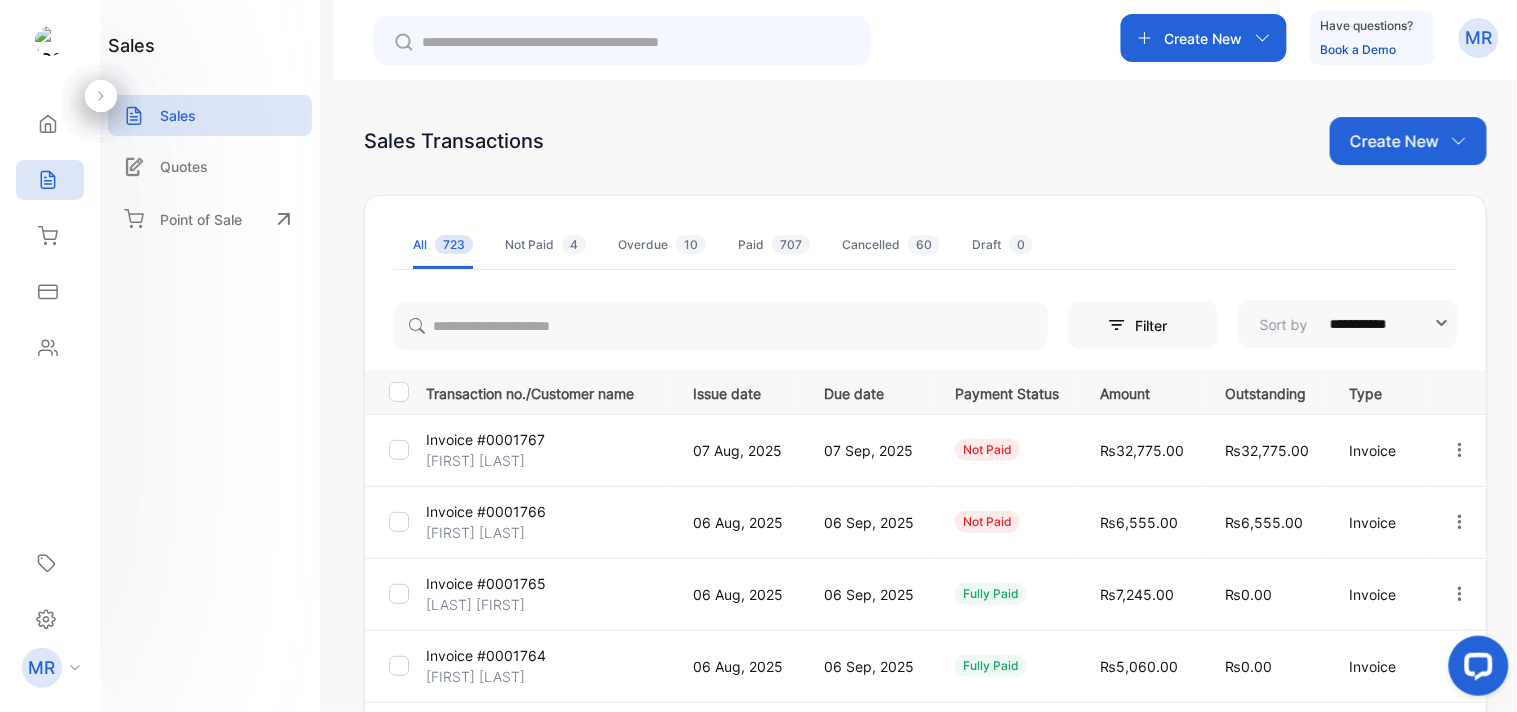 click 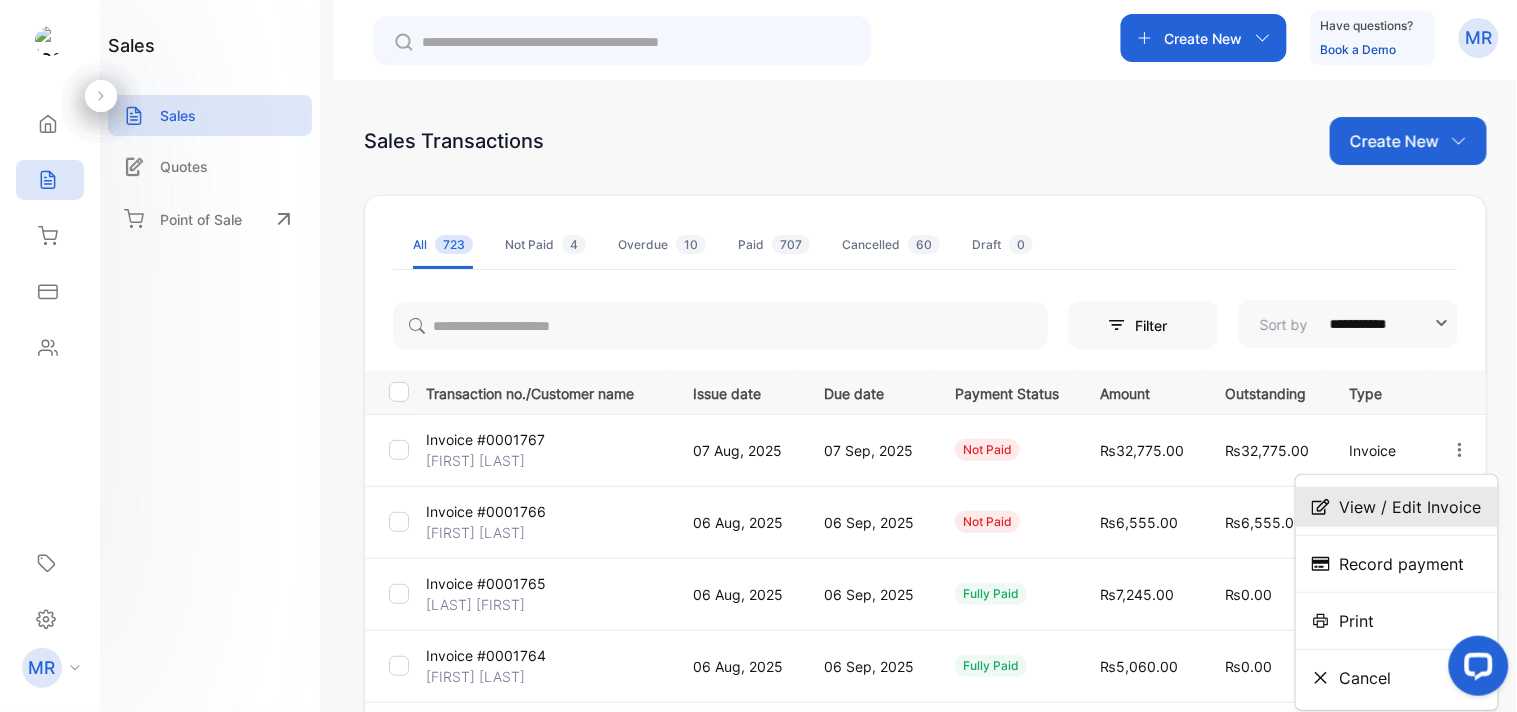 click on "View / Edit Invoice" at bounding box center (1411, 507) 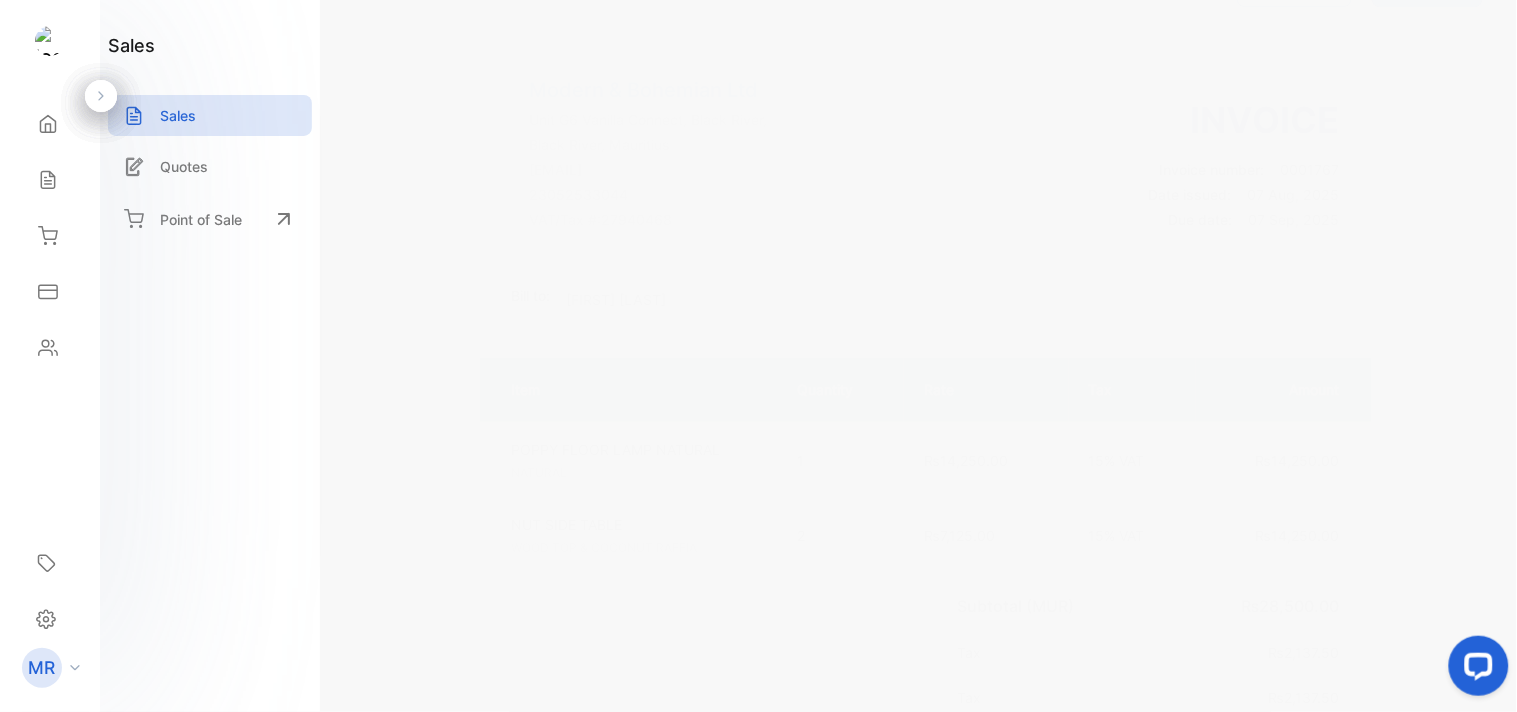 scroll, scrollTop: 0, scrollLeft: 0, axis: both 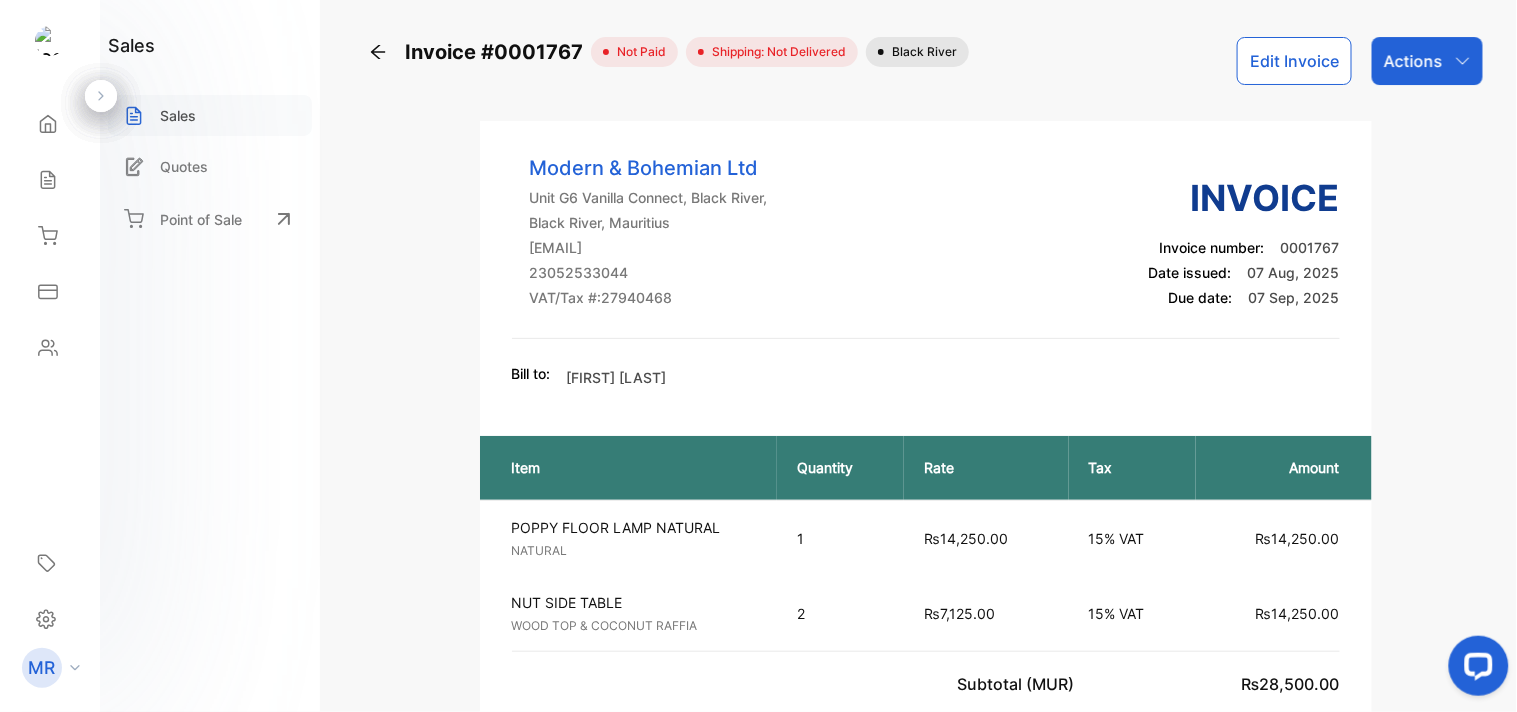 click on "Sales" at bounding box center [178, 115] 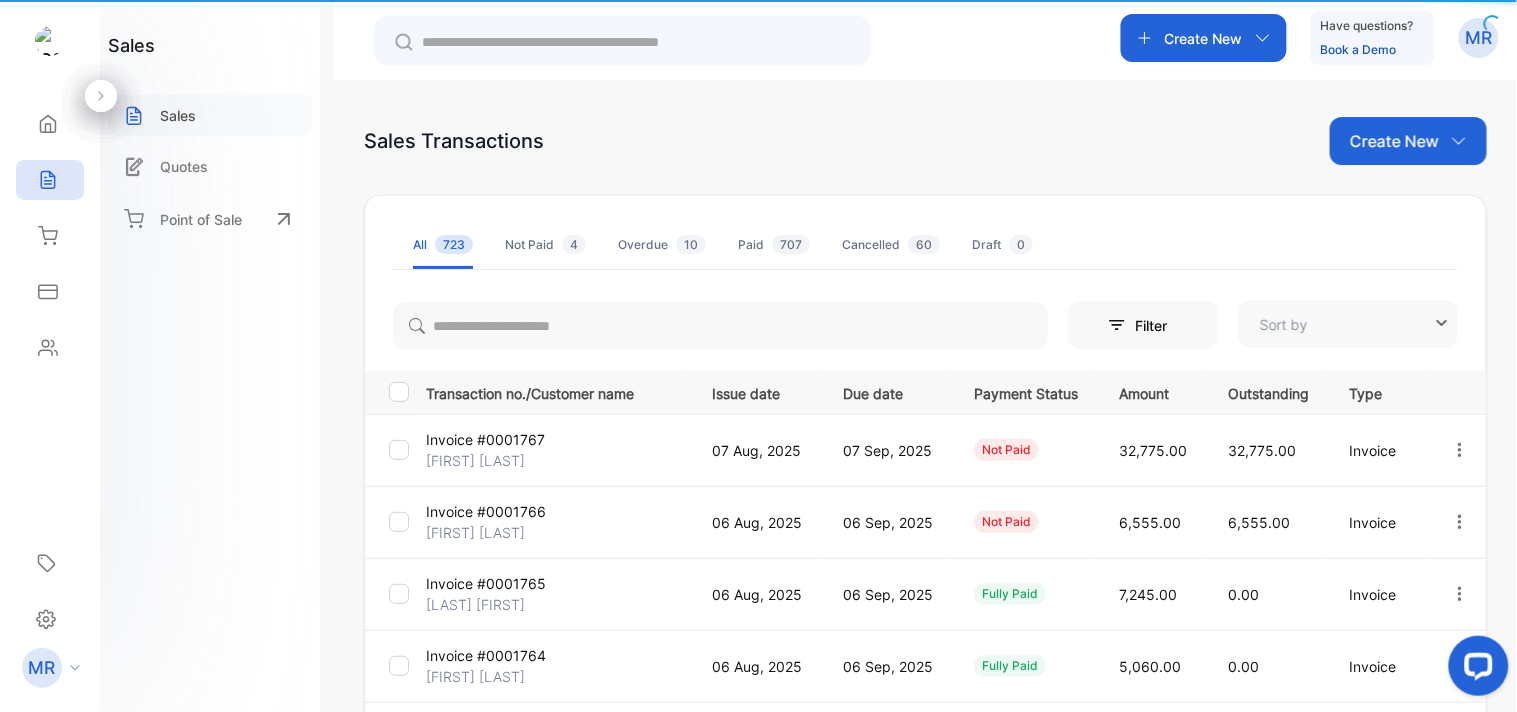 type on "**********" 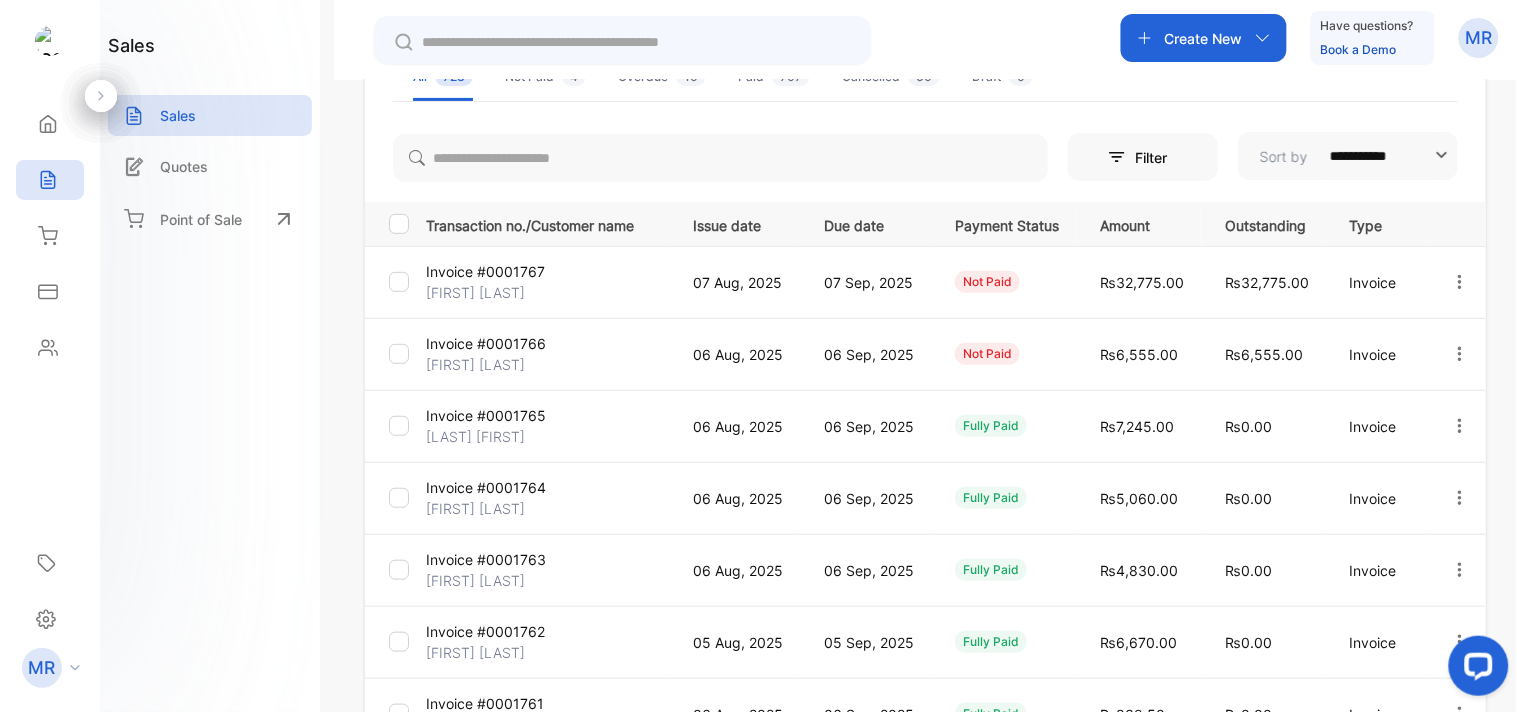 scroll, scrollTop: 0, scrollLeft: 0, axis: both 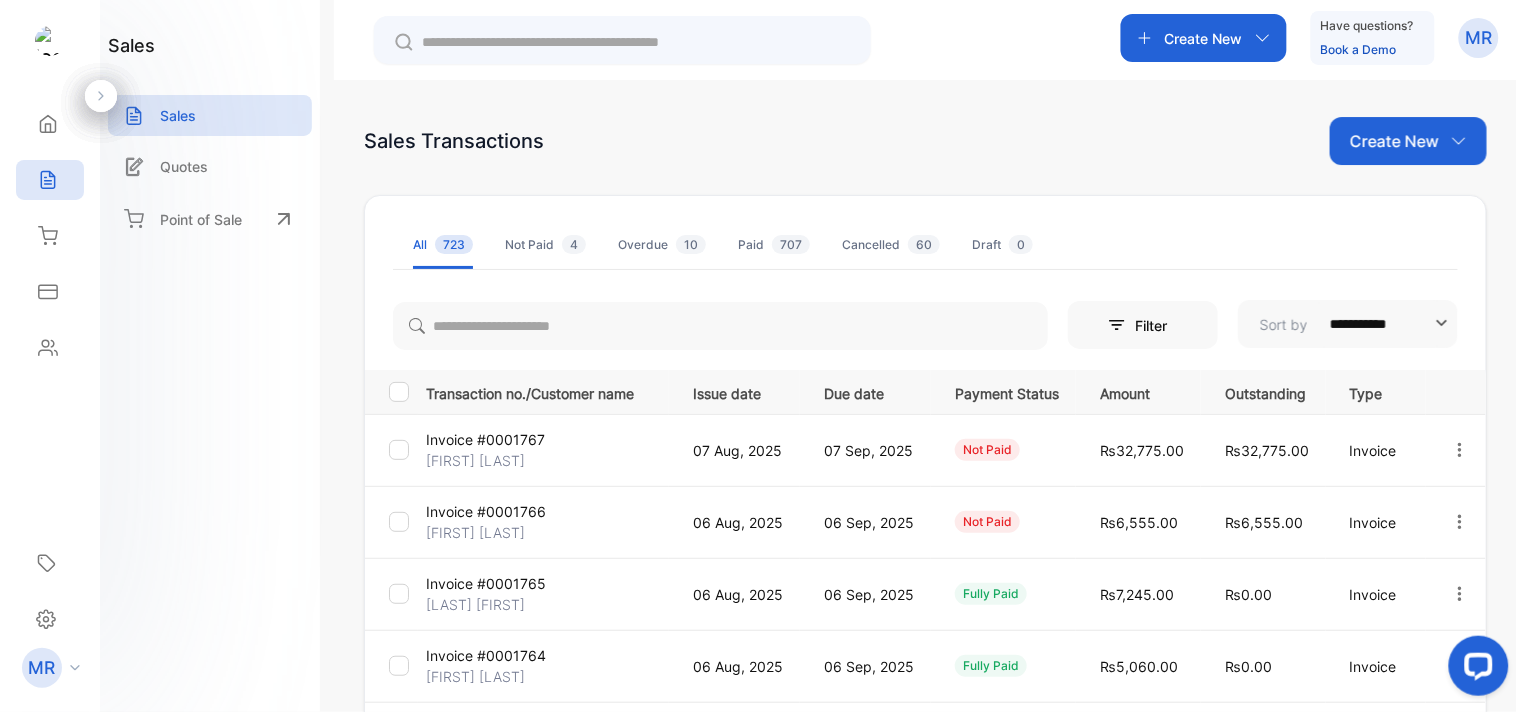 click on "Create New  Have questions? Book a Demo   MR" at bounding box center [925, 40] 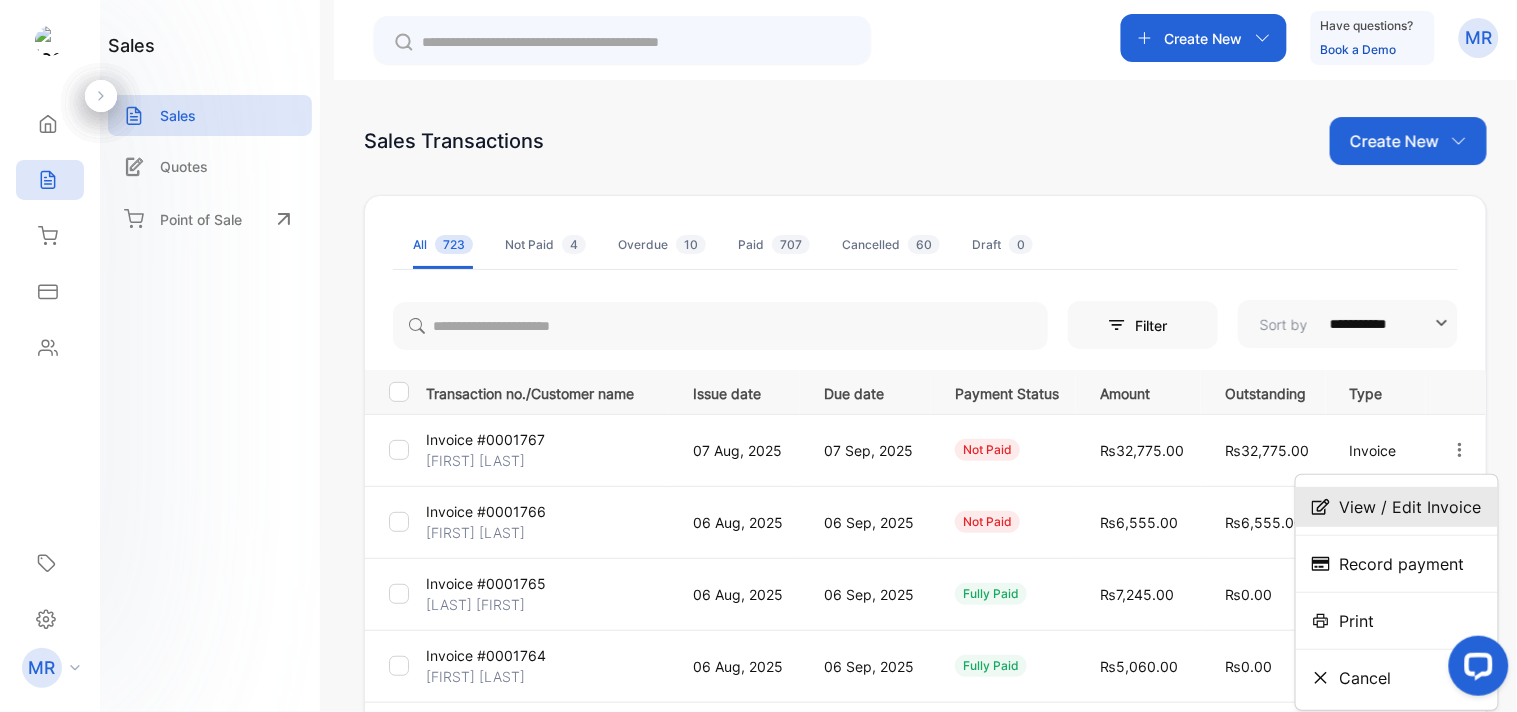 click on "View / Edit Invoice" at bounding box center (1411, 507) 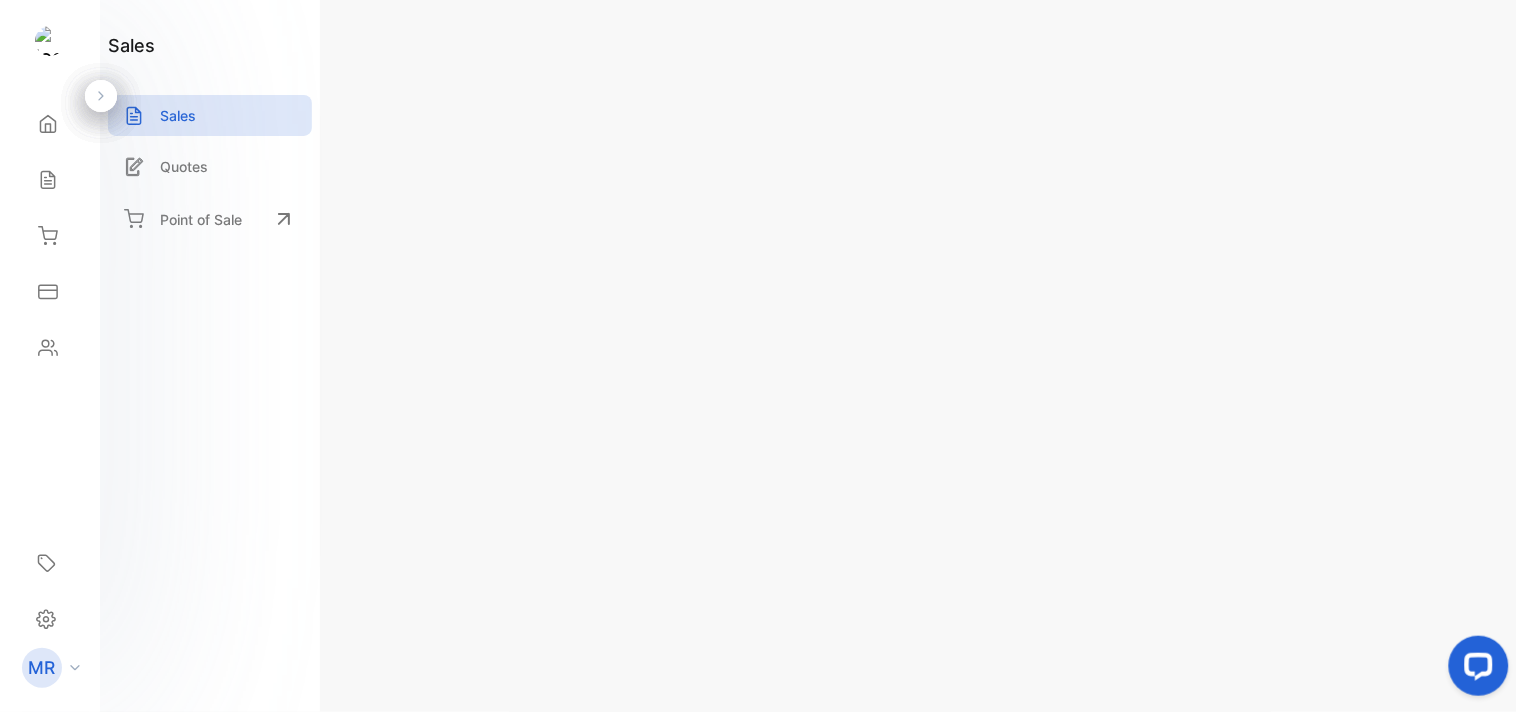 scroll, scrollTop: 0, scrollLeft: 0, axis: both 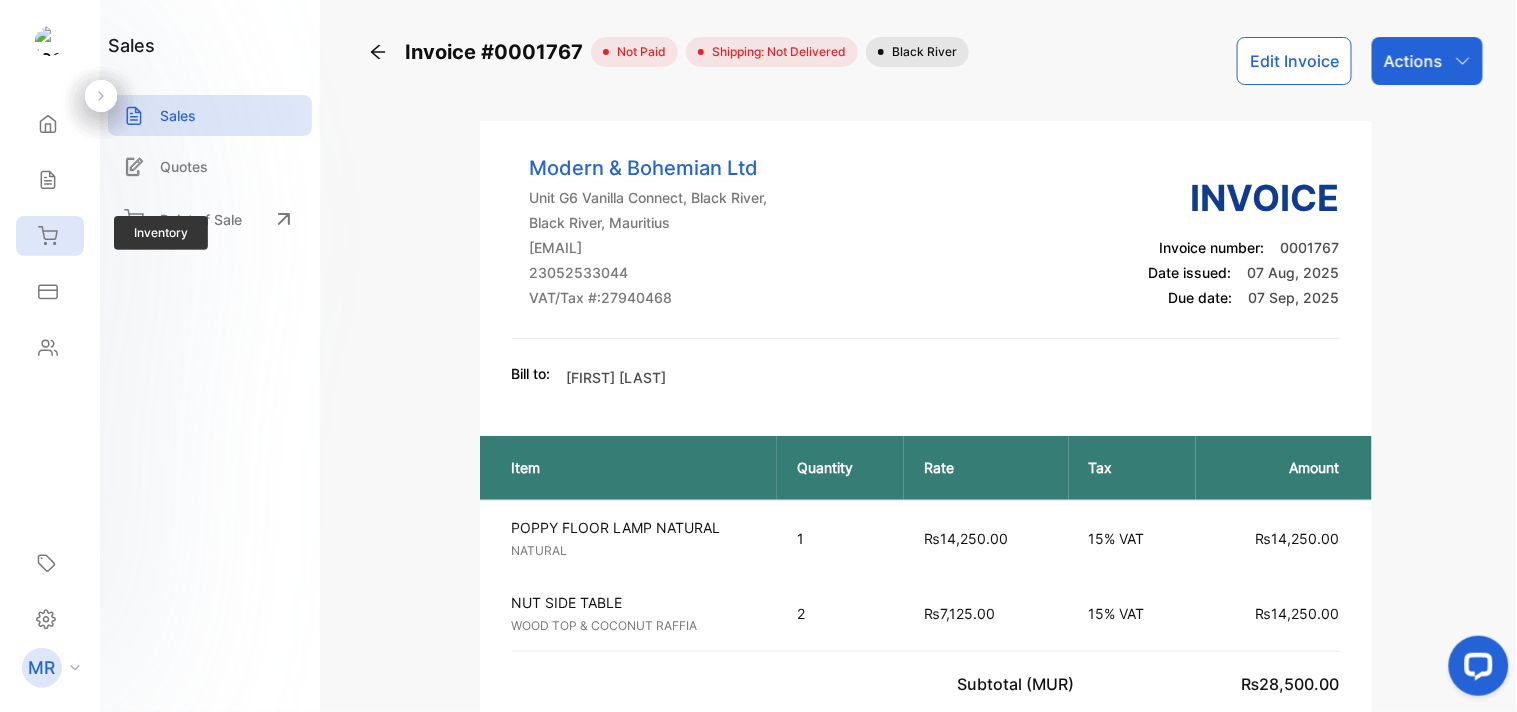 click 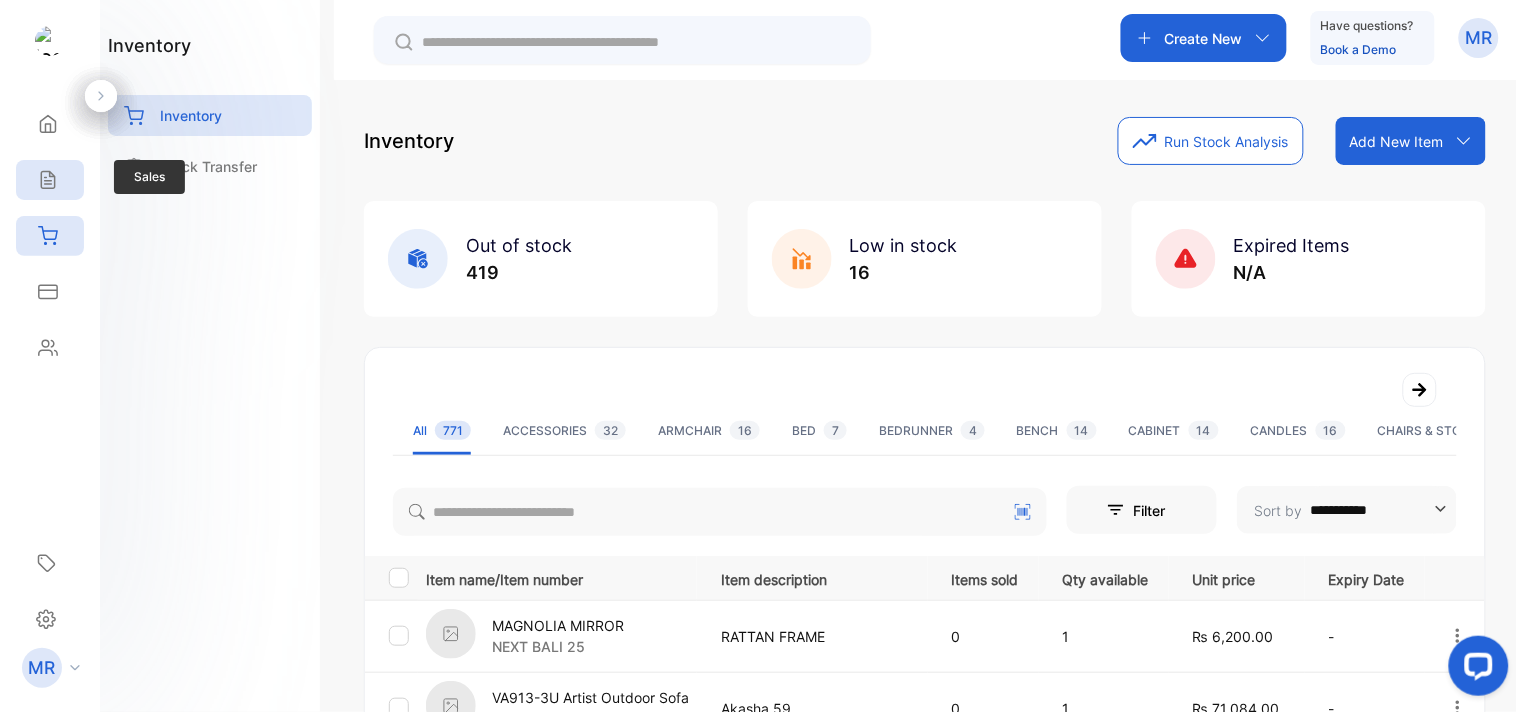 click 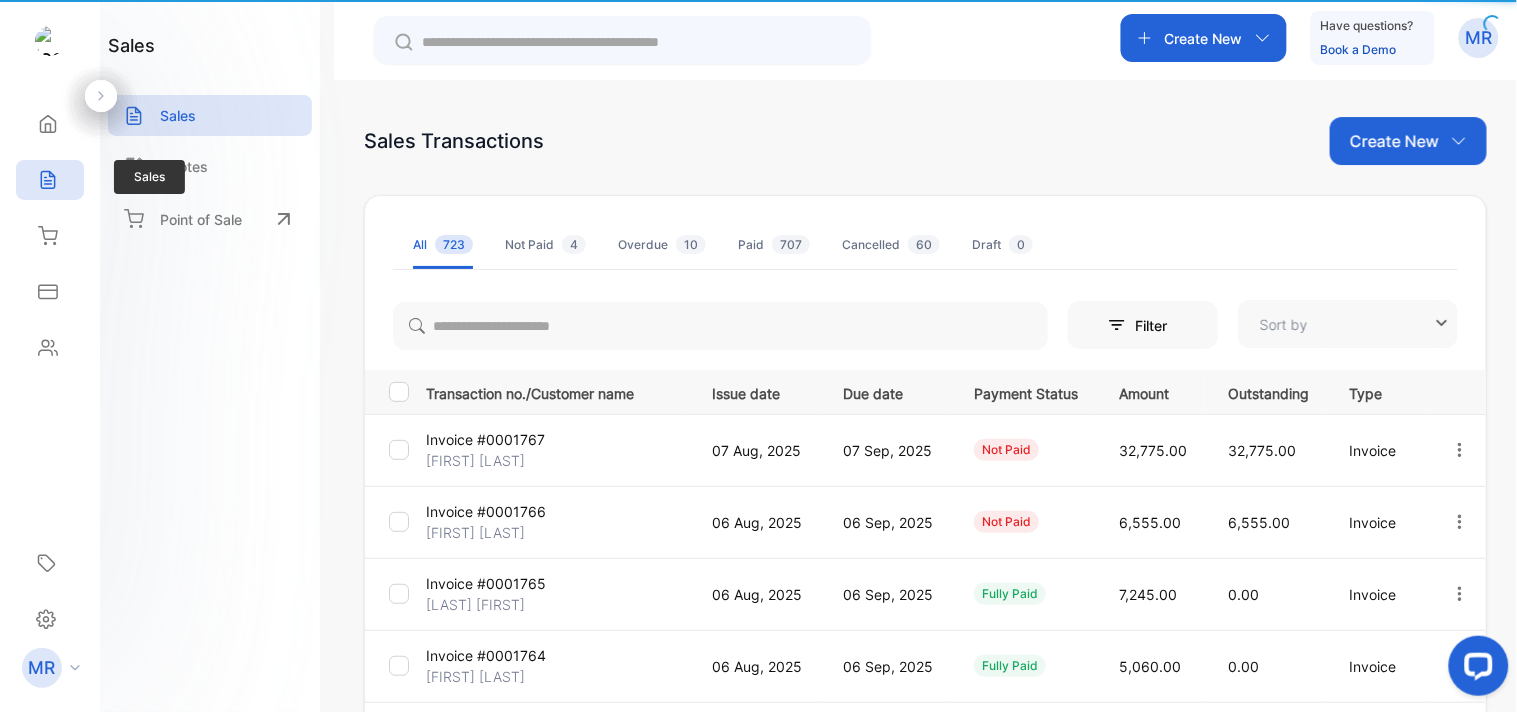 type on "**********" 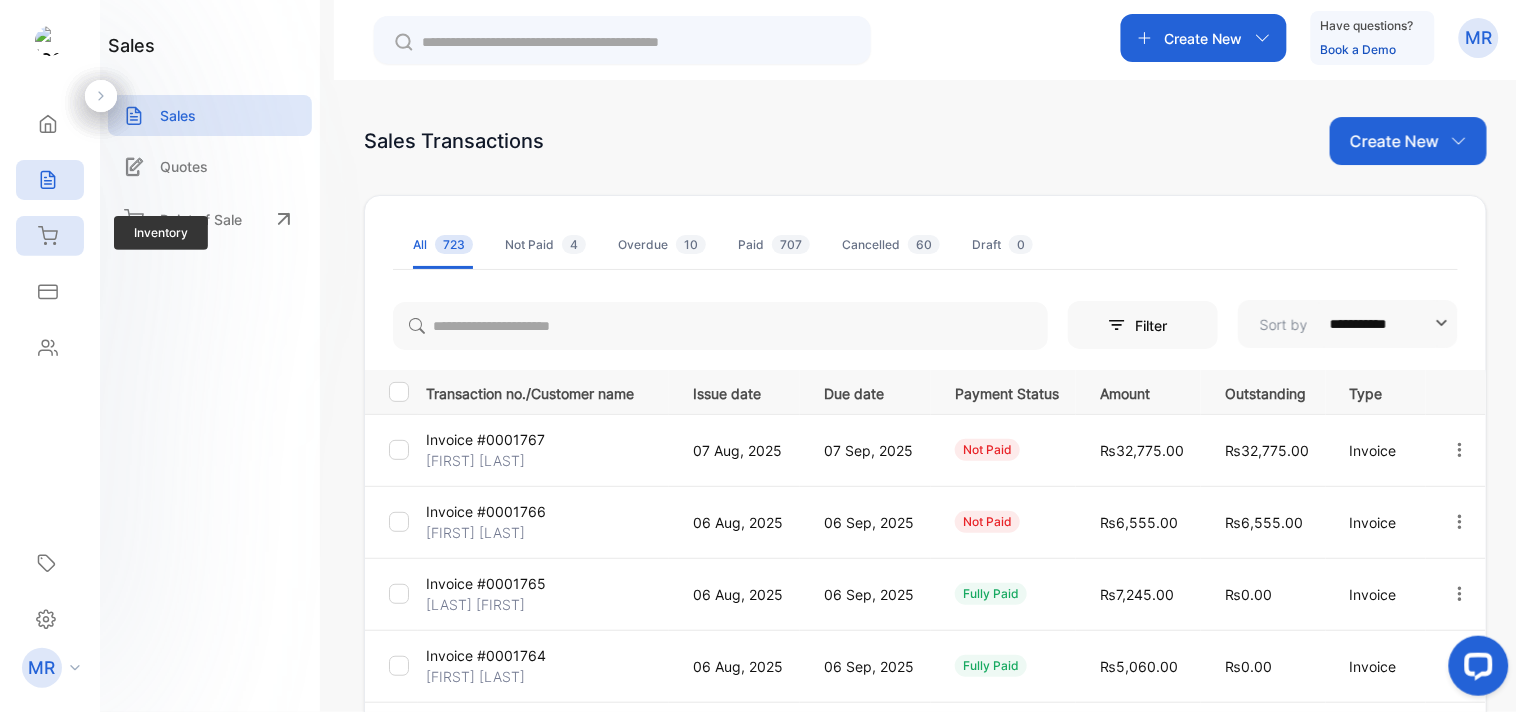 click 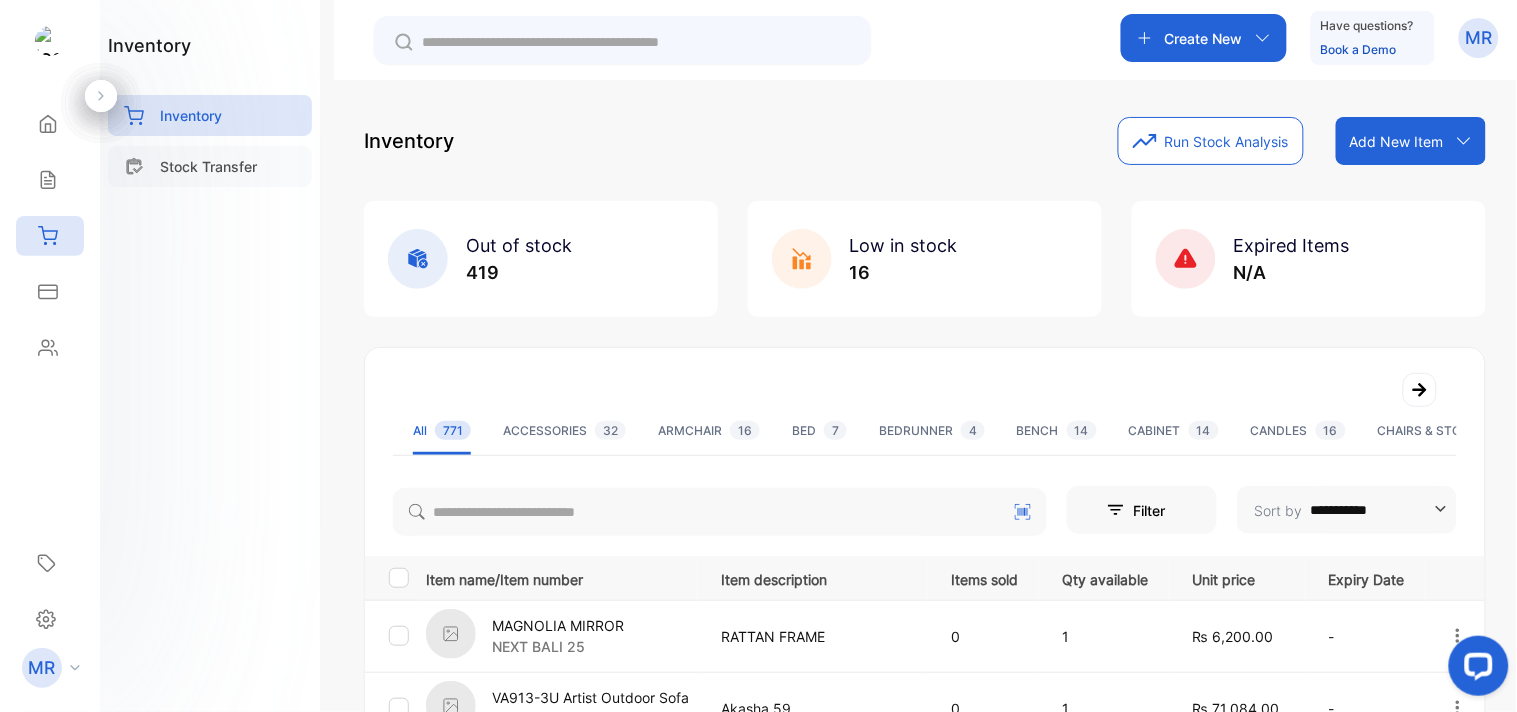 click on "Stock Transfer" at bounding box center (208, 166) 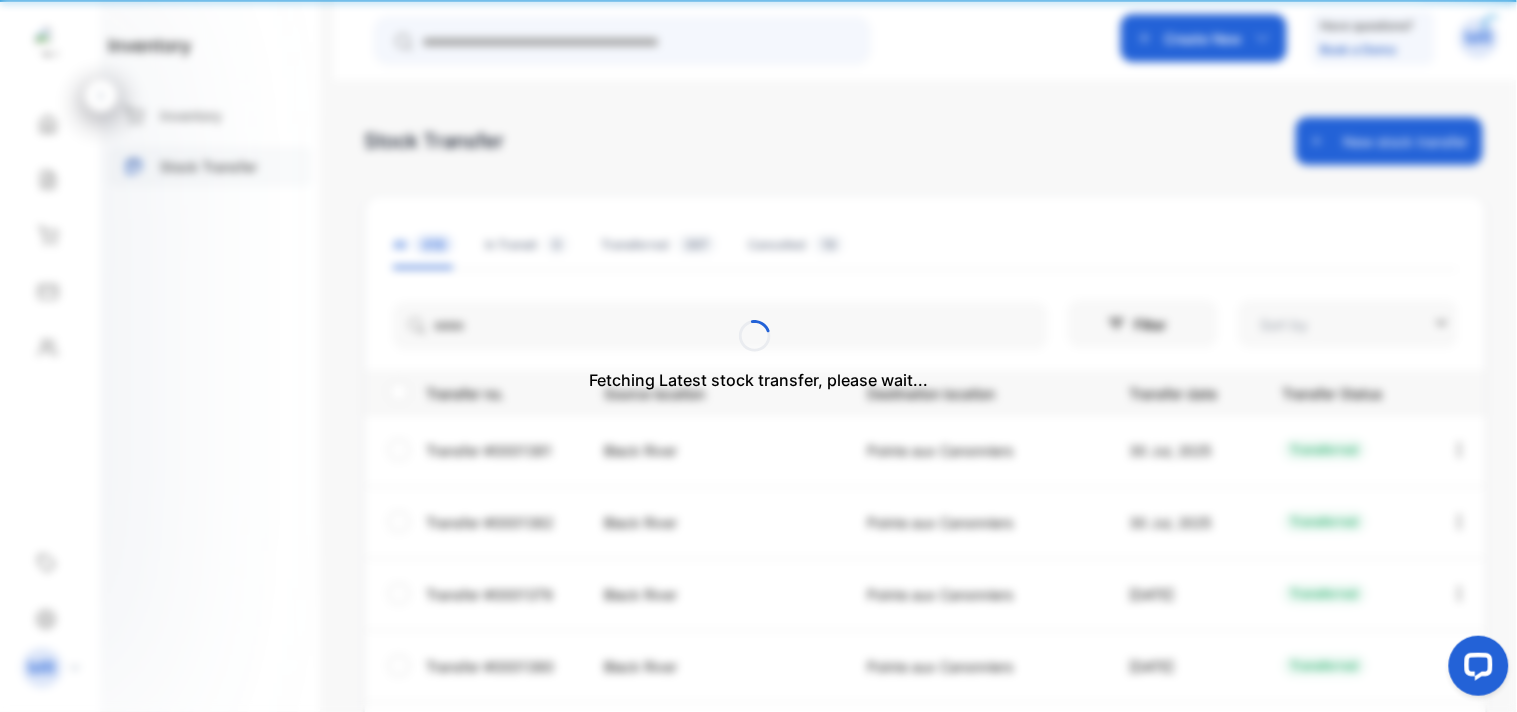 type on "**********" 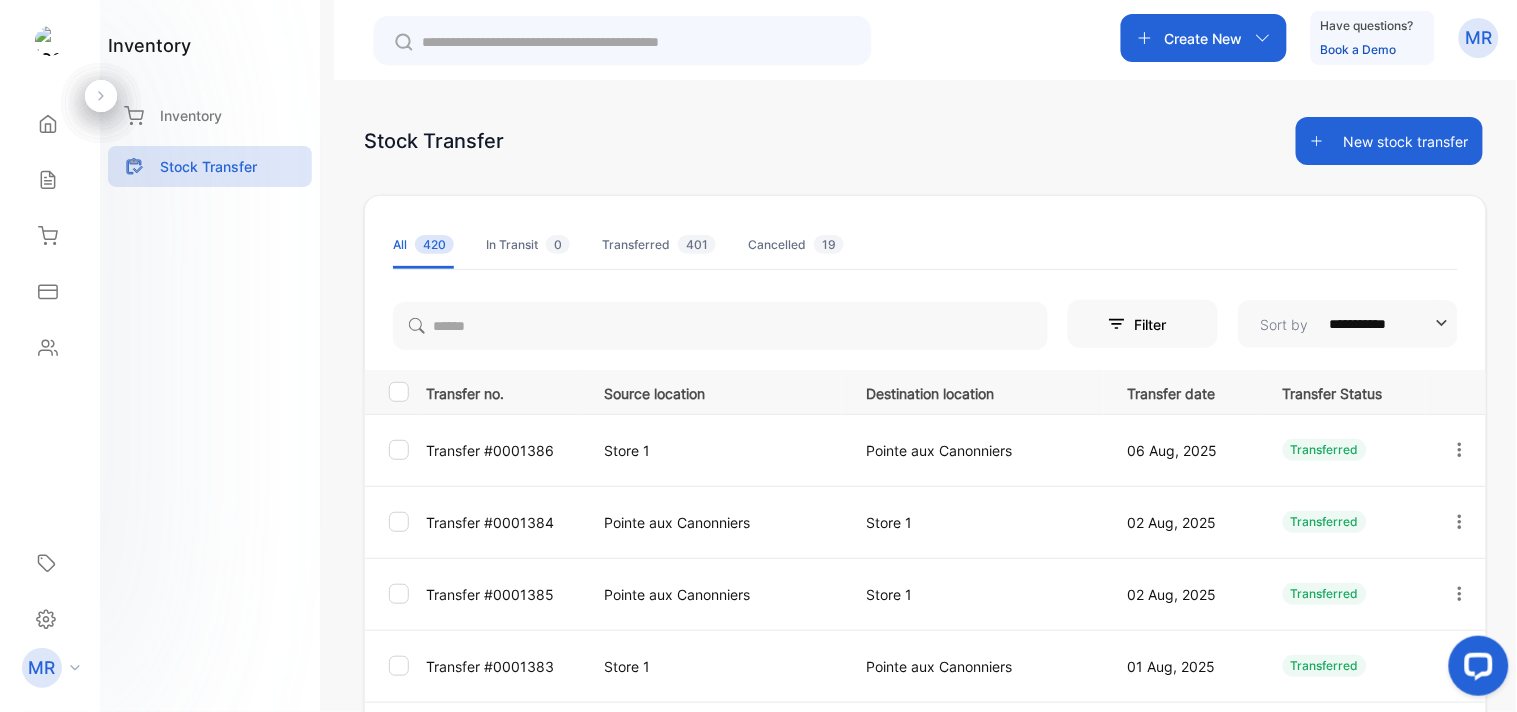 scroll, scrollTop: 148, scrollLeft: 0, axis: vertical 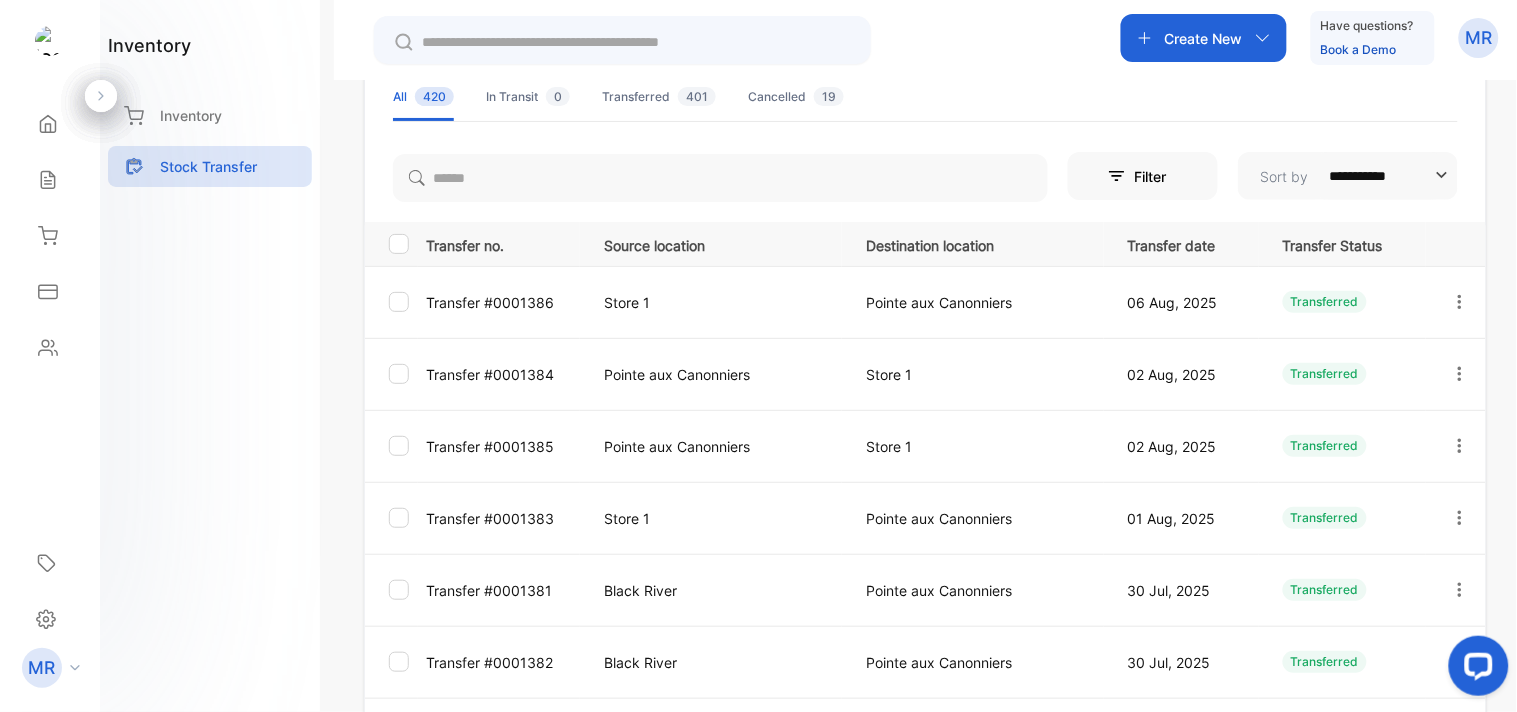 click 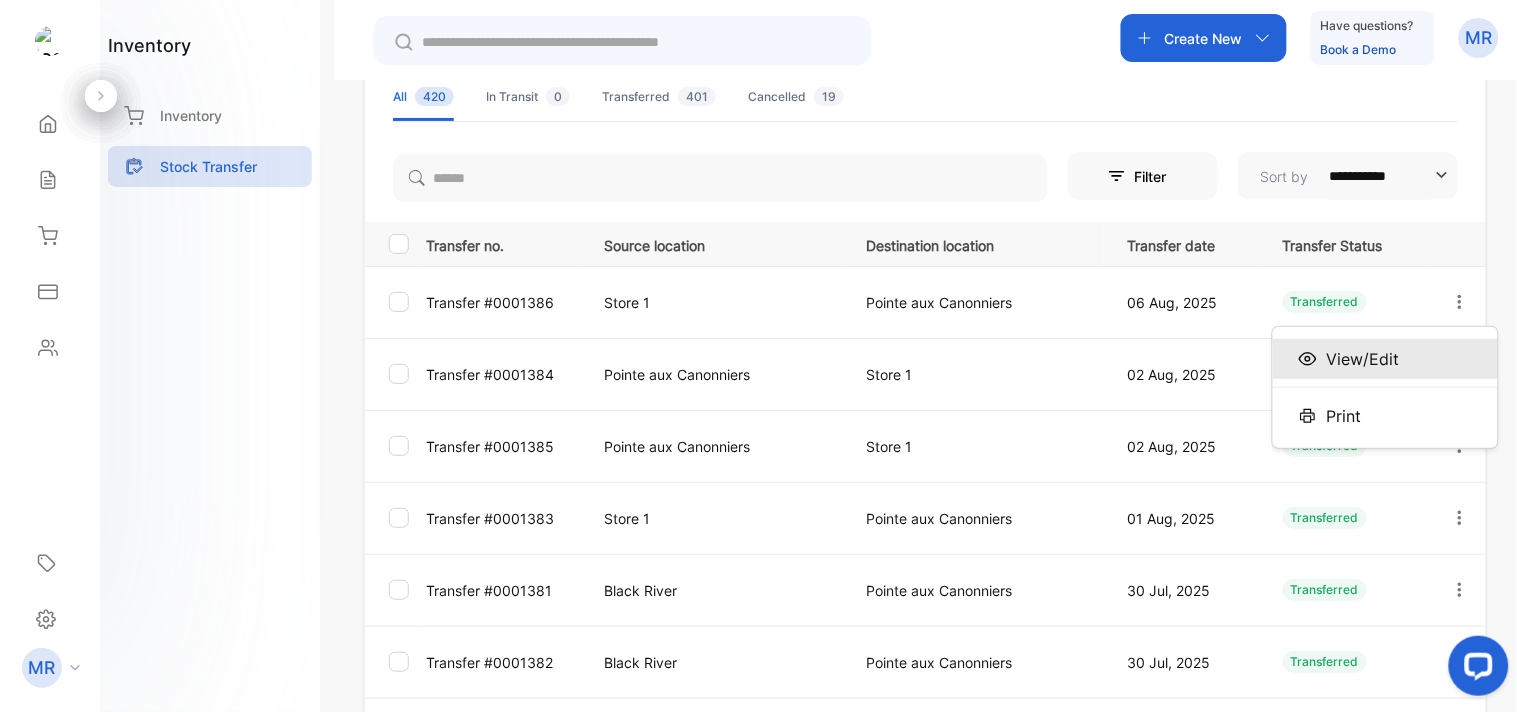 click on "View/Edit" at bounding box center [1385, 359] 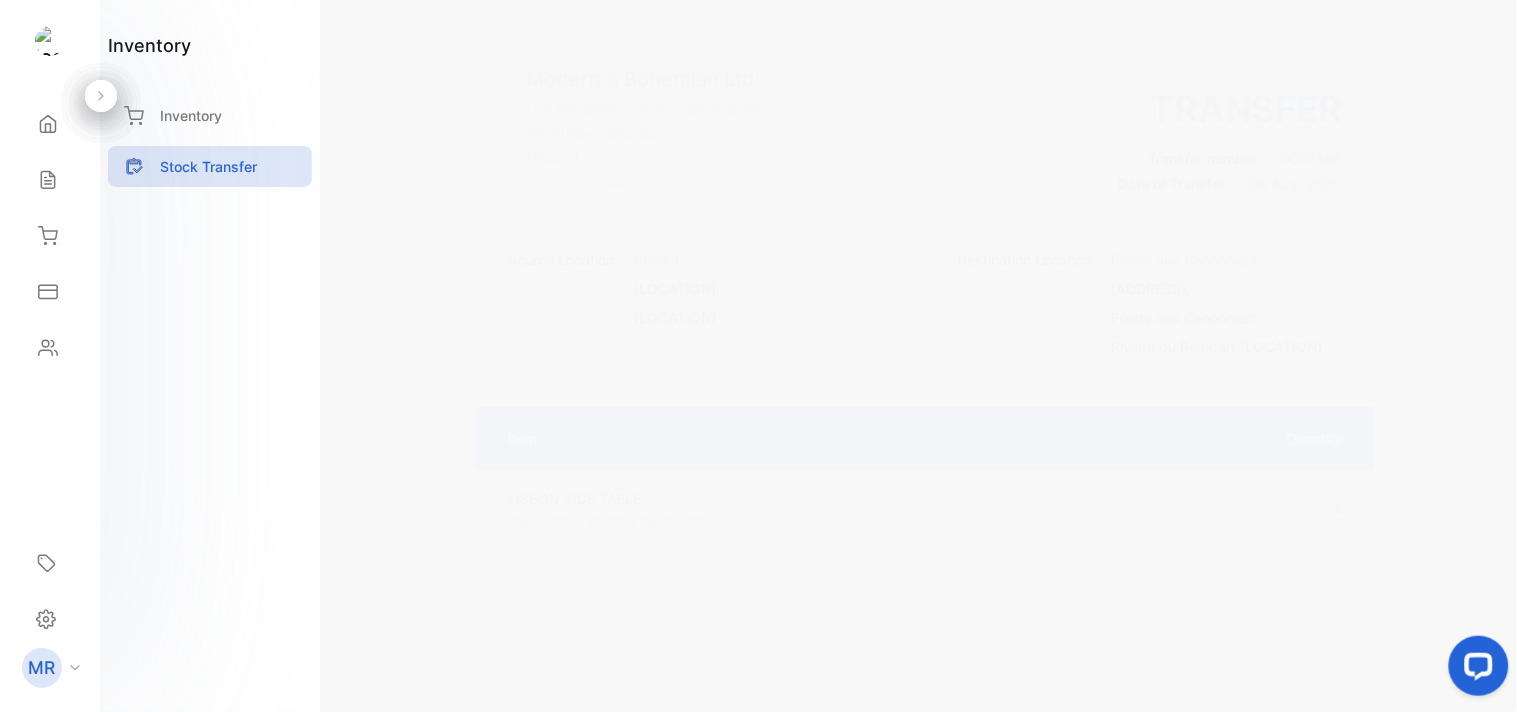 scroll, scrollTop: 87, scrollLeft: 0, axis: vertical 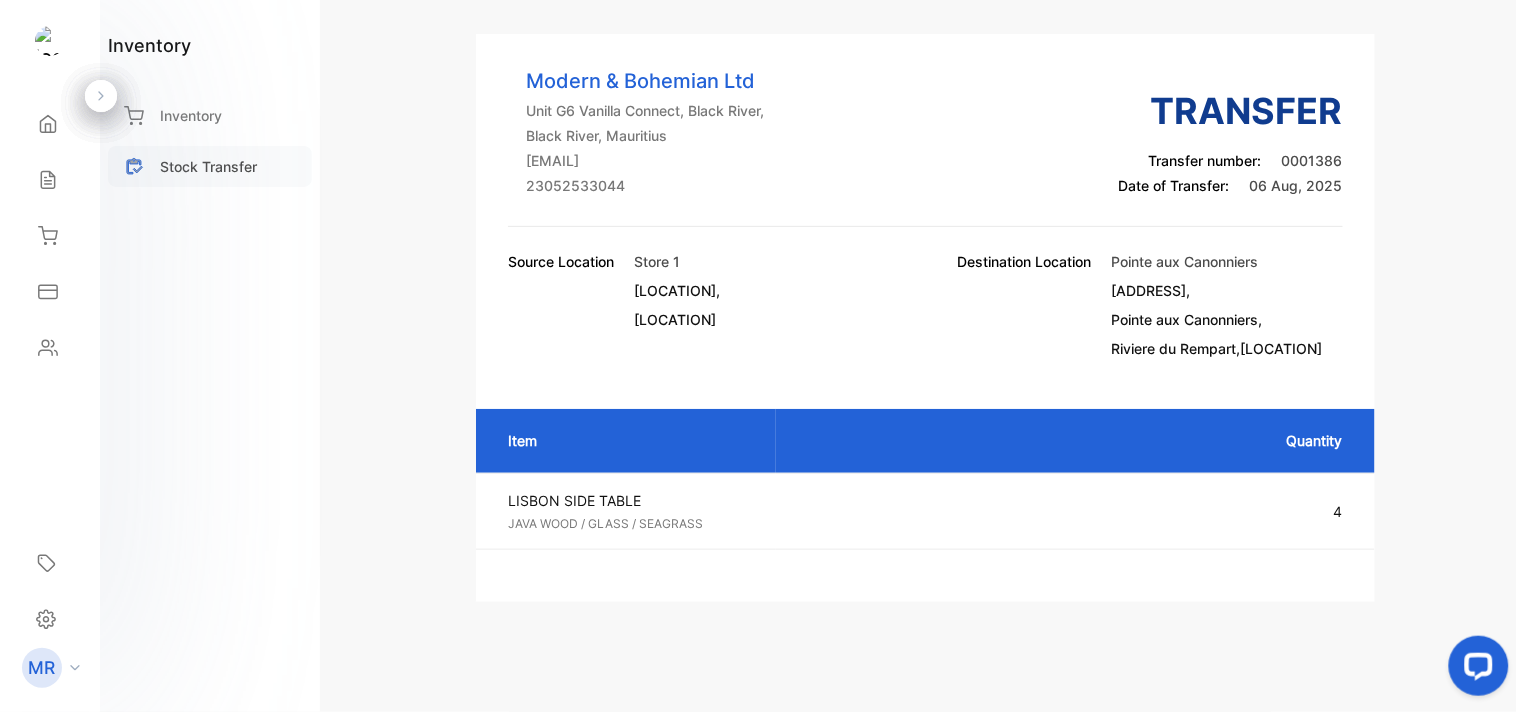 click on "Stock Transfer" at bounding box center [208, 166] 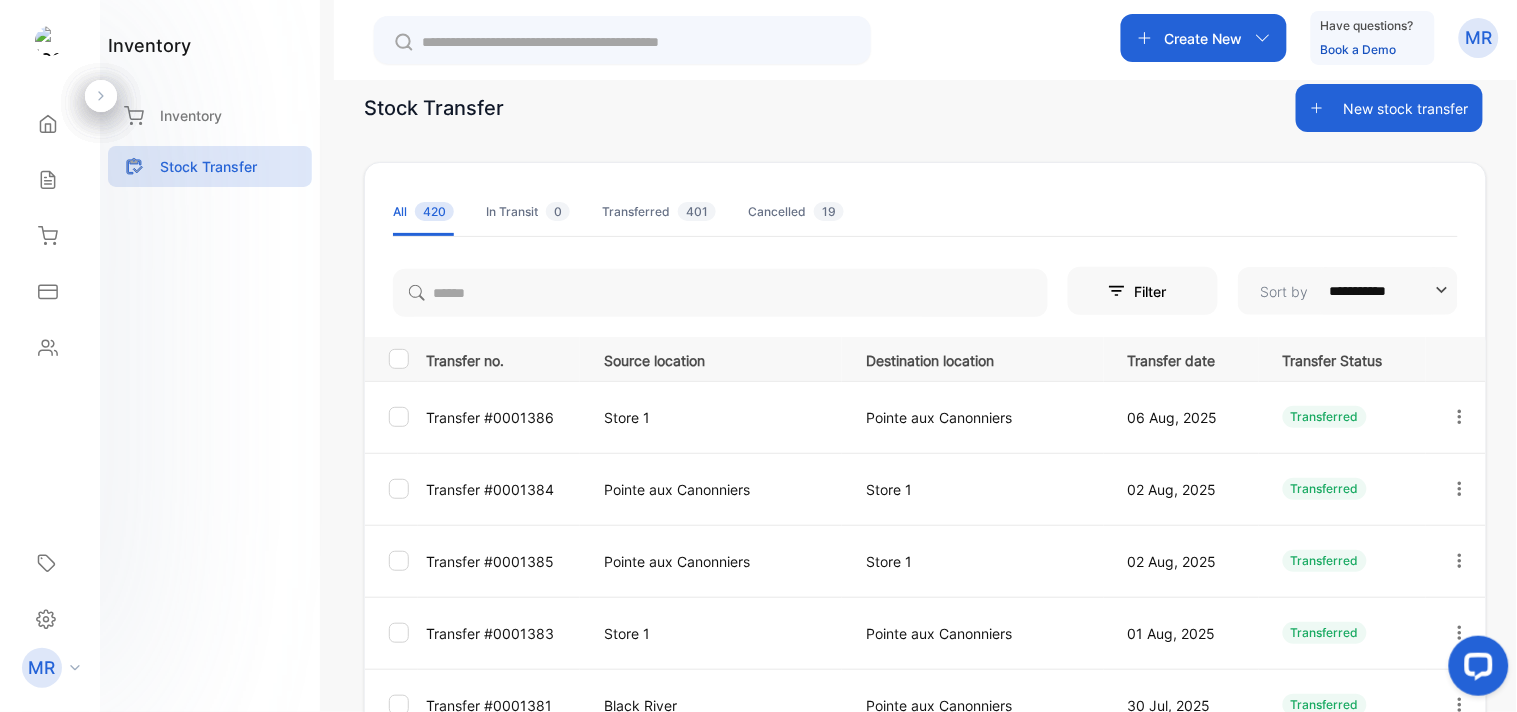 scroll, scrollTop: 0, scrollLeft: 0, axis: both 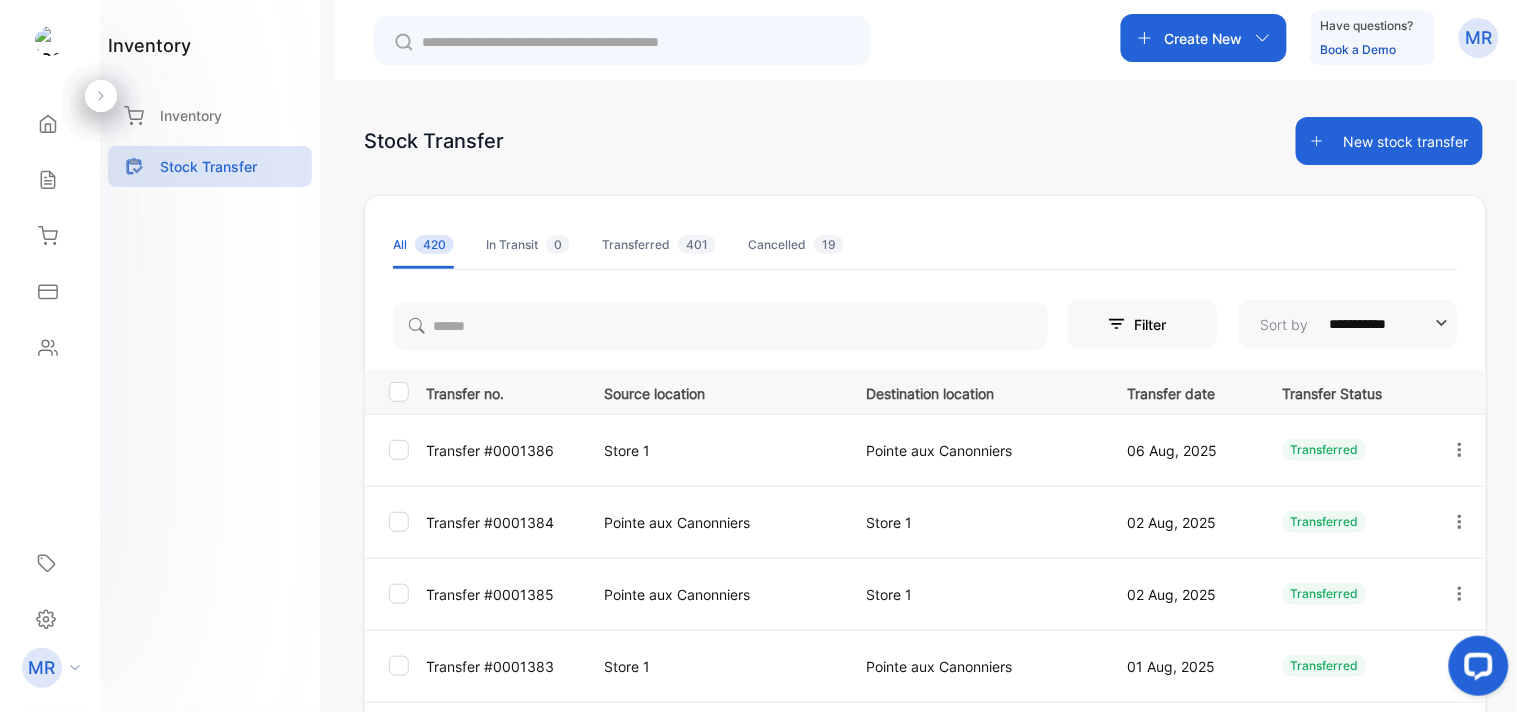 click on "New stock transfer" at bounding box center [1389, 141] 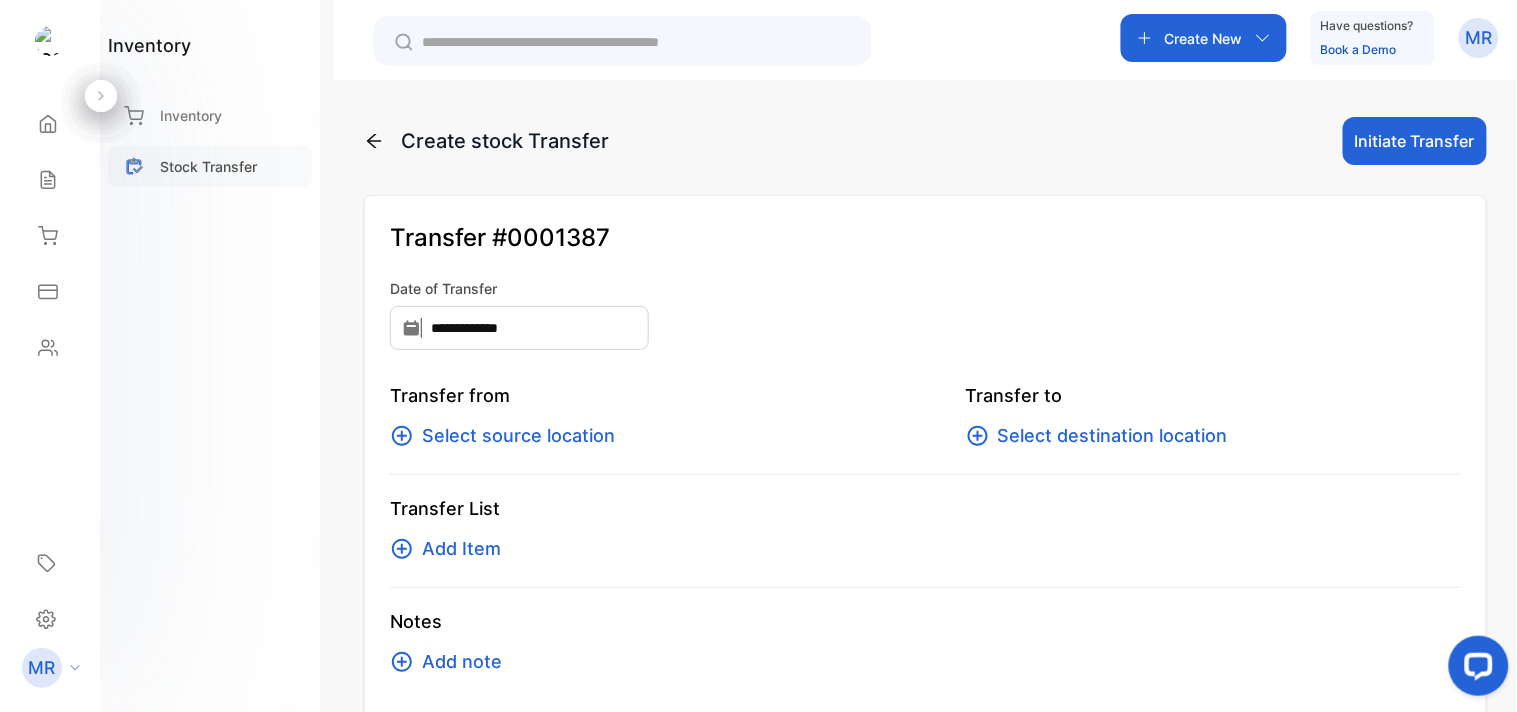 click on "Stock Transfer" at bounding box center (208, 166) 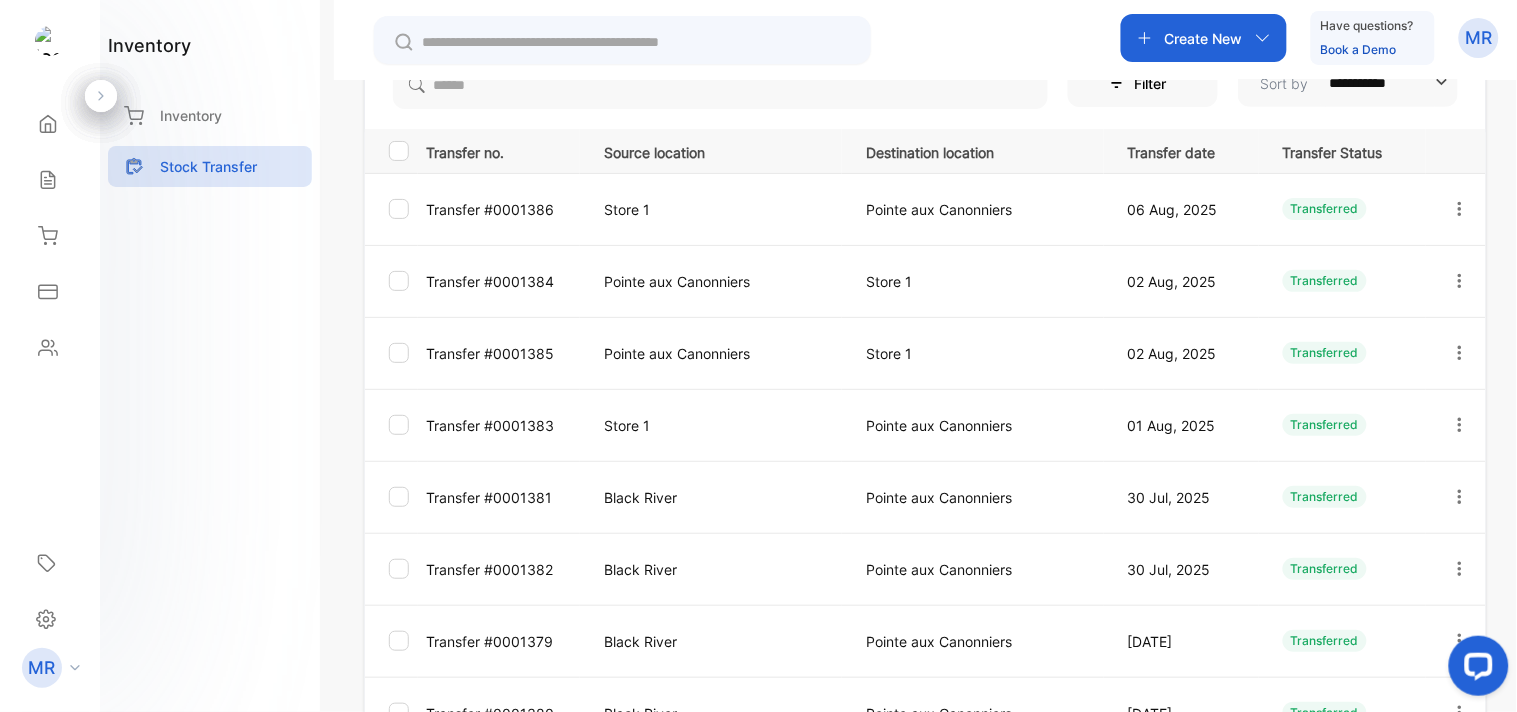 scroll, scrollTop: 240, scrollLeft: 0, axis: vertical 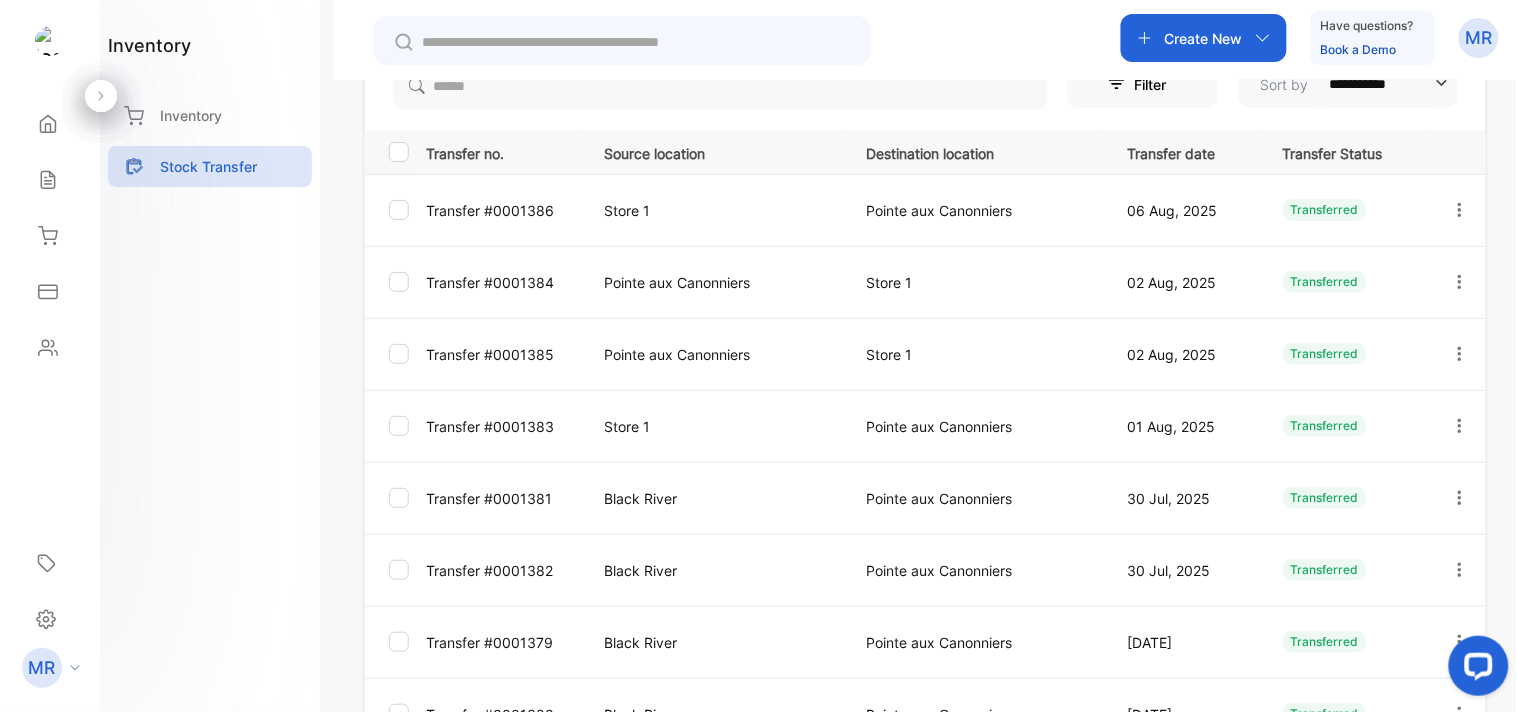 click 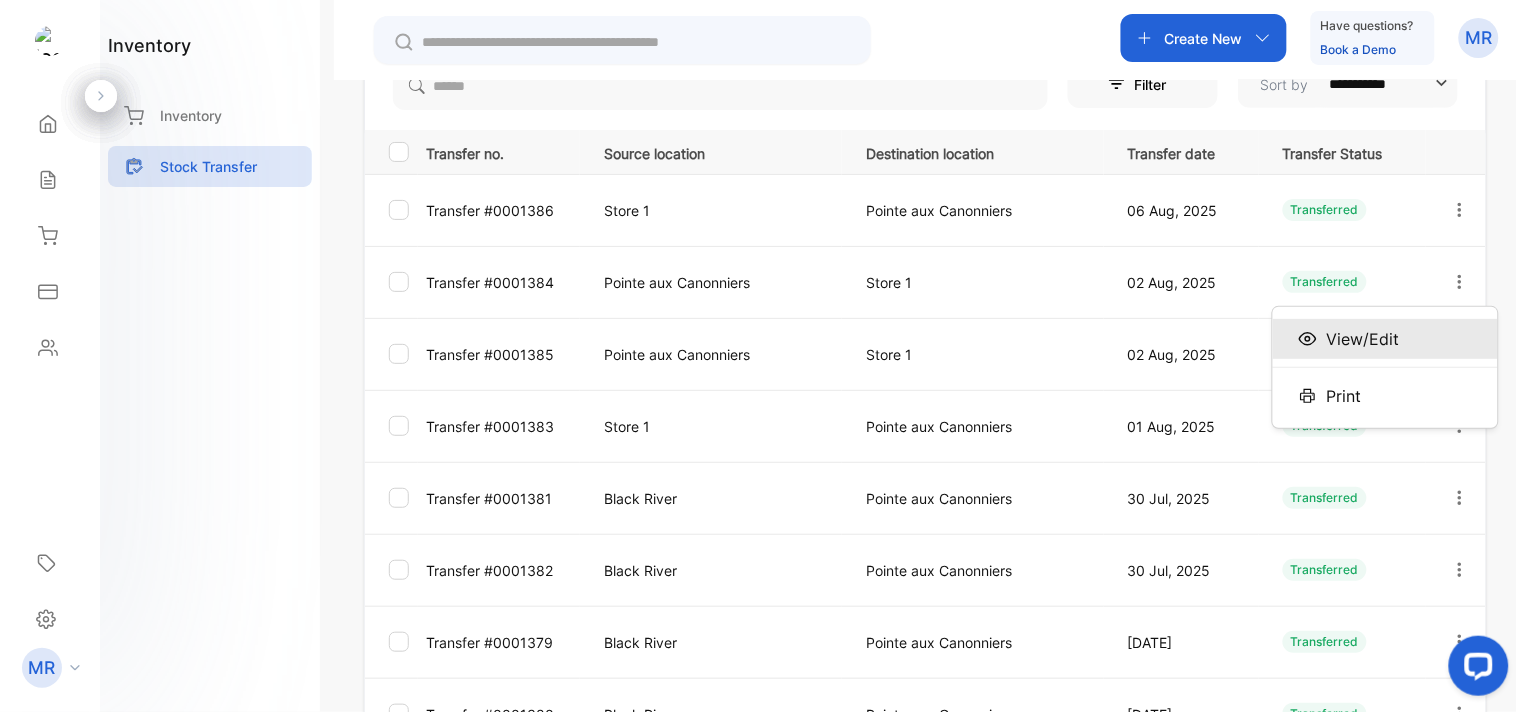 click on "View/Edit" at bounding box center (1385, 339) 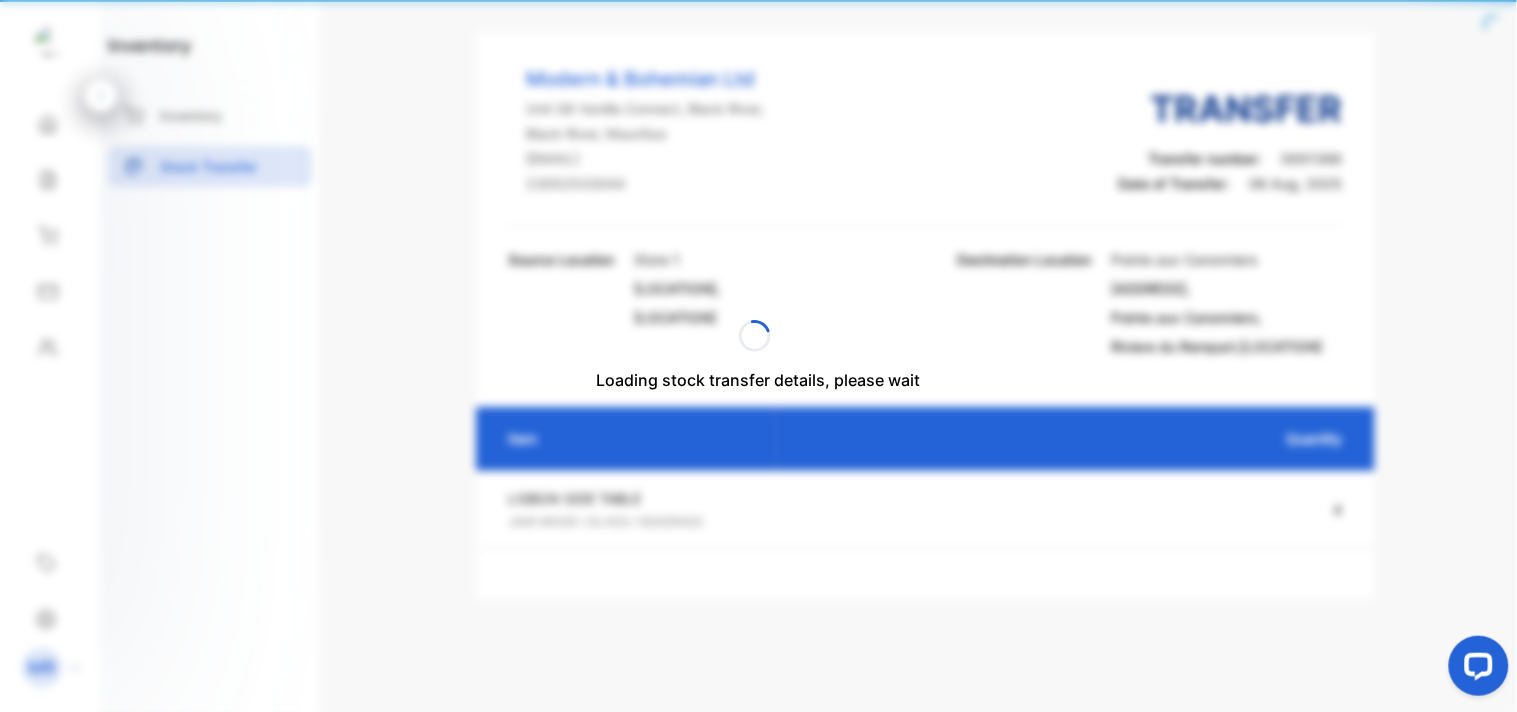 scroll, scrollTop: 87, scrollLeft: 0, axis: vertical 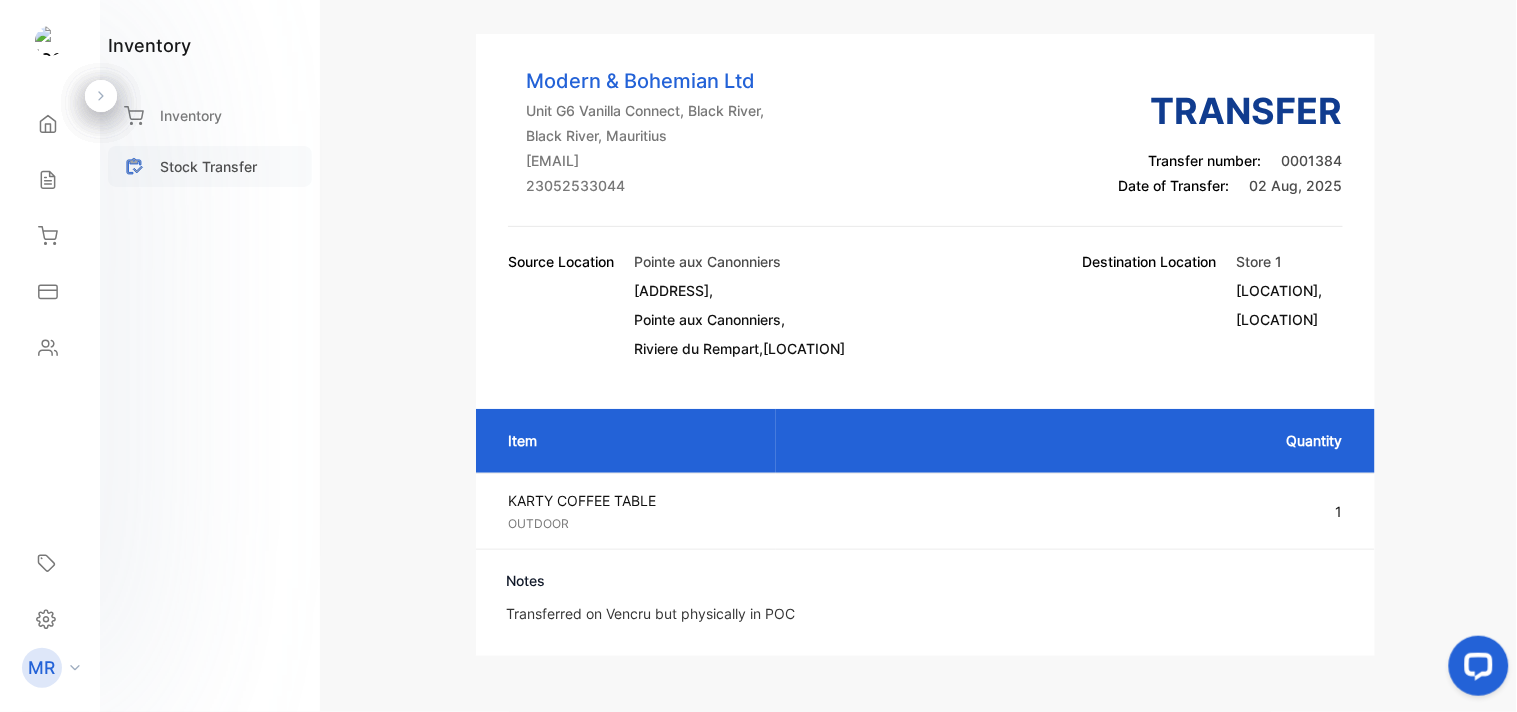 click on "Stock Transfer" at bounding box center [208, 166] 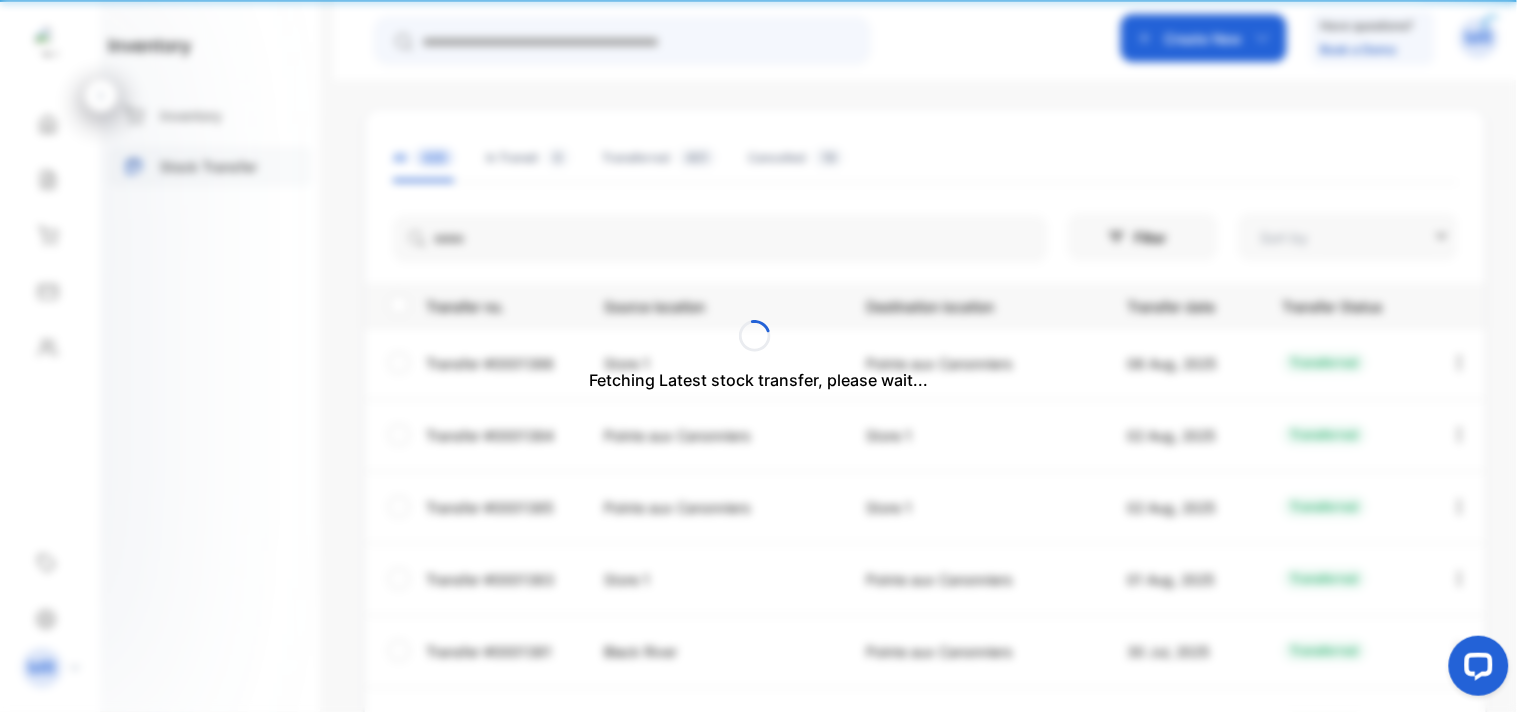 type on "**********" 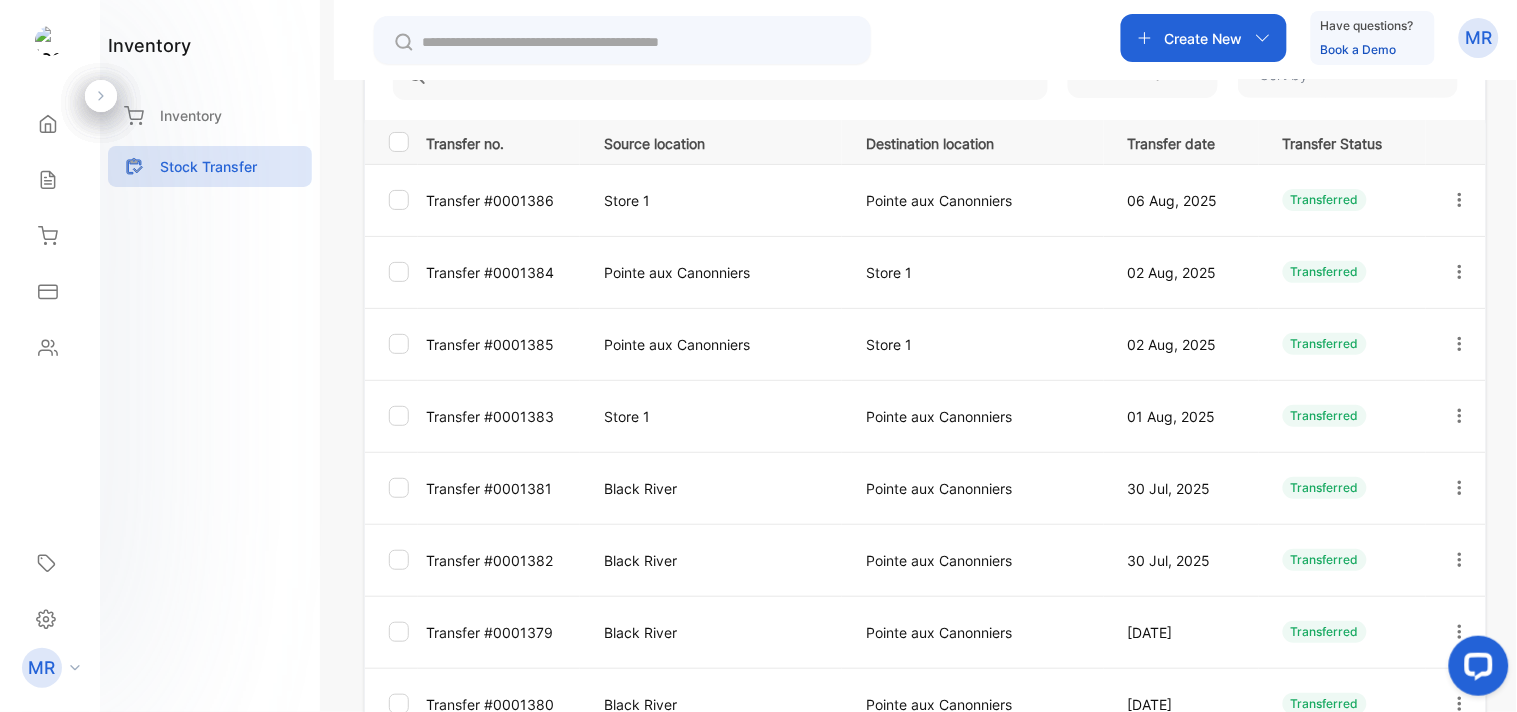 scroll, scrollTop: 251, scrollLeft: 0, axis: vertical 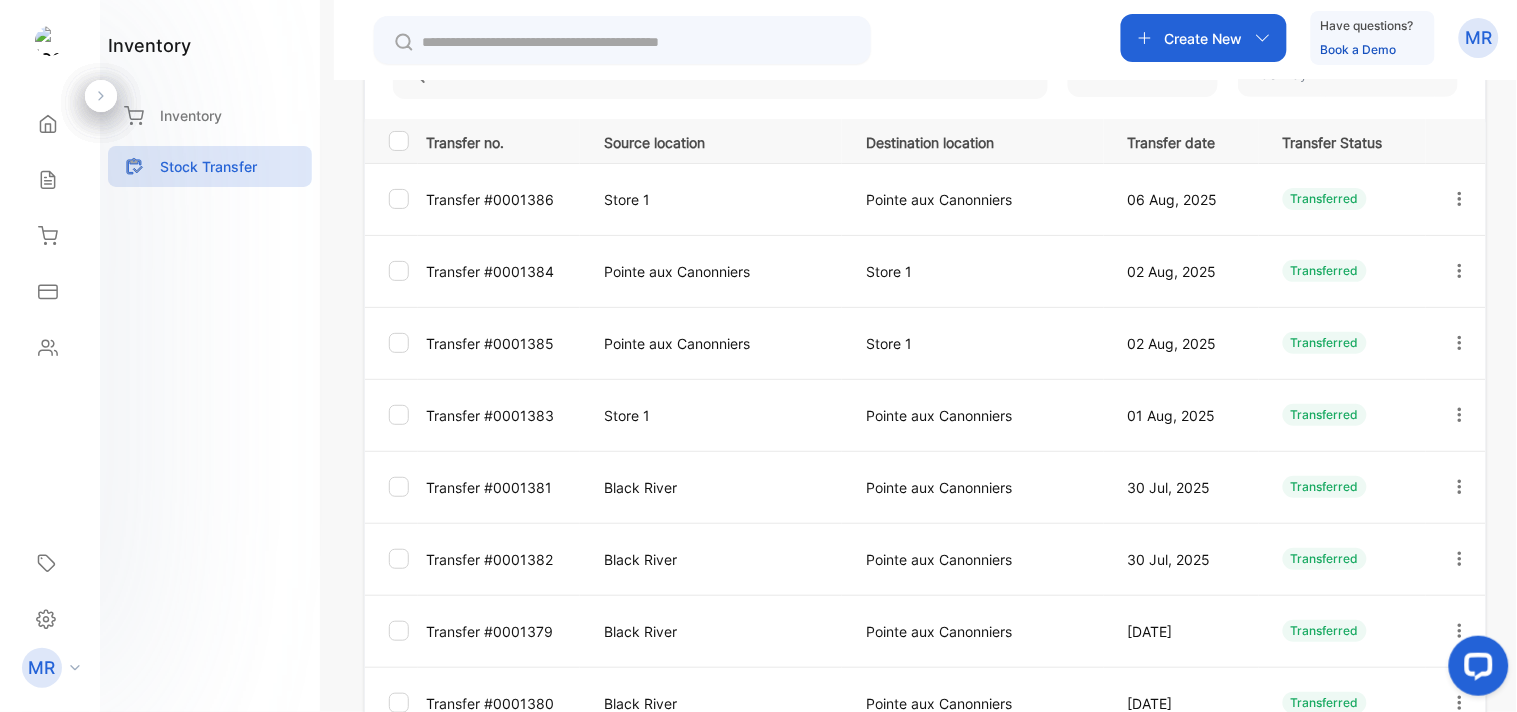 click 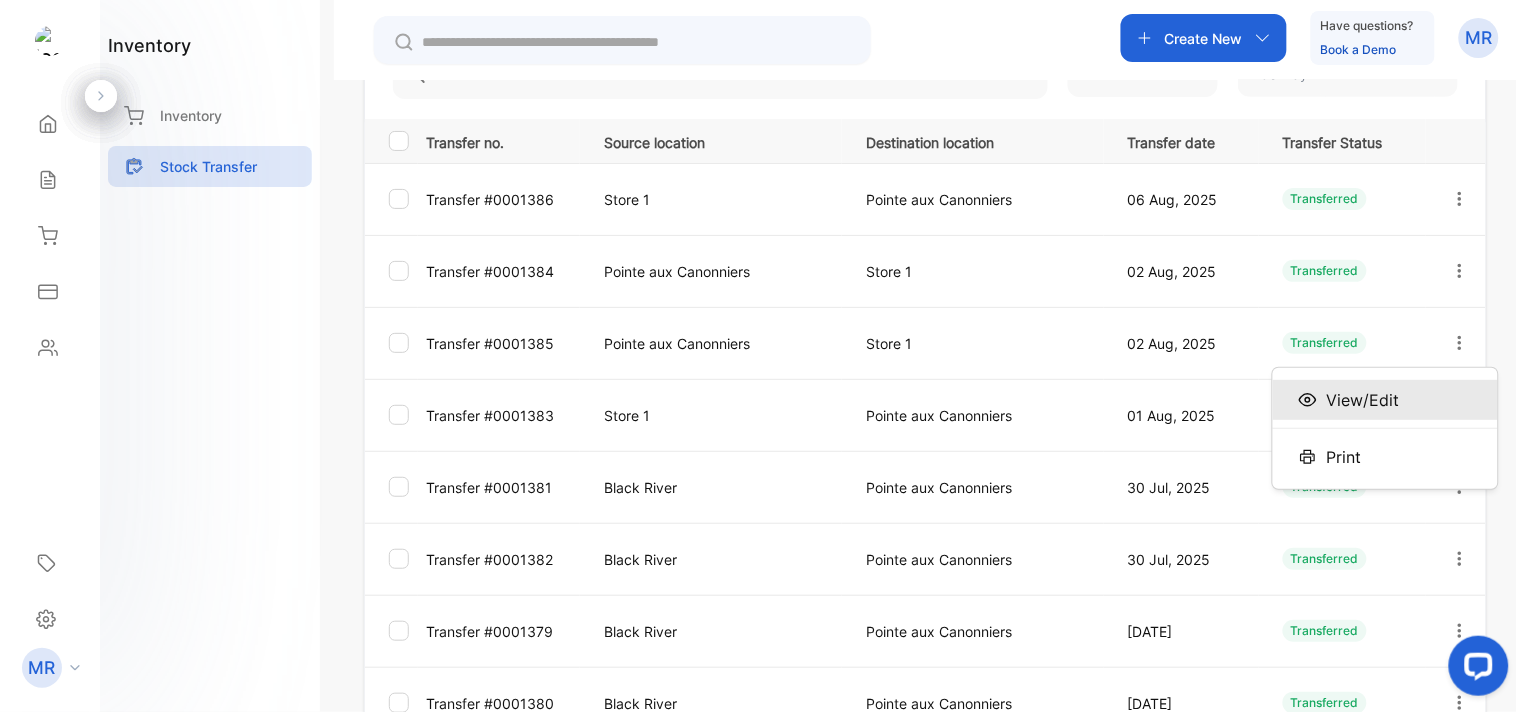 click on "View/Edit" at bounding box center (1385, 400) 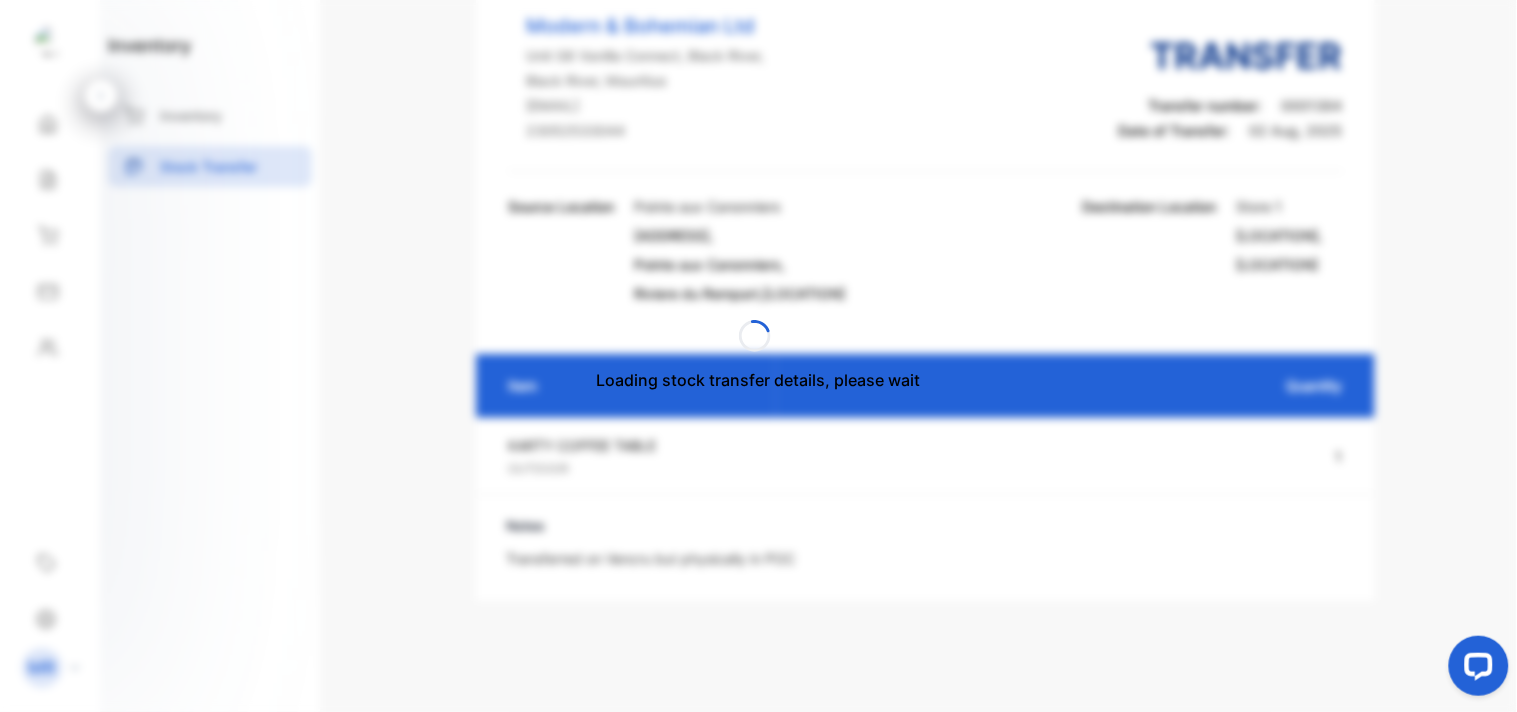 scroll, scrollTop: 87, scrollLeft: 0, axis: vertical 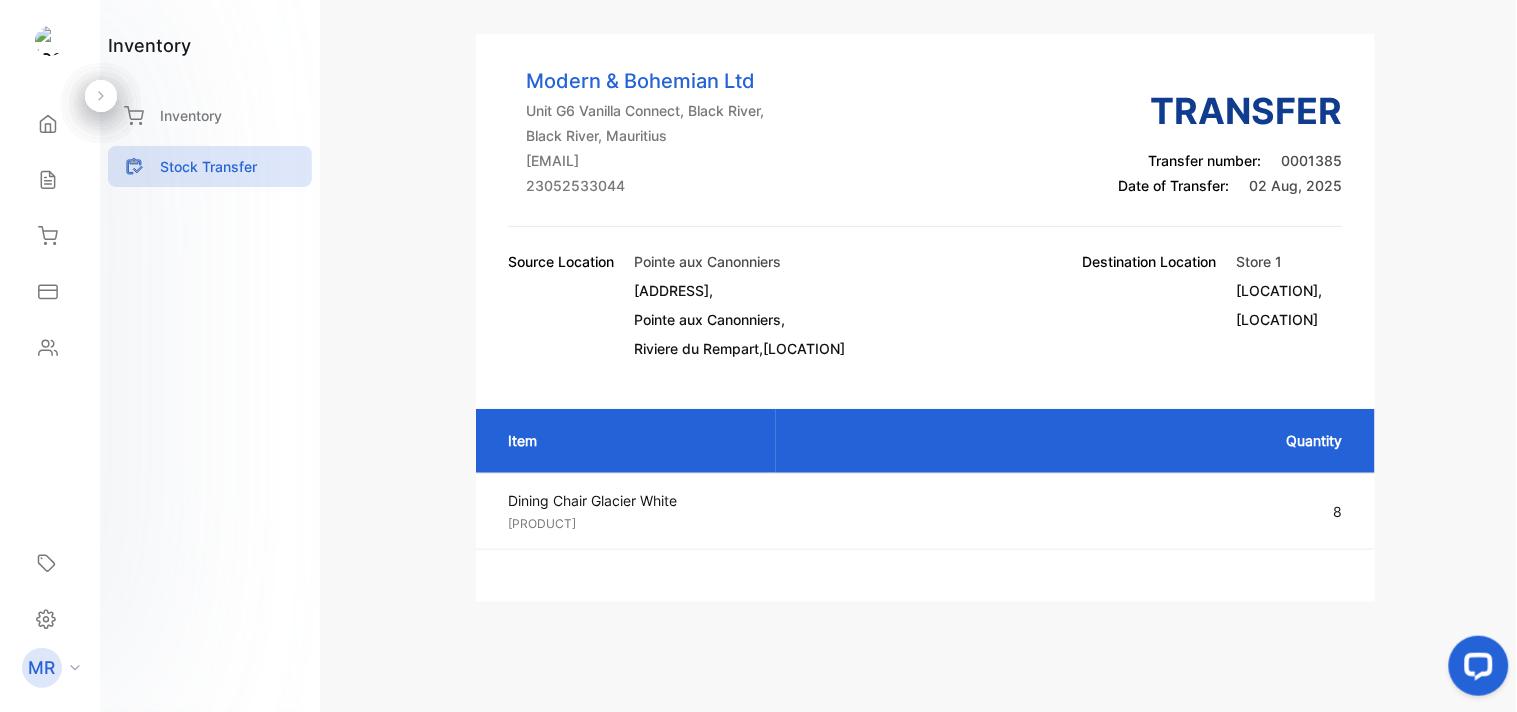 click on "Inventory" at bounding box center [210, 120] 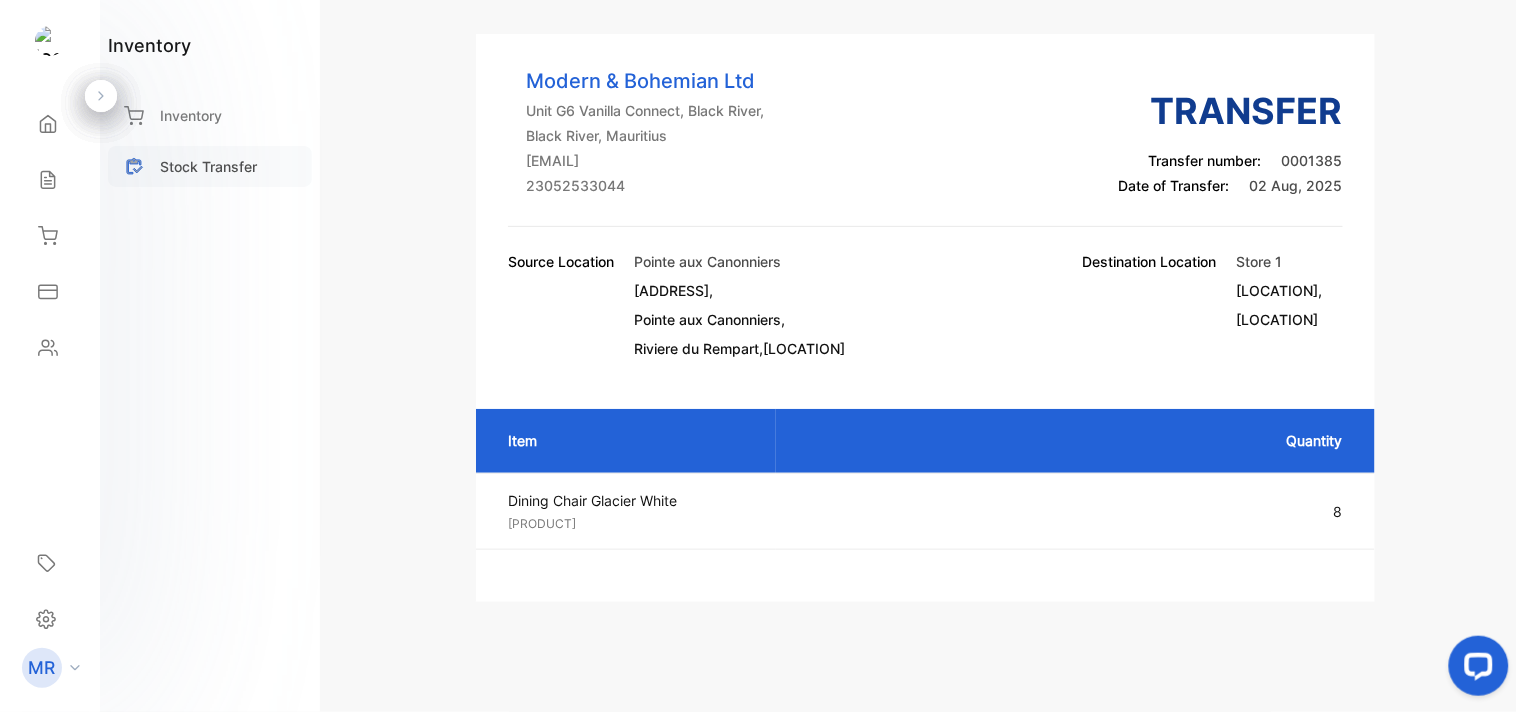 click on "Stock Transfer" at bounding box center (208, 166) 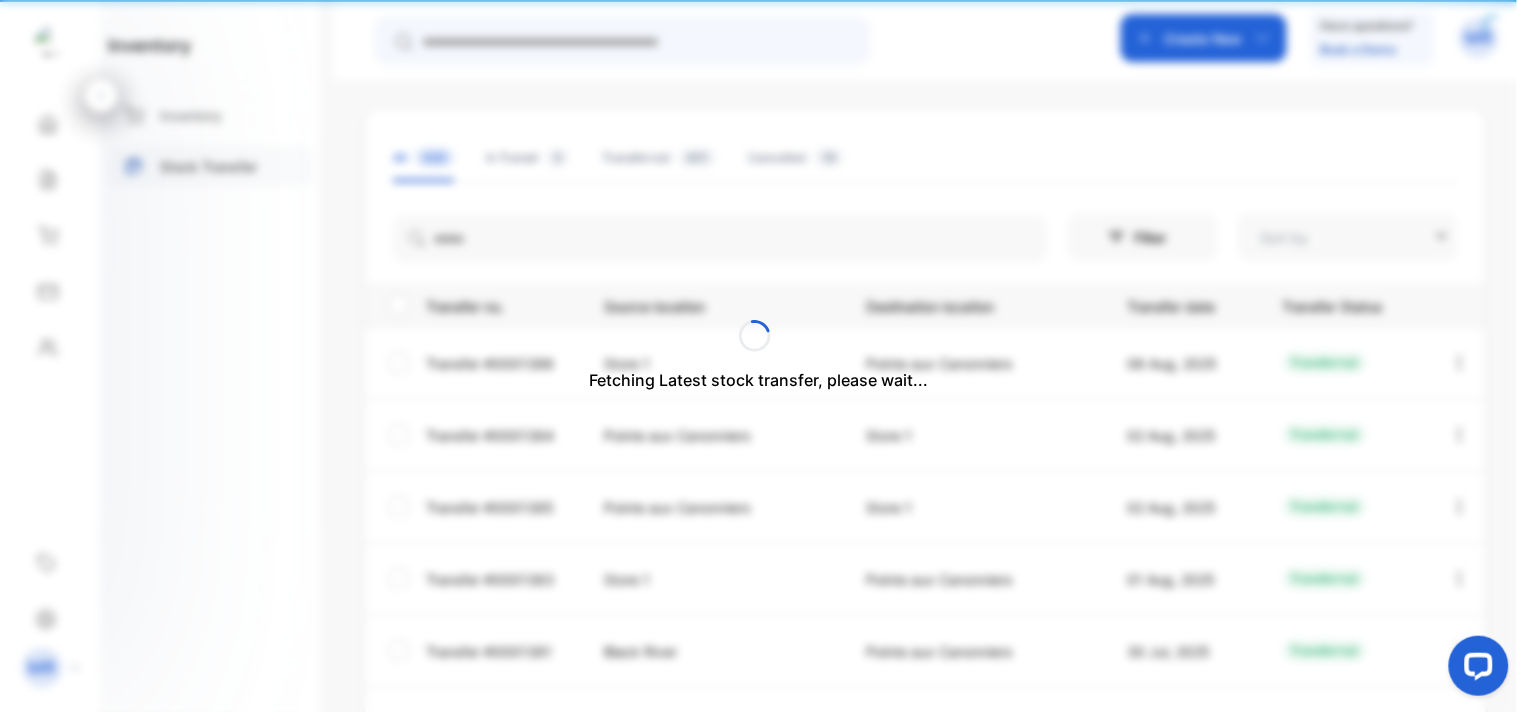 type on "**********" 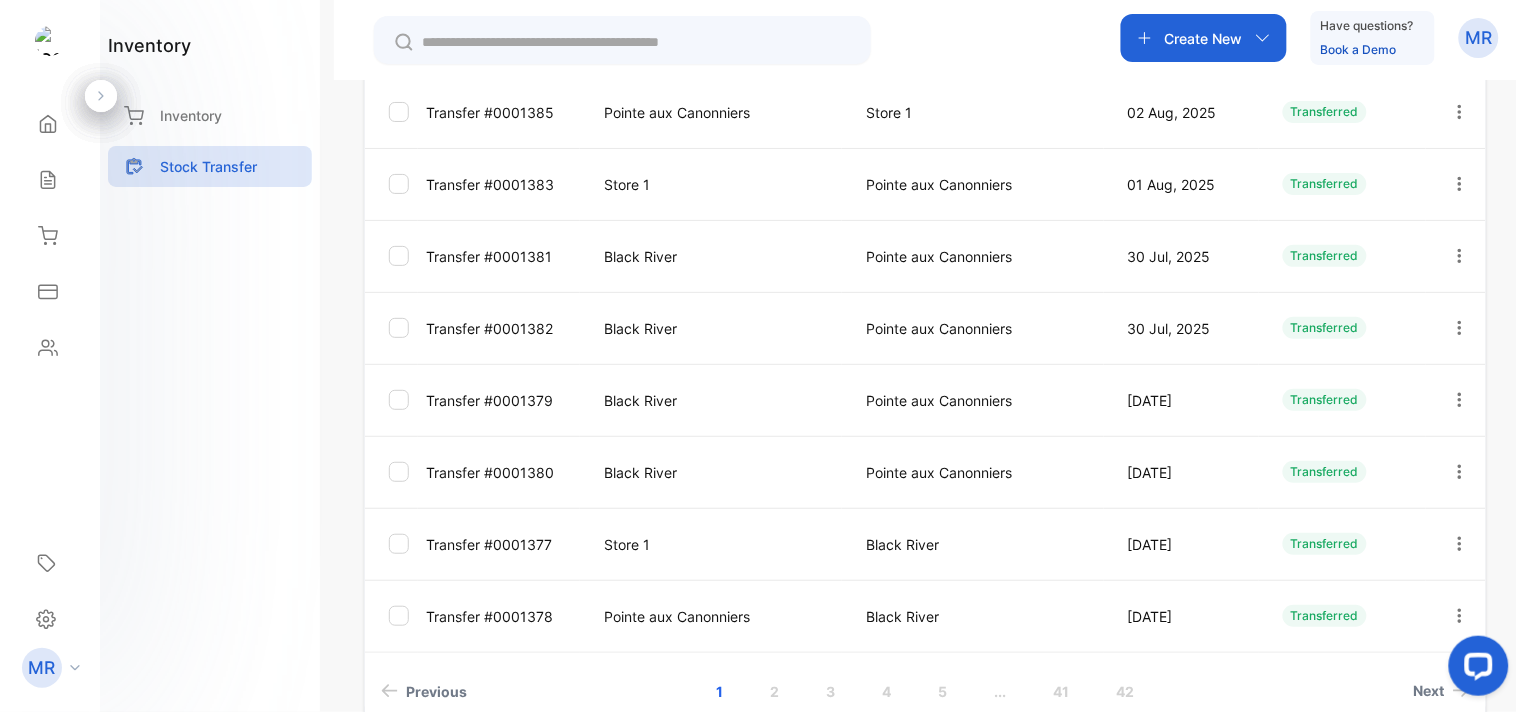 scroll, scrollTop: 486, scrollLeft: 0, axis: vertical 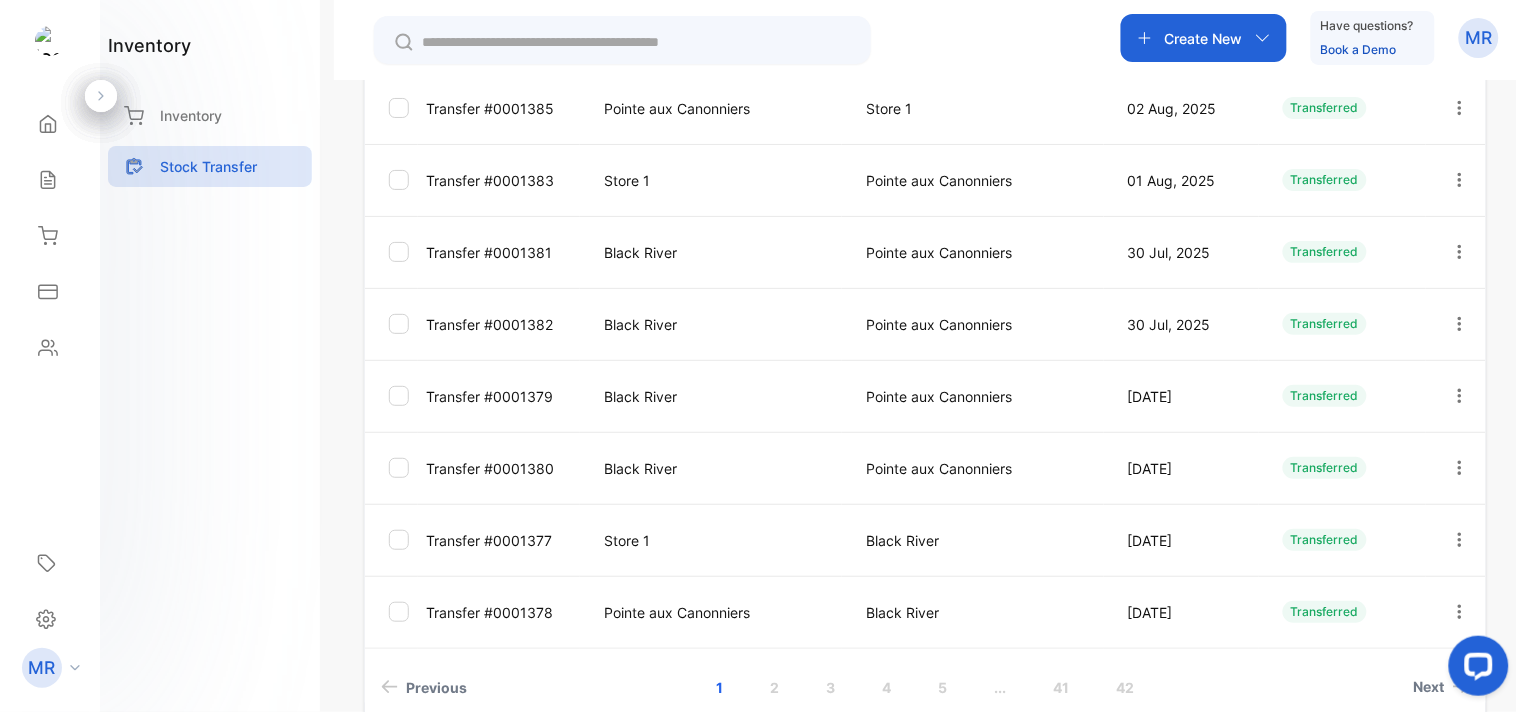 click 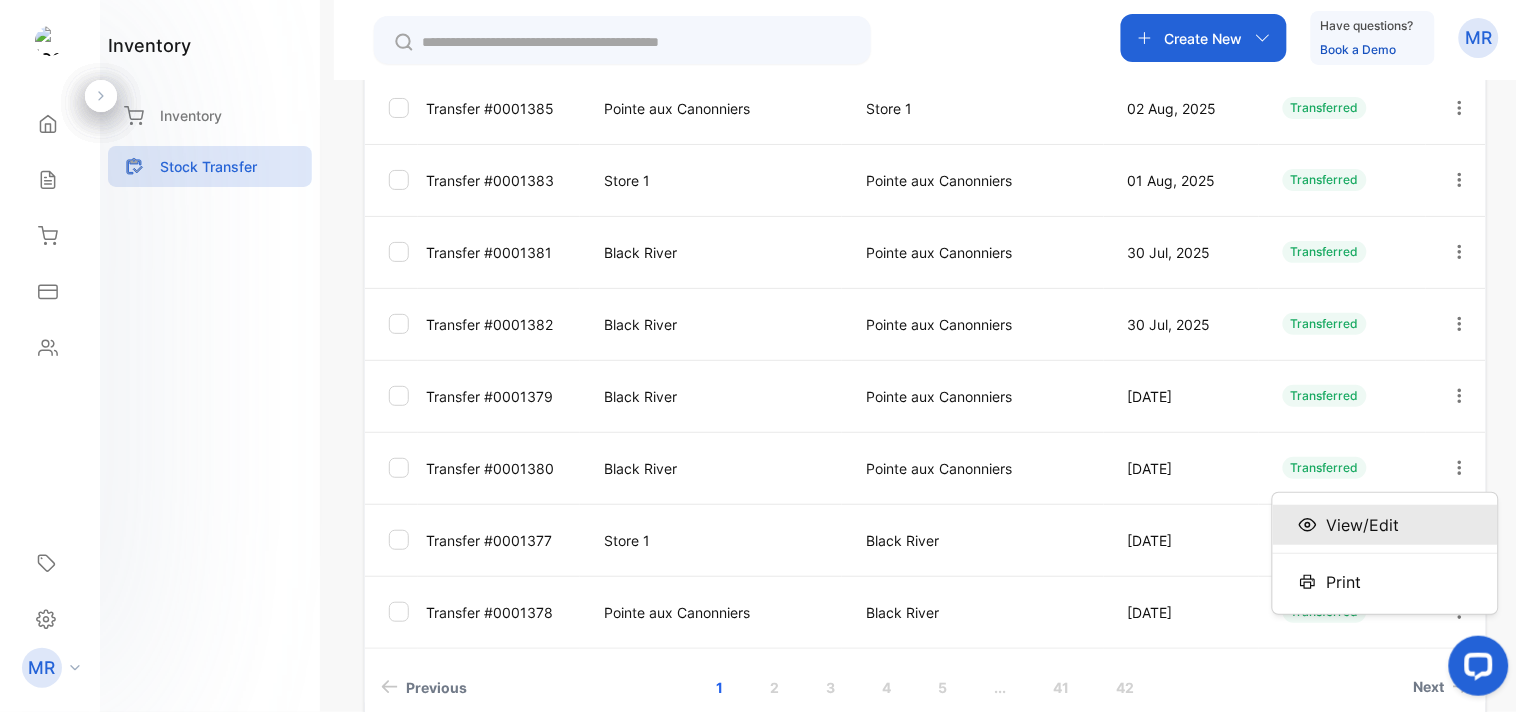 click on "View/Edit" at bounding box center (1385, 525) 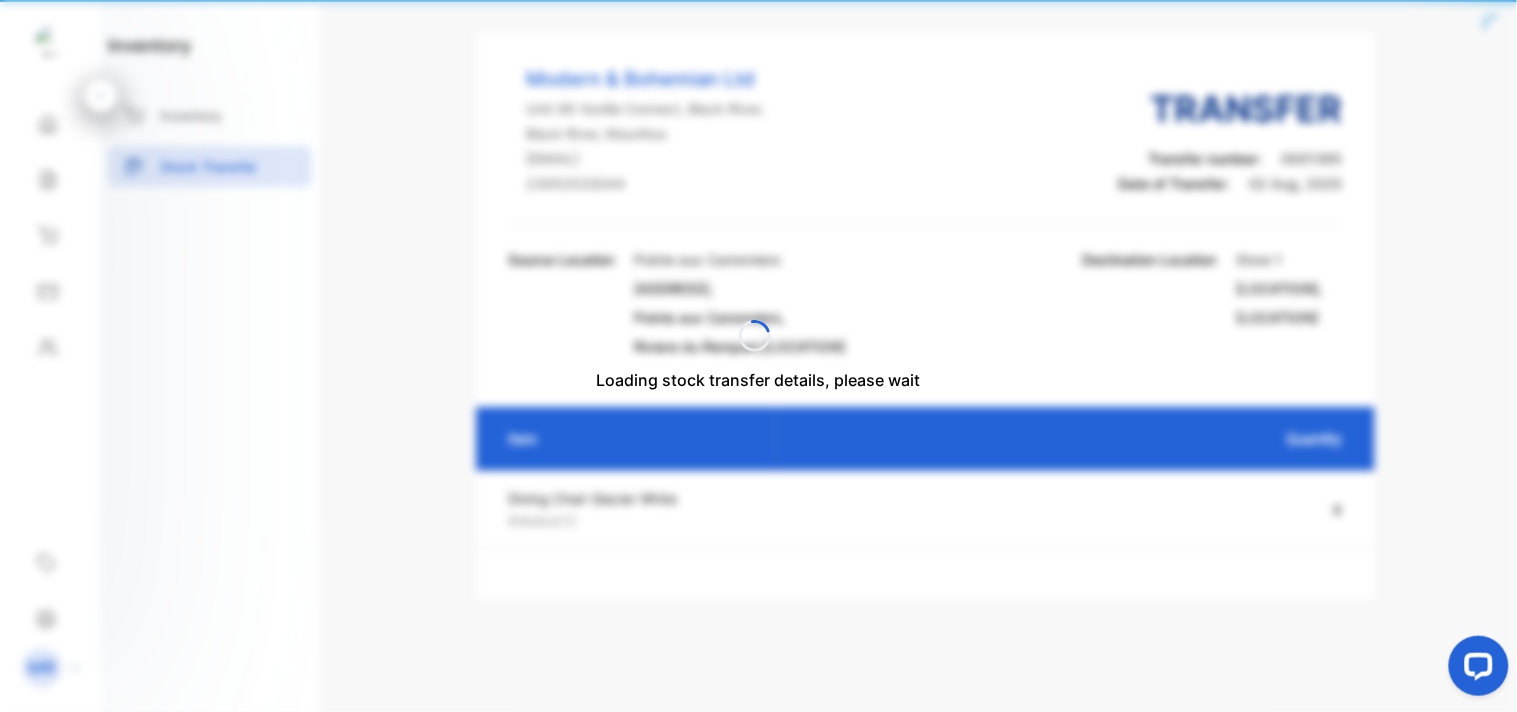 scroll, scrollTop: 87, scrollLeft: 0, axis: vertical 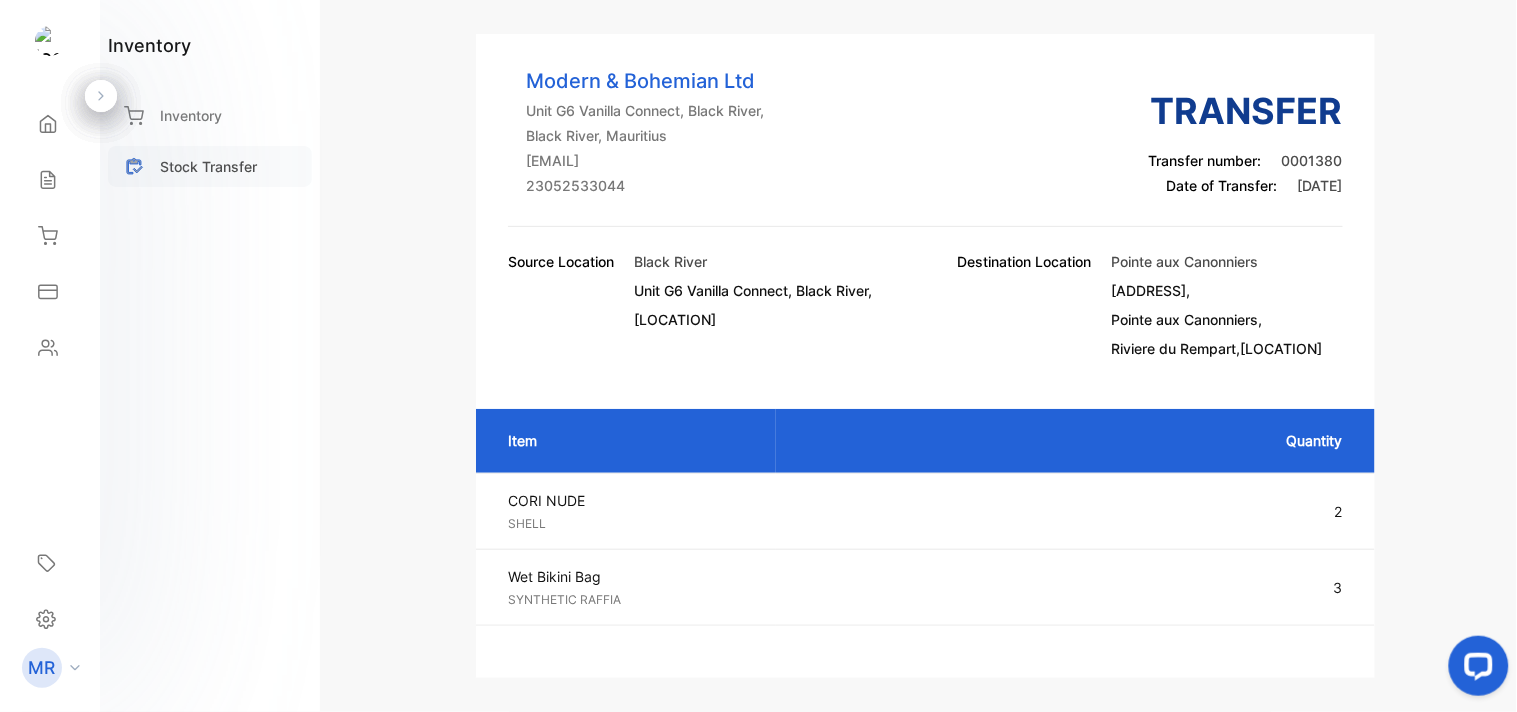 click on "Stock Transfer" at bounding box center (208, 166) 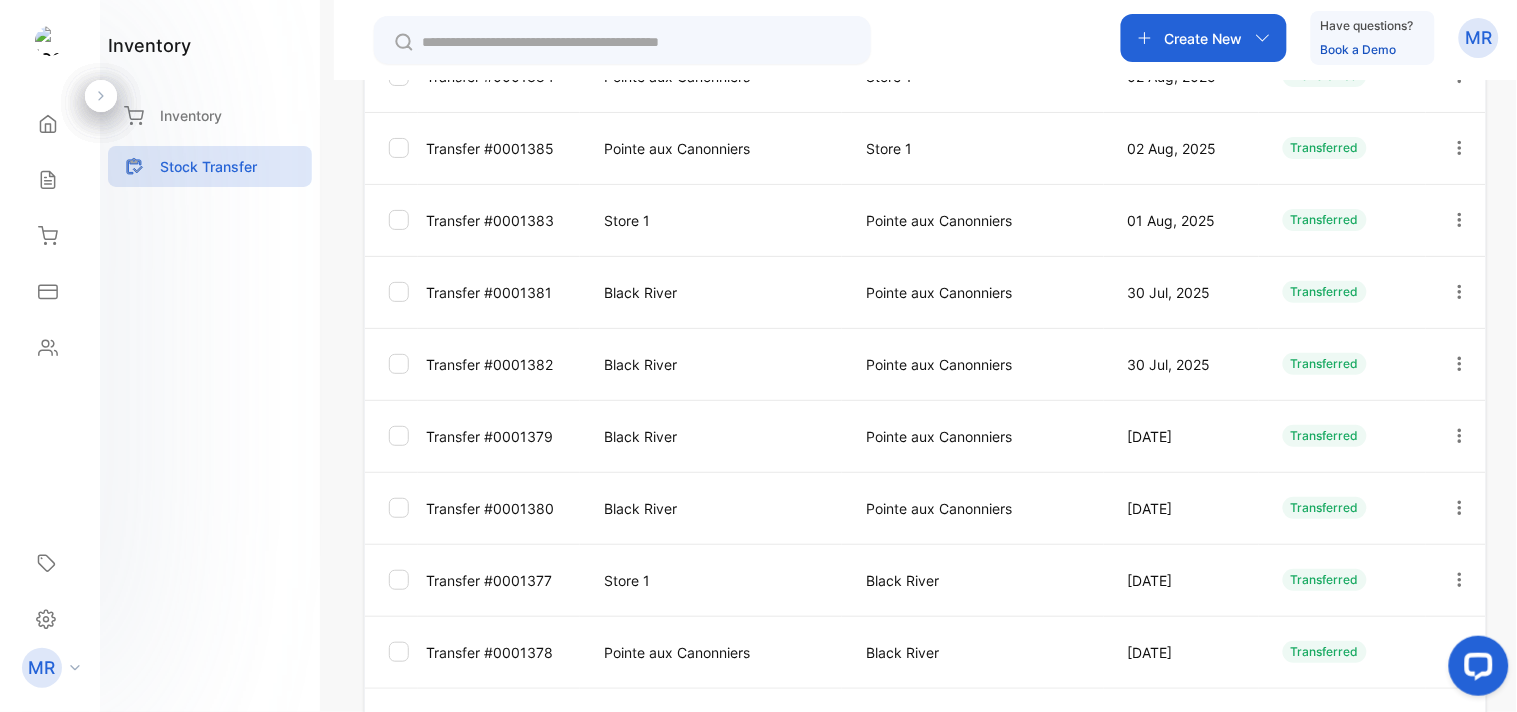 scroll, scrollTop: 447, scrollLeft: 0, axis: vertical 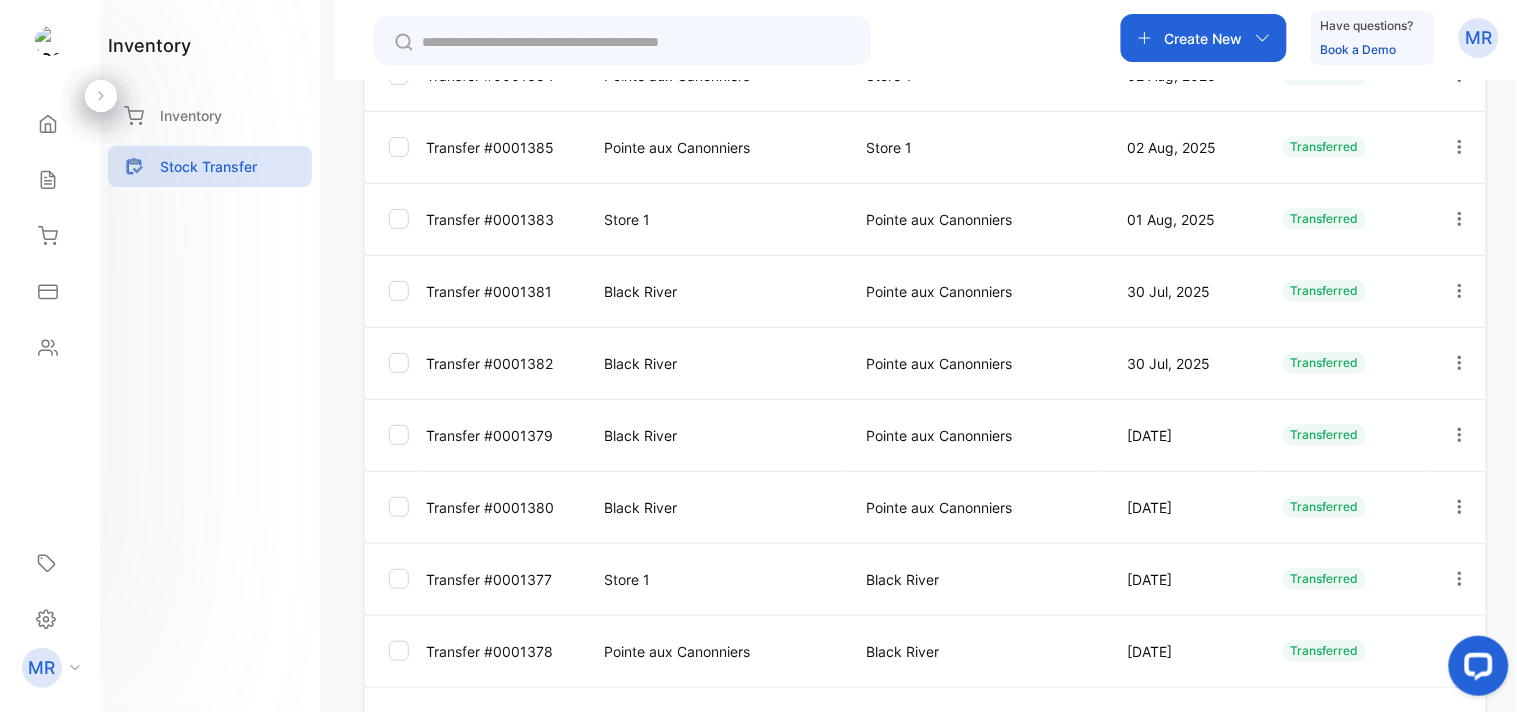 click at bounding box center (1460, 435) 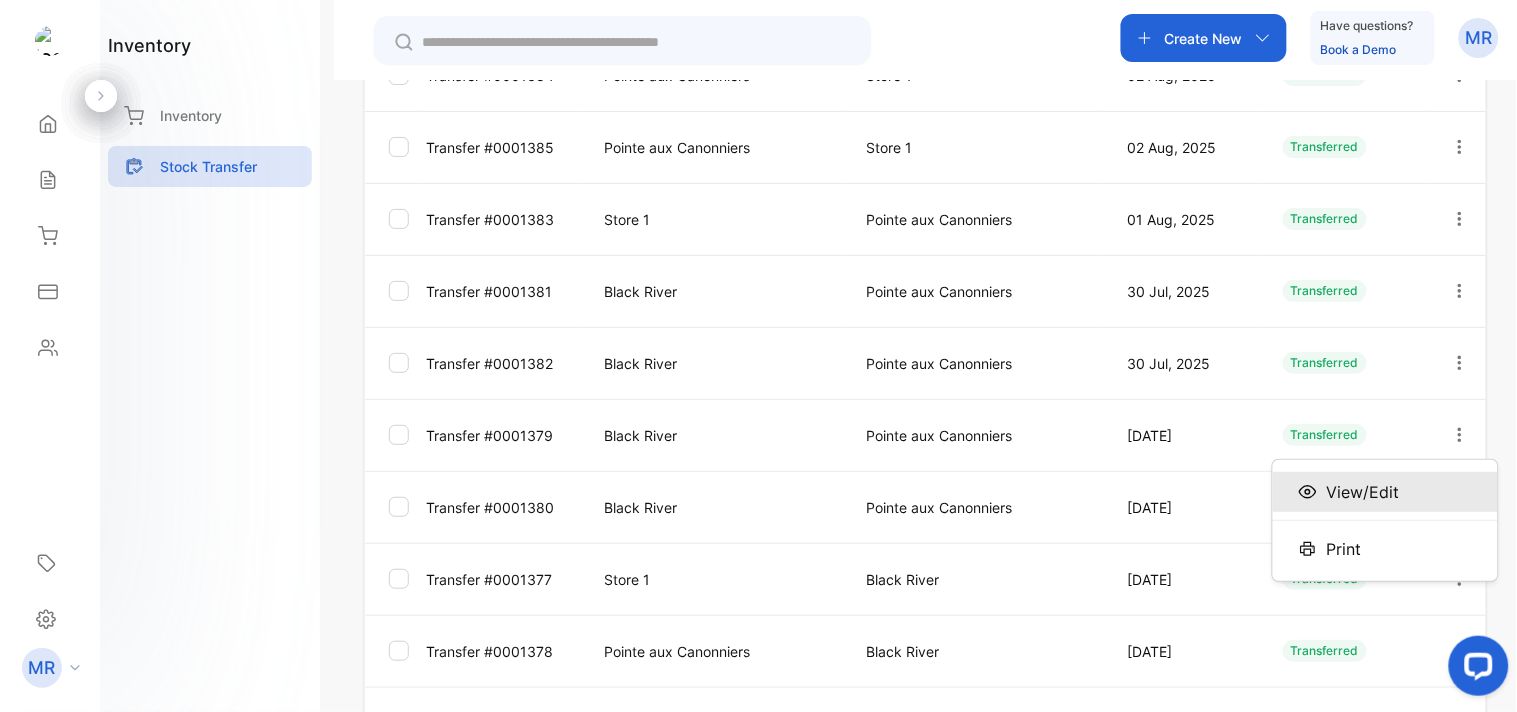 click on "View/Edit" at bounding box center (1385, 492) 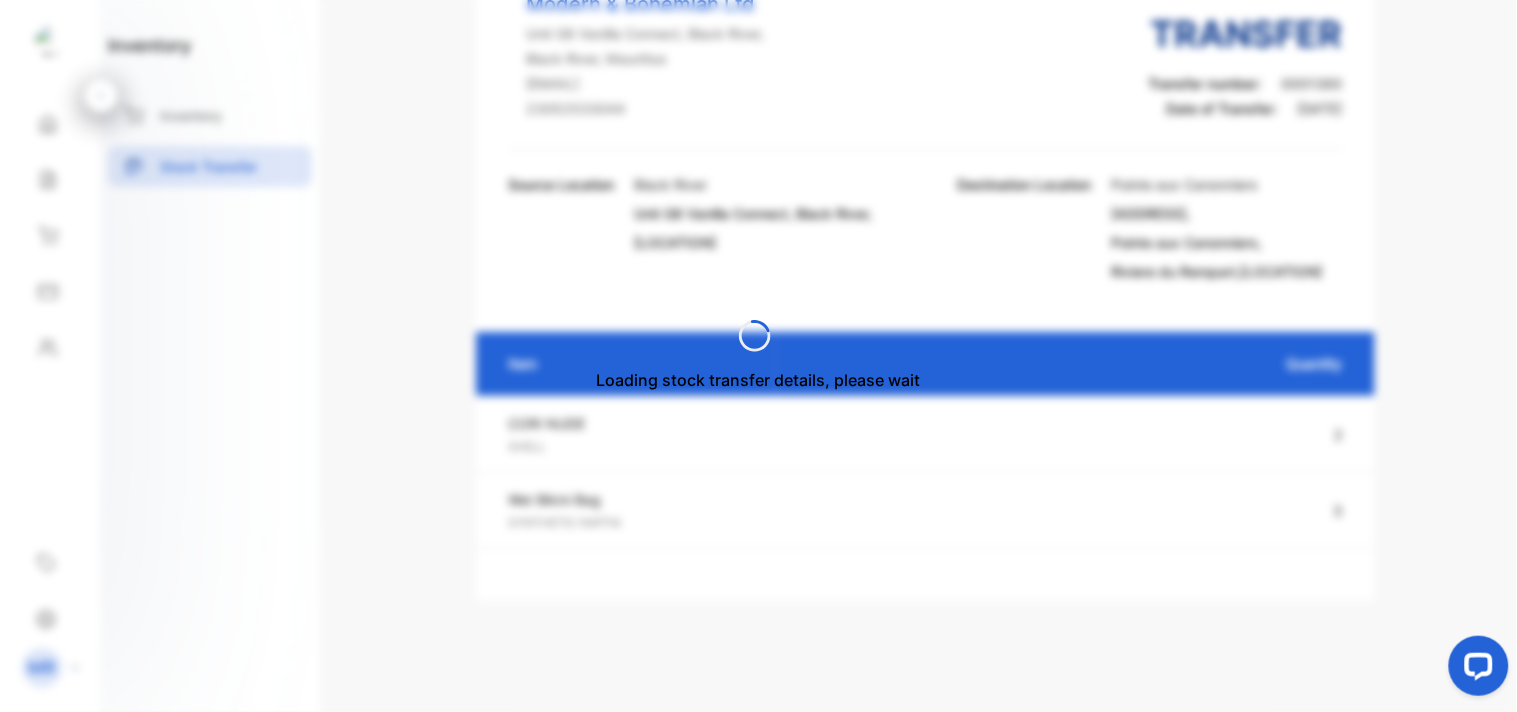 scroll, scrollTop: 87, scrollLeft: 0, axis: vertical 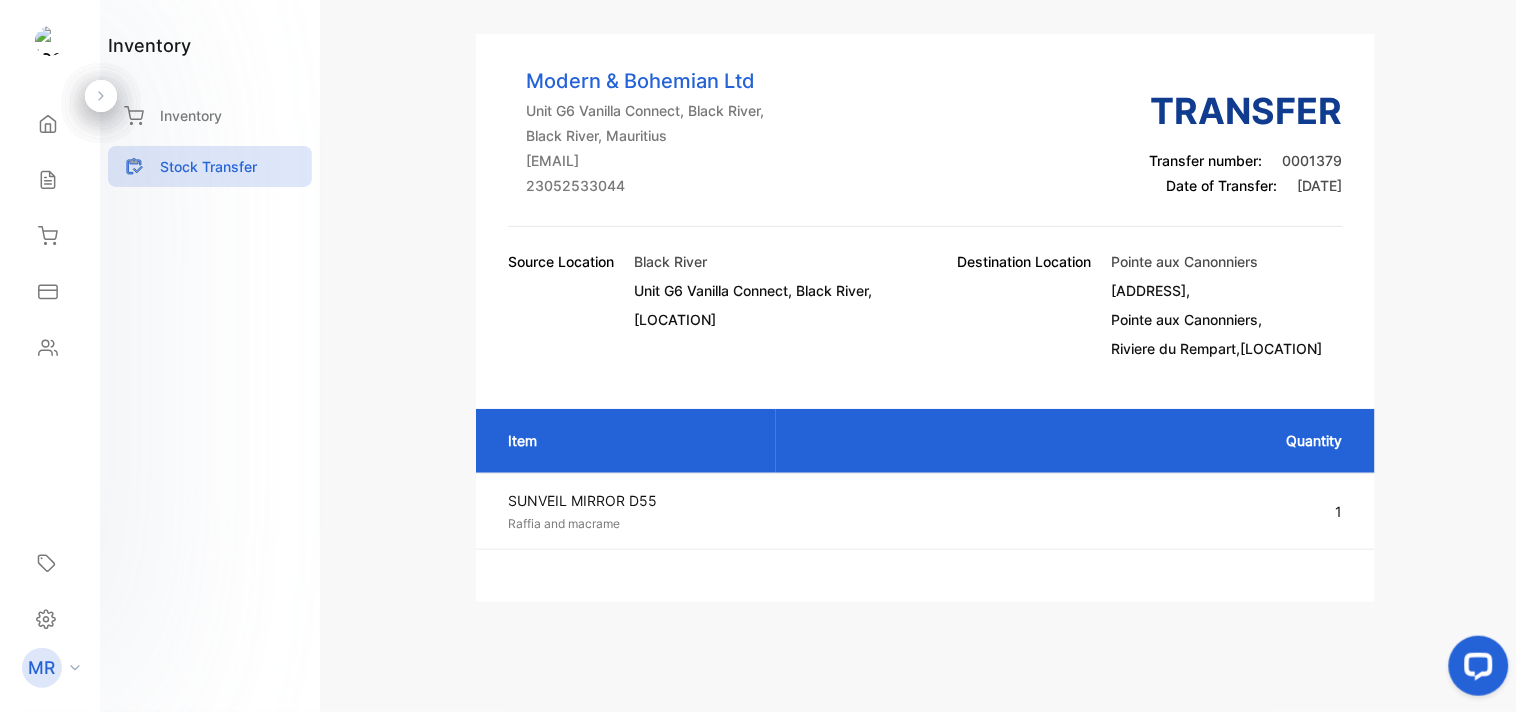 click on "Inventory" at bounding box center (210, 120) 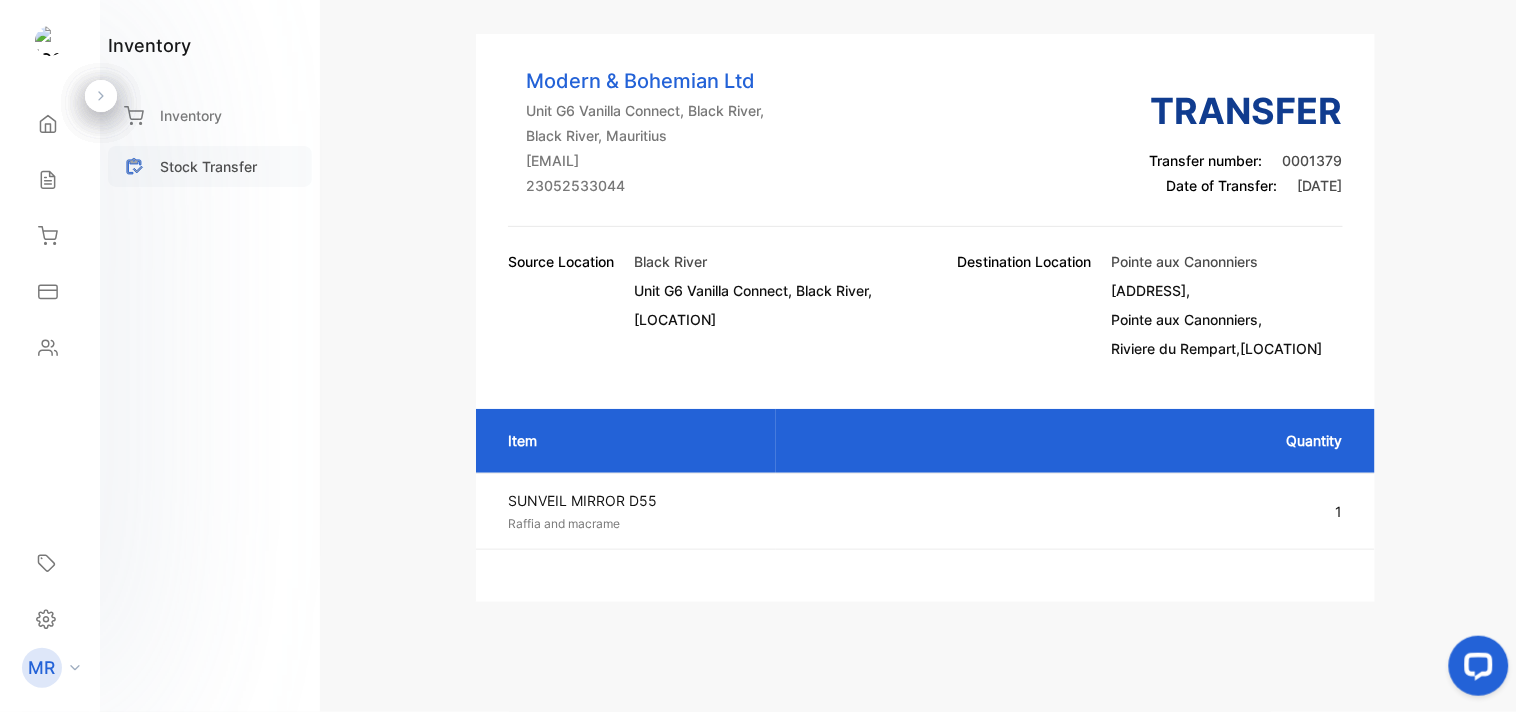 click on "Stock Transfer" at bounding box center [208, 166] 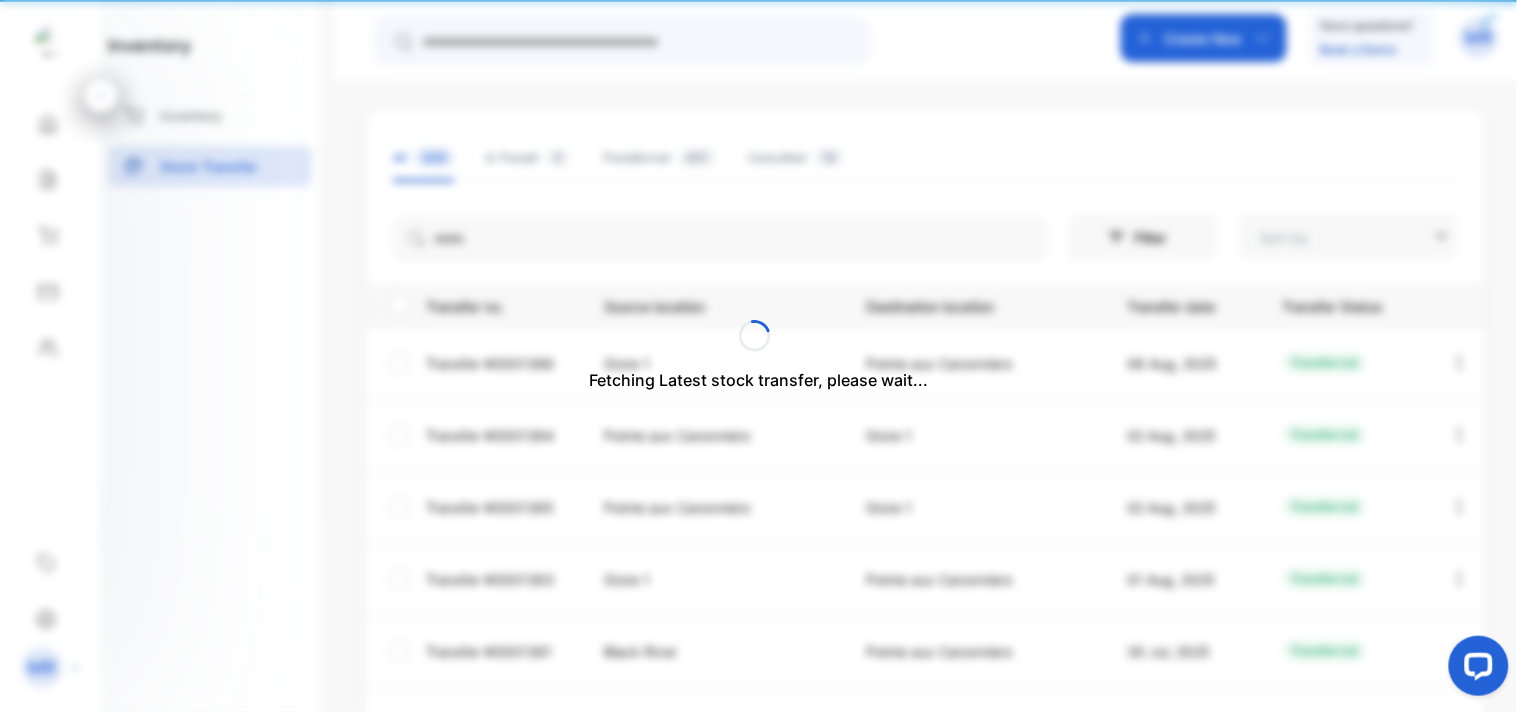 type on "**********" 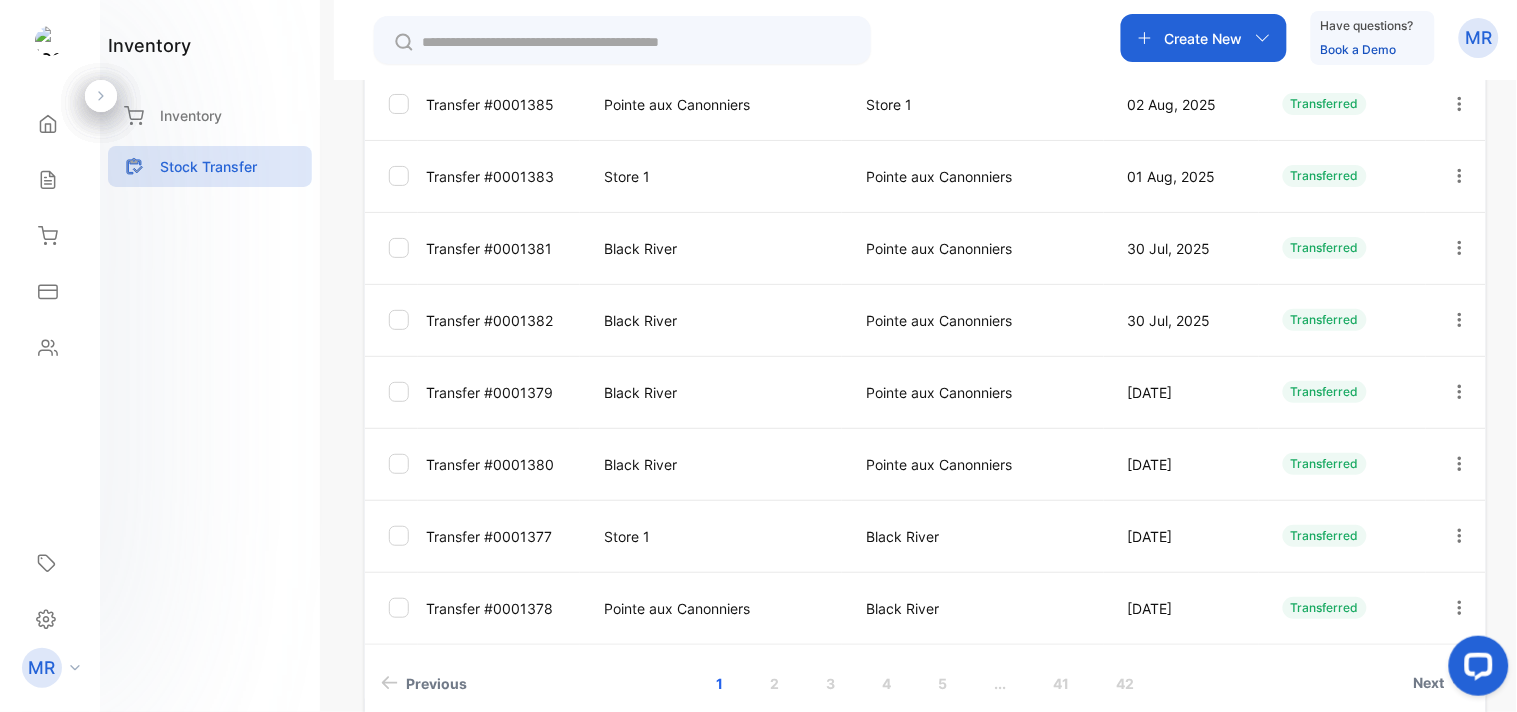 scroll, scrollTop: 491, scrollLeft: 0, axis: vertical 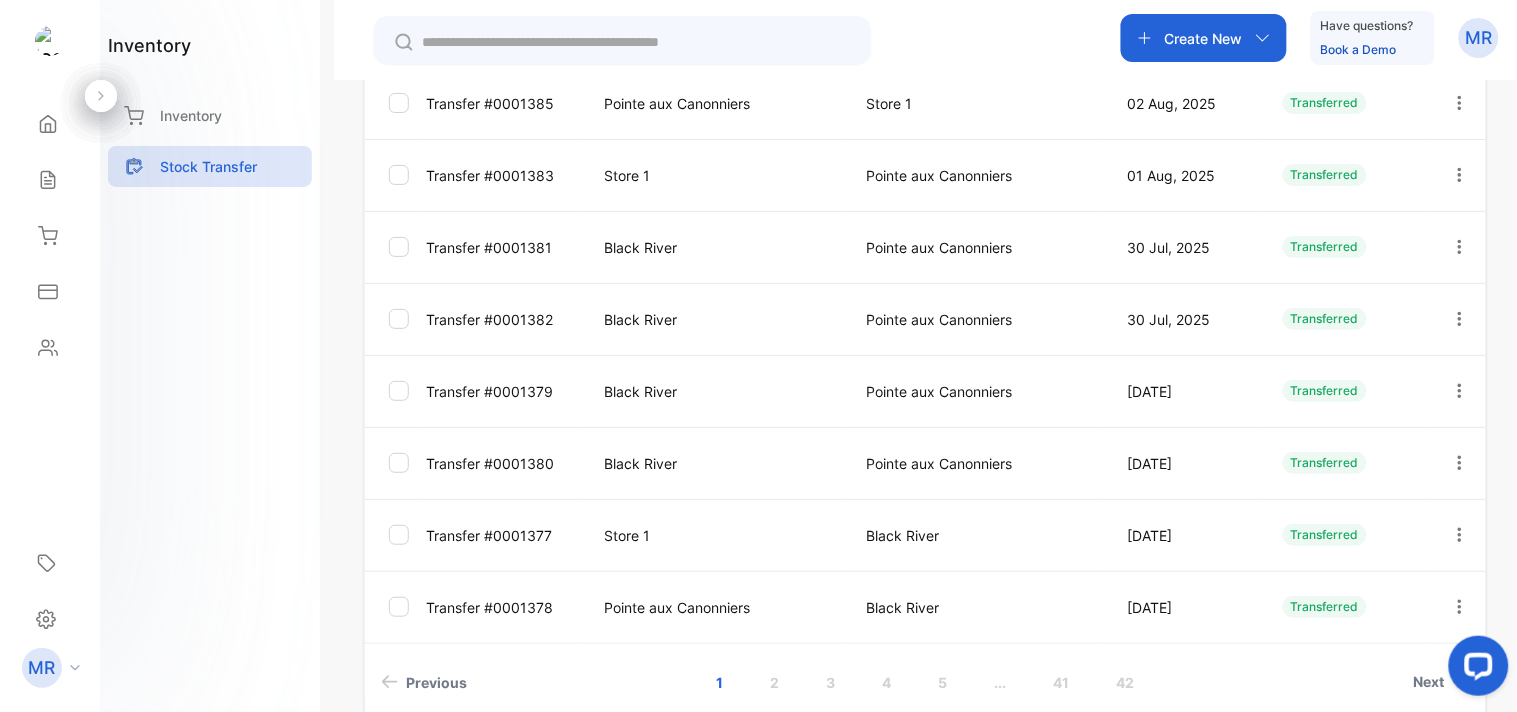 click at bounding box center [1460, 319] 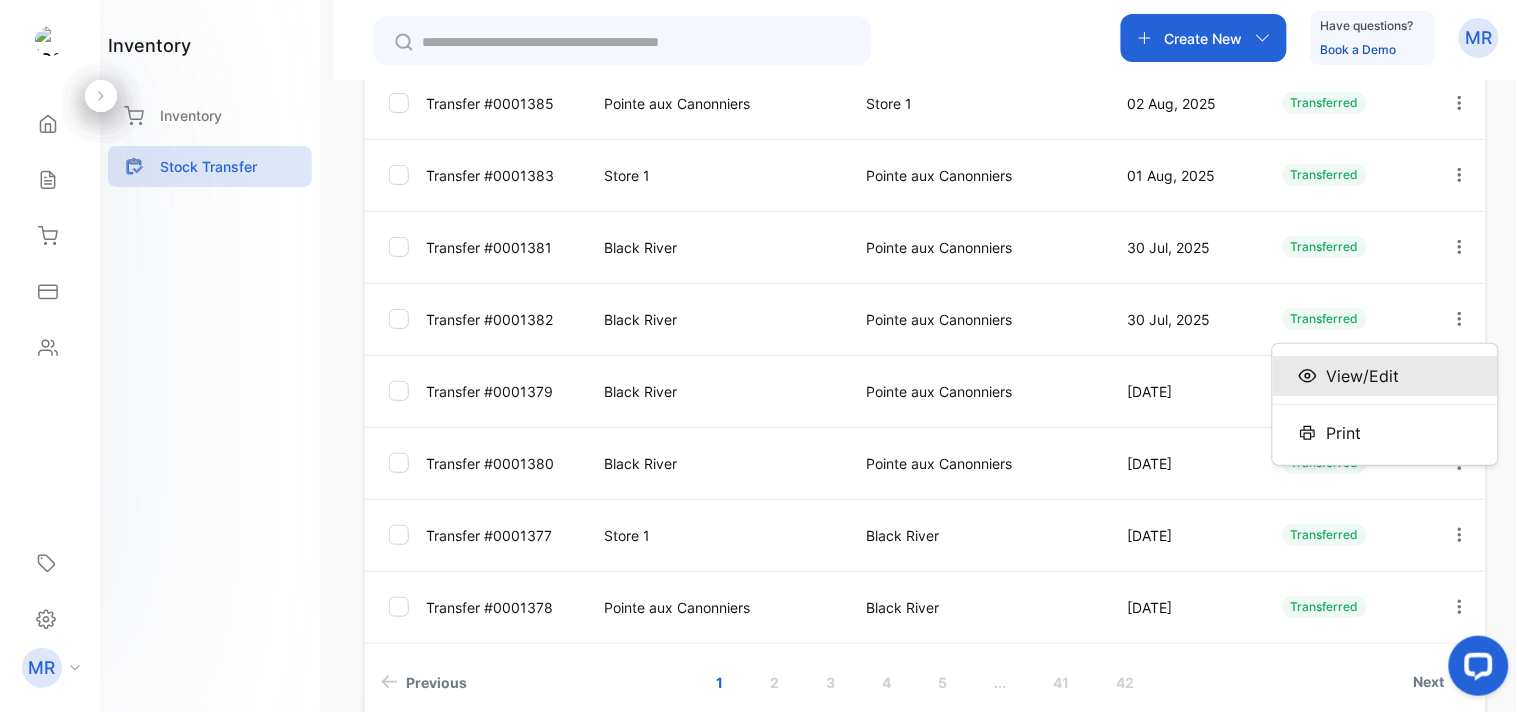 click on "View/Edit" at bounding box center [1385, 376] 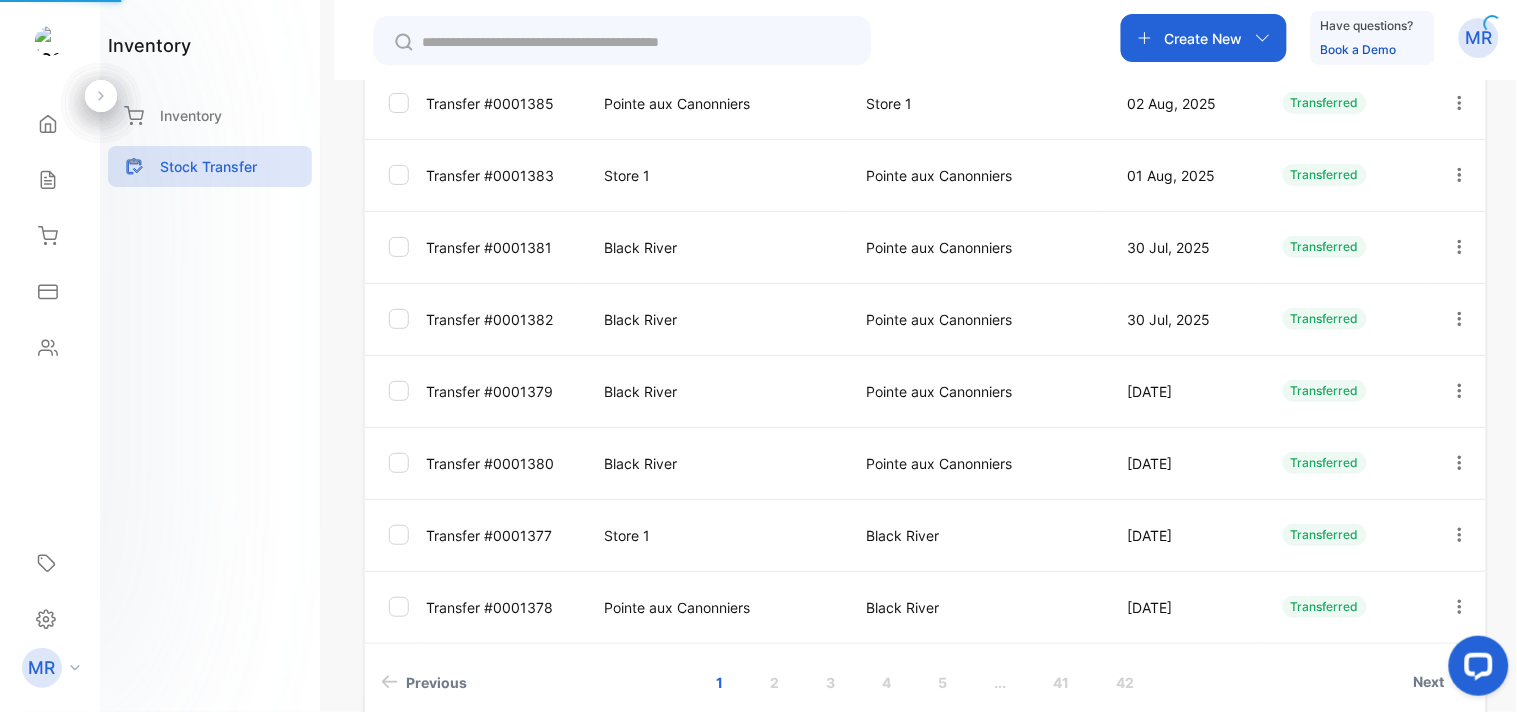 scroll, scrollTop: 87, scrollLeft: 0, axis: vertical 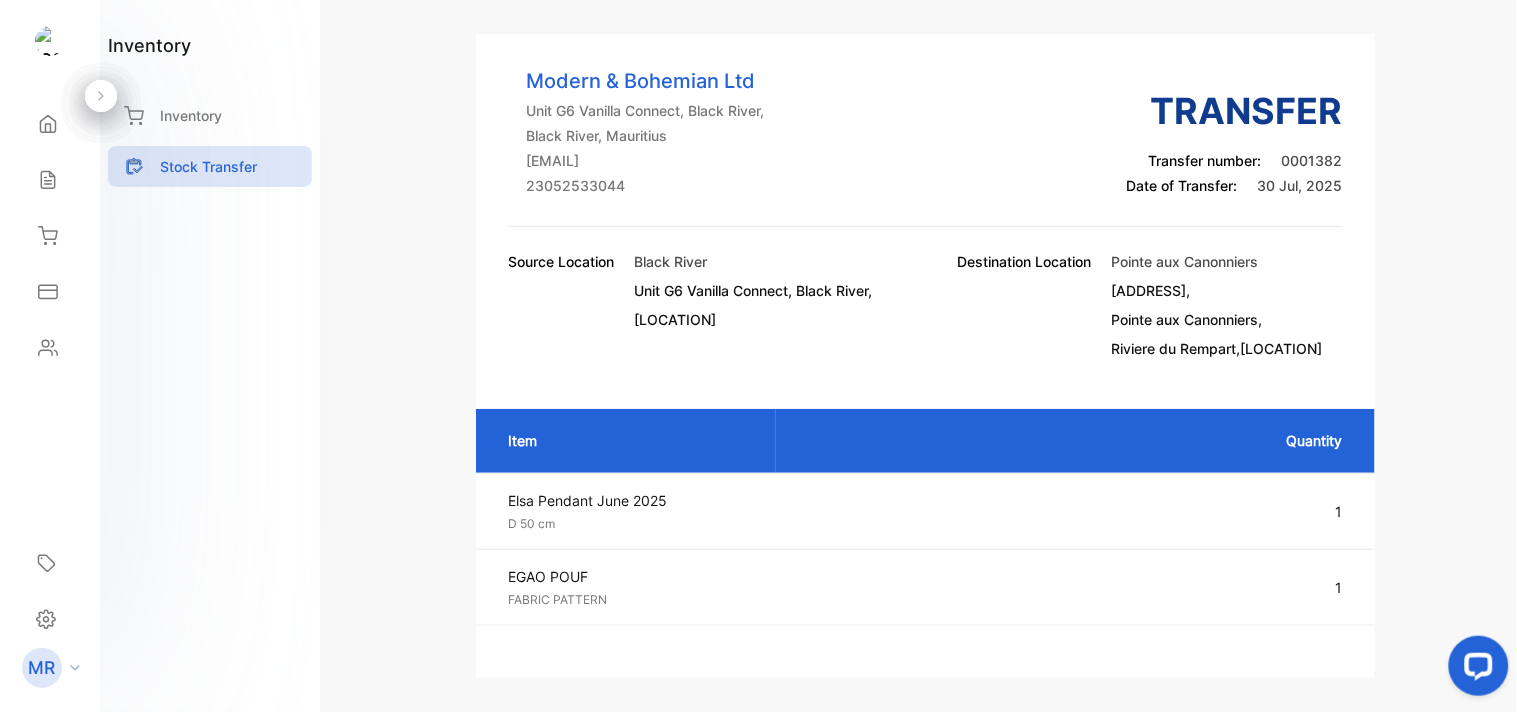 click on "Inventory" at bounding box center (210, 120) 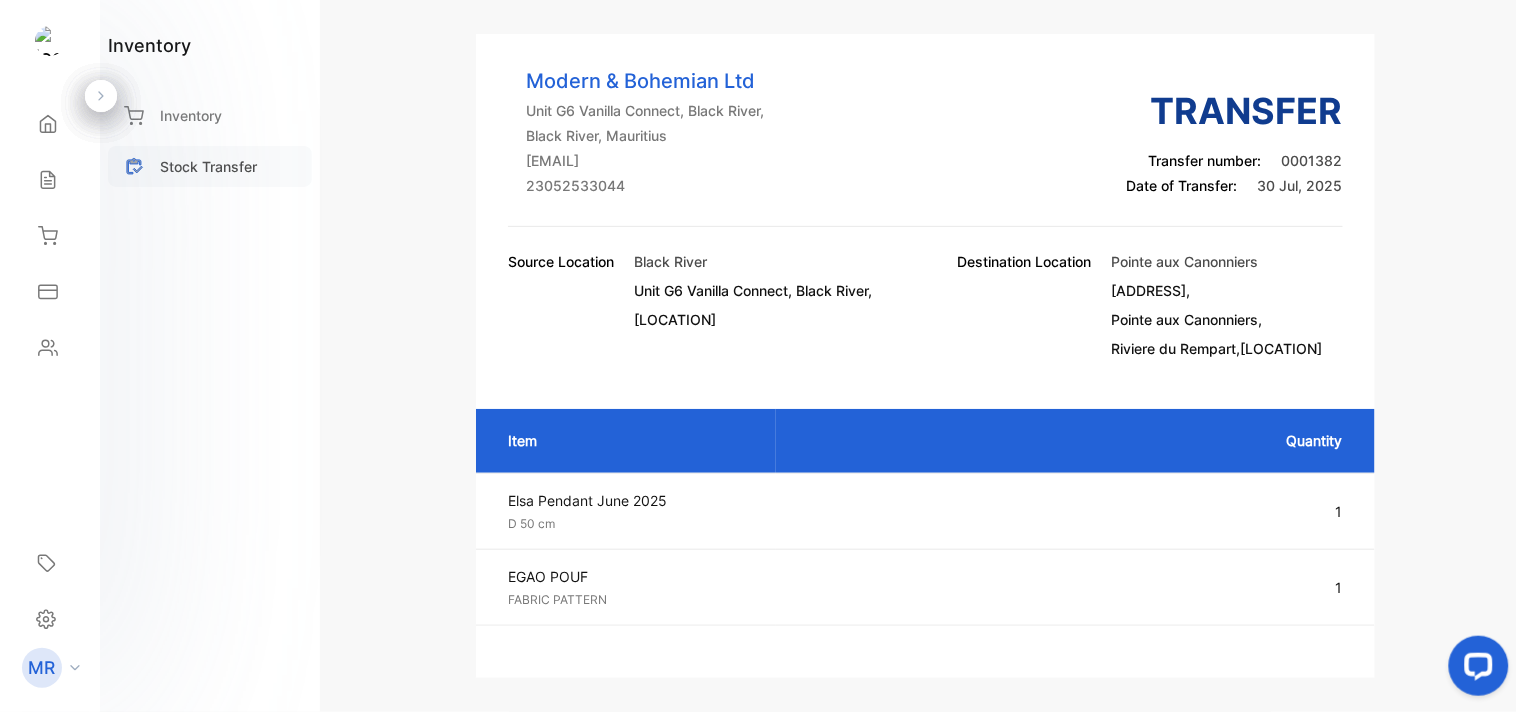 click on "Stock Transfer" at bounding box center [208, 166] 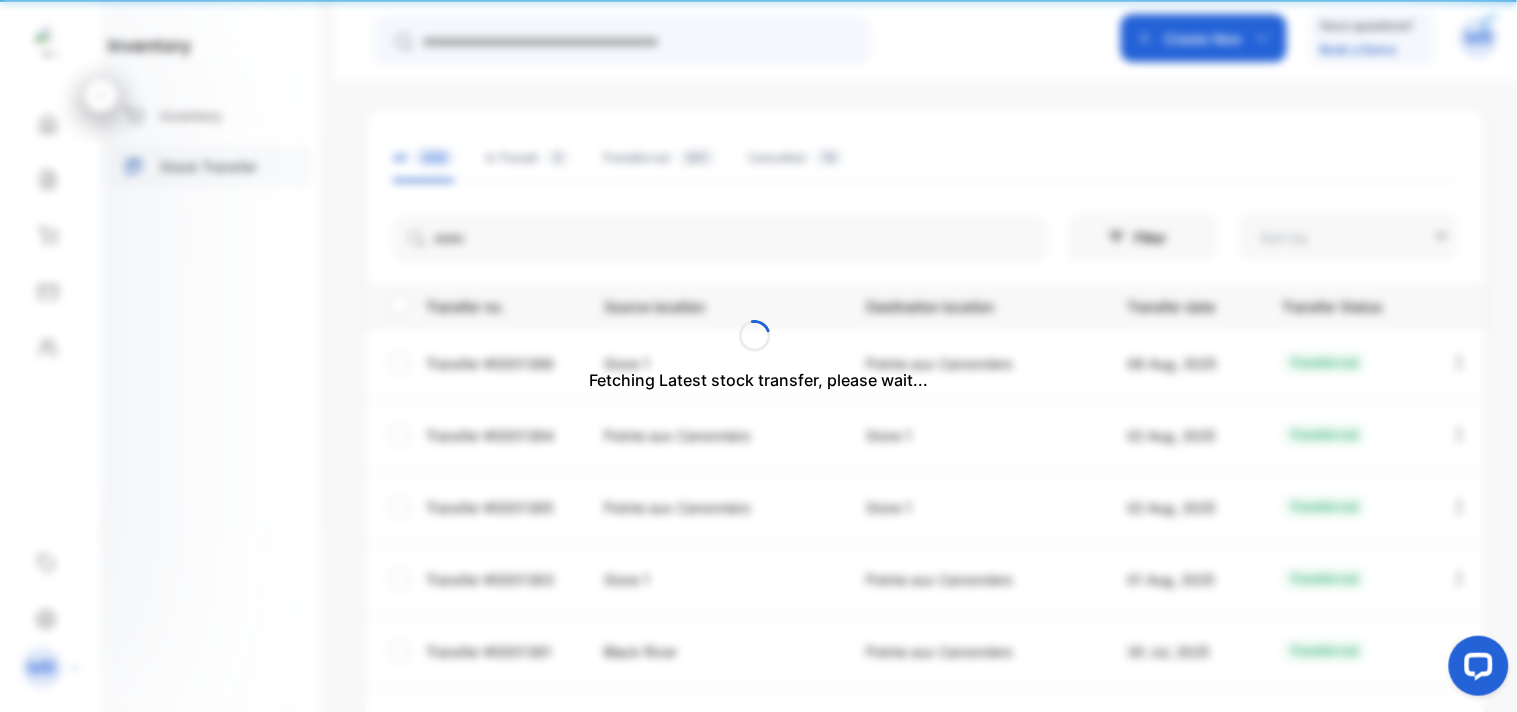 type on "**********" 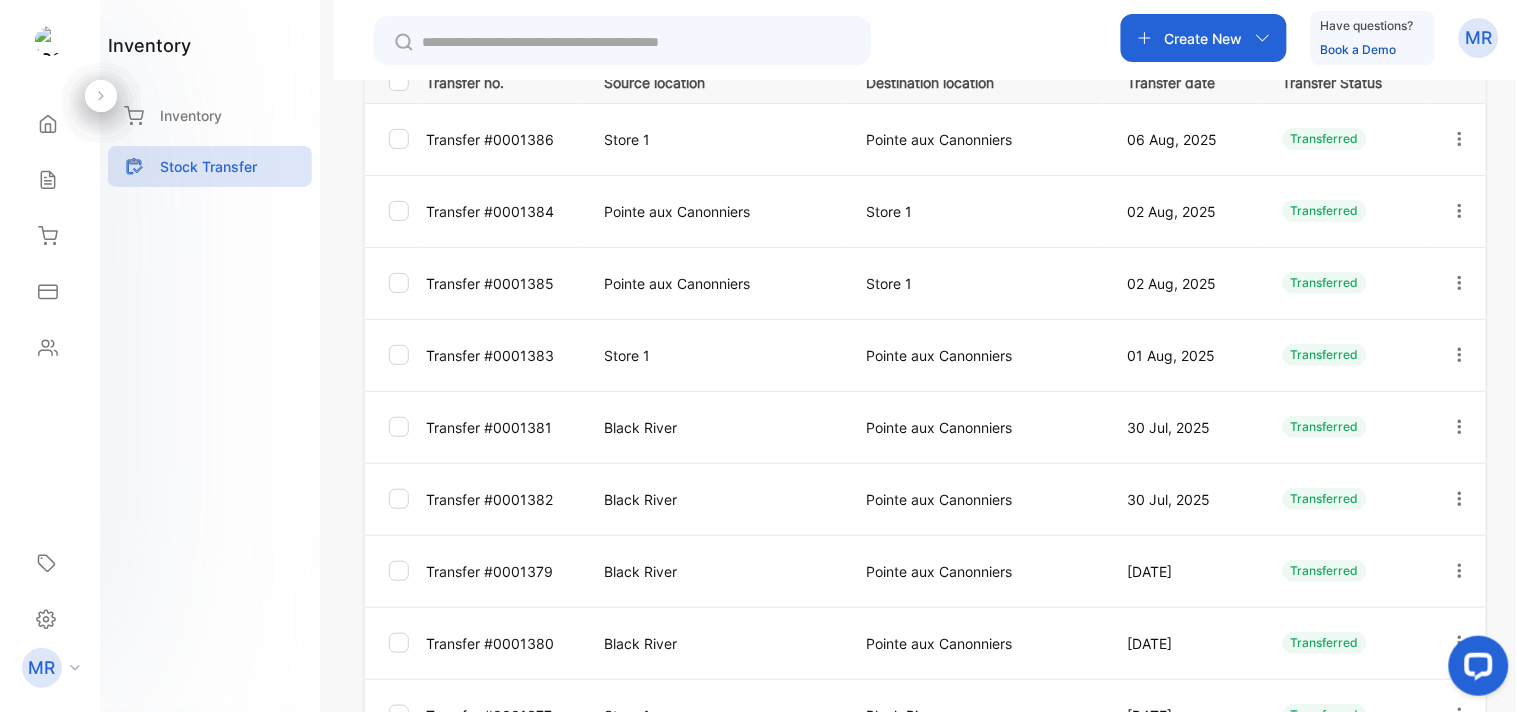 scroll, scrollTop: 312, scrollLeft: 0, axis: vertical 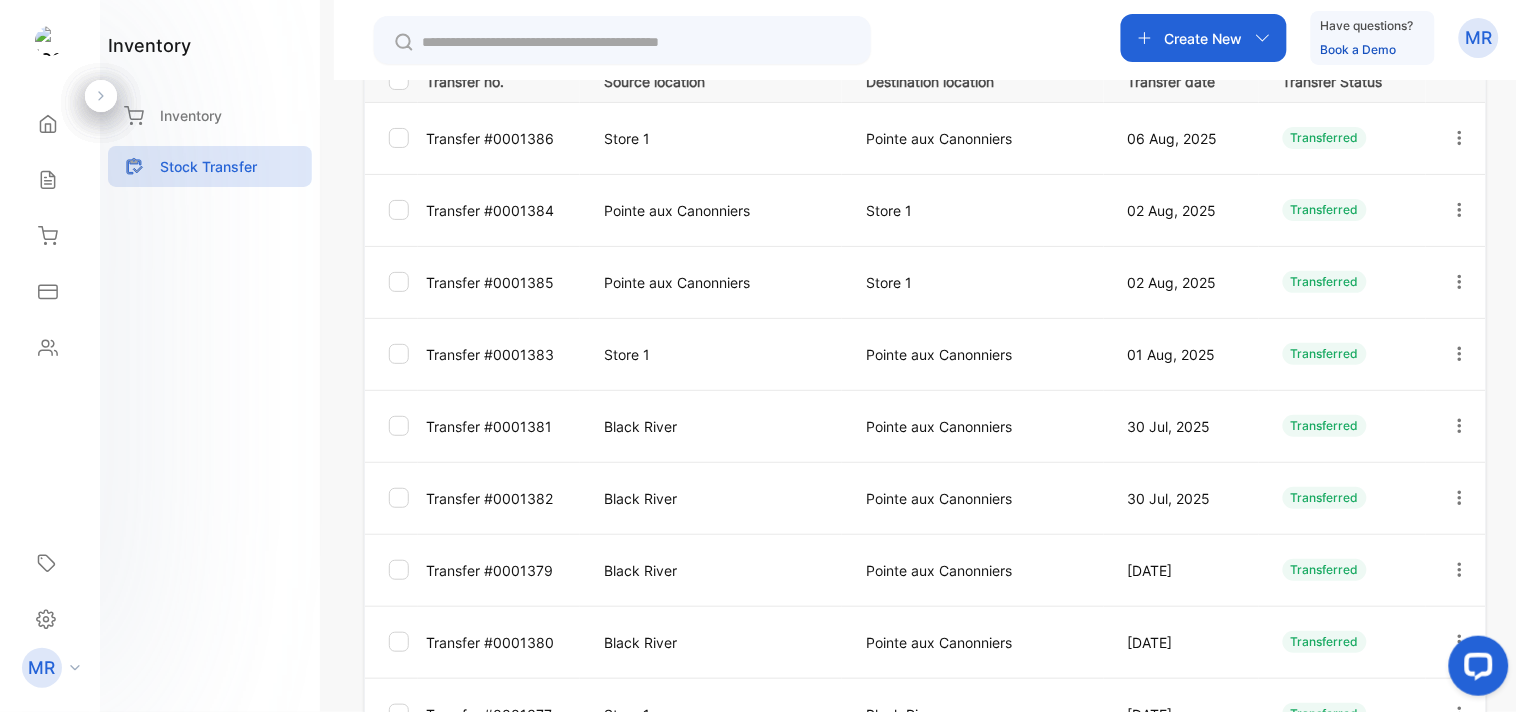click 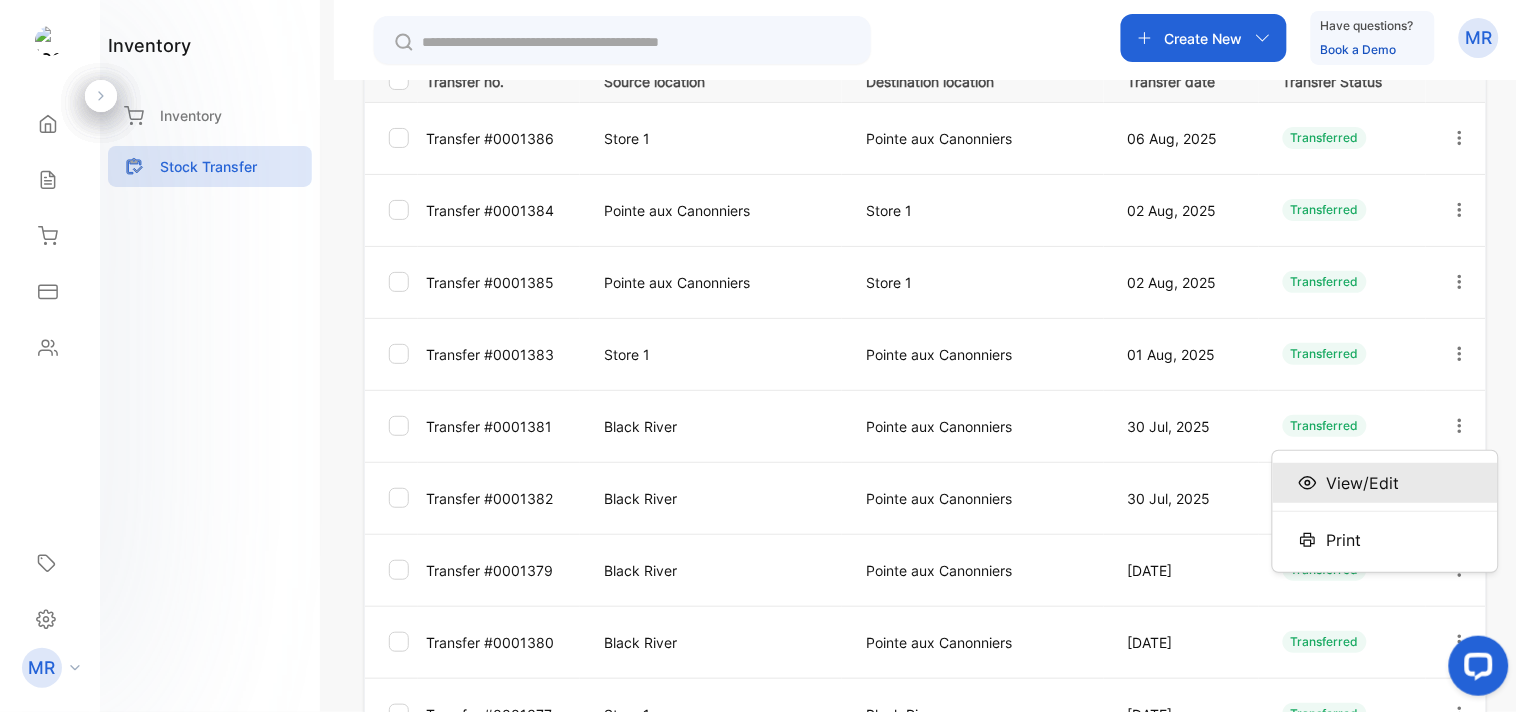 click on "View/Edit" at bounding box center (1385, 483) 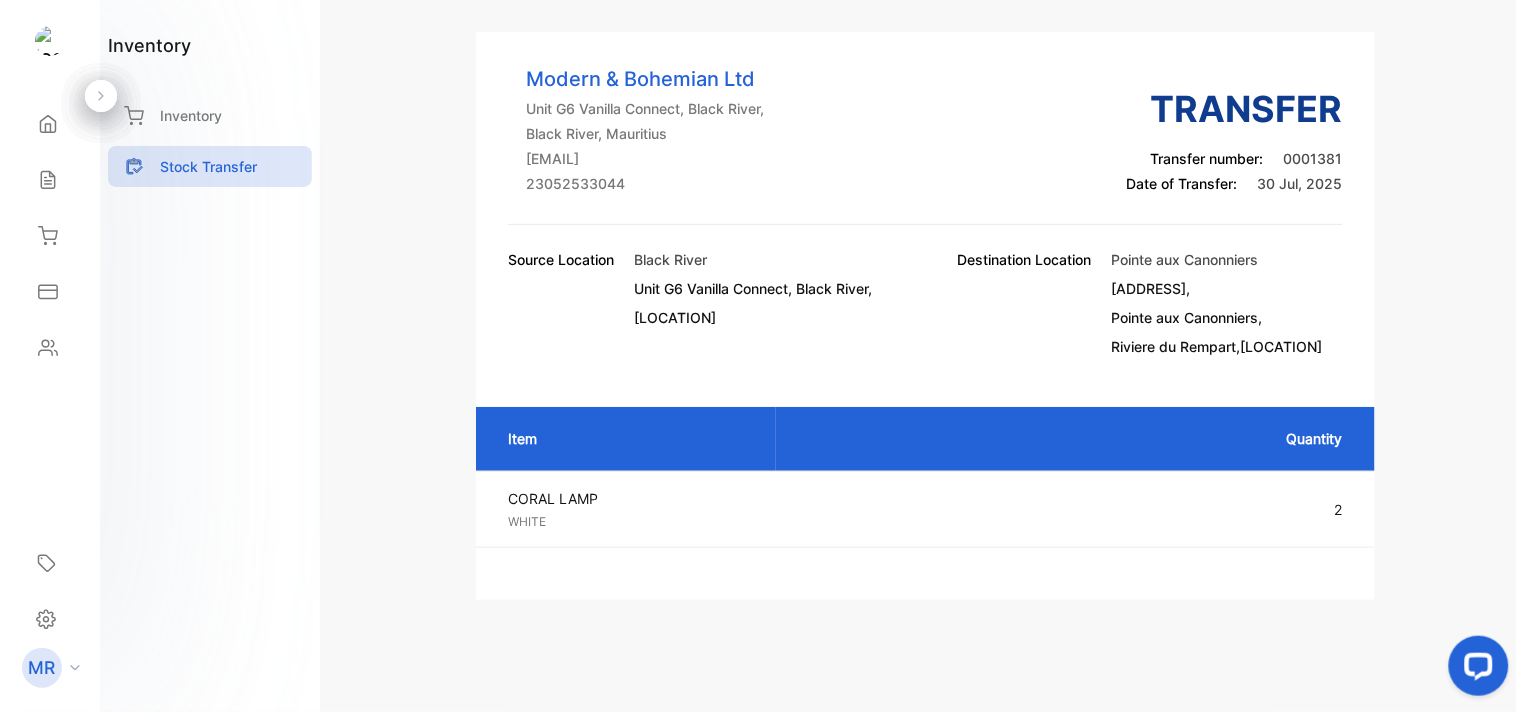 scroll, scrollTop: 87, scrollLeft: 0, axis: vertical 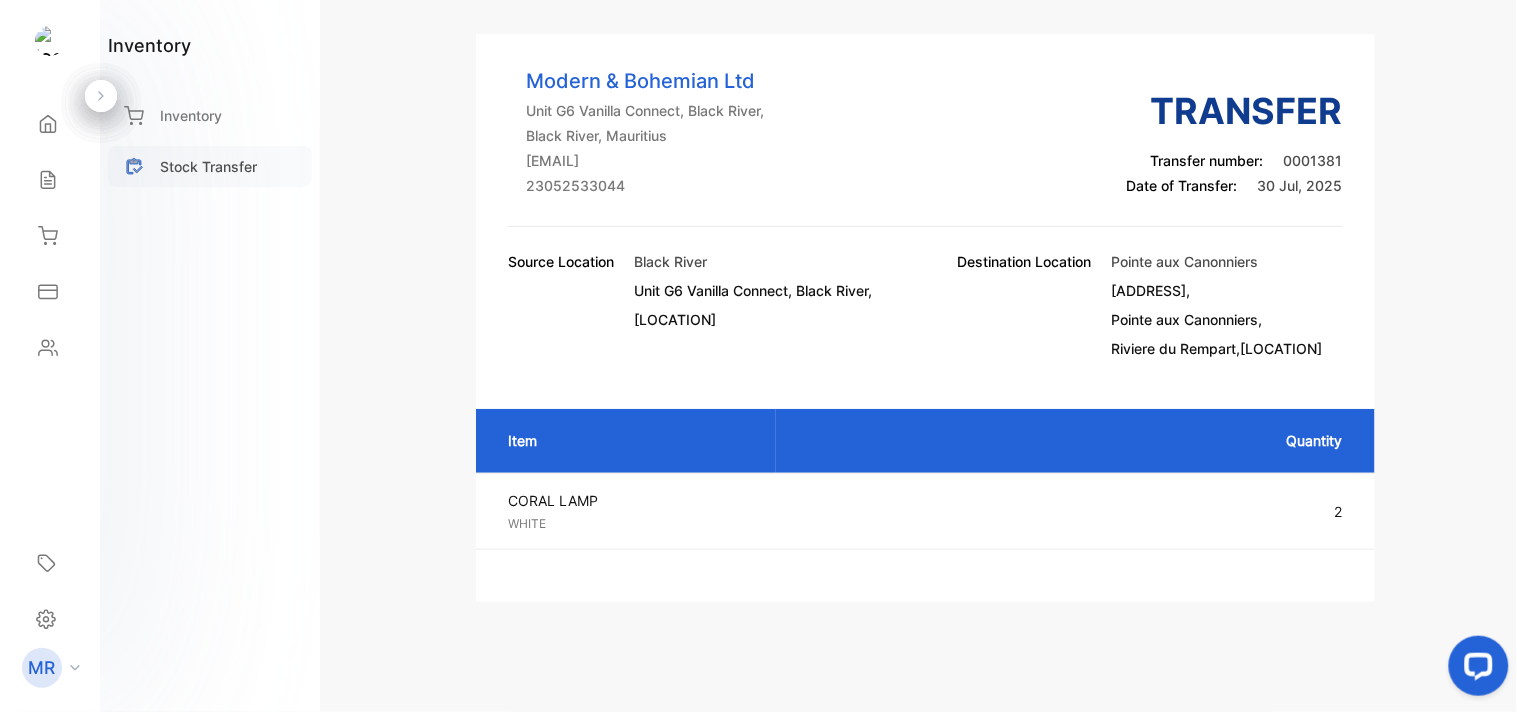 click on "Stock Transfer" at bounding box center (208, 166) 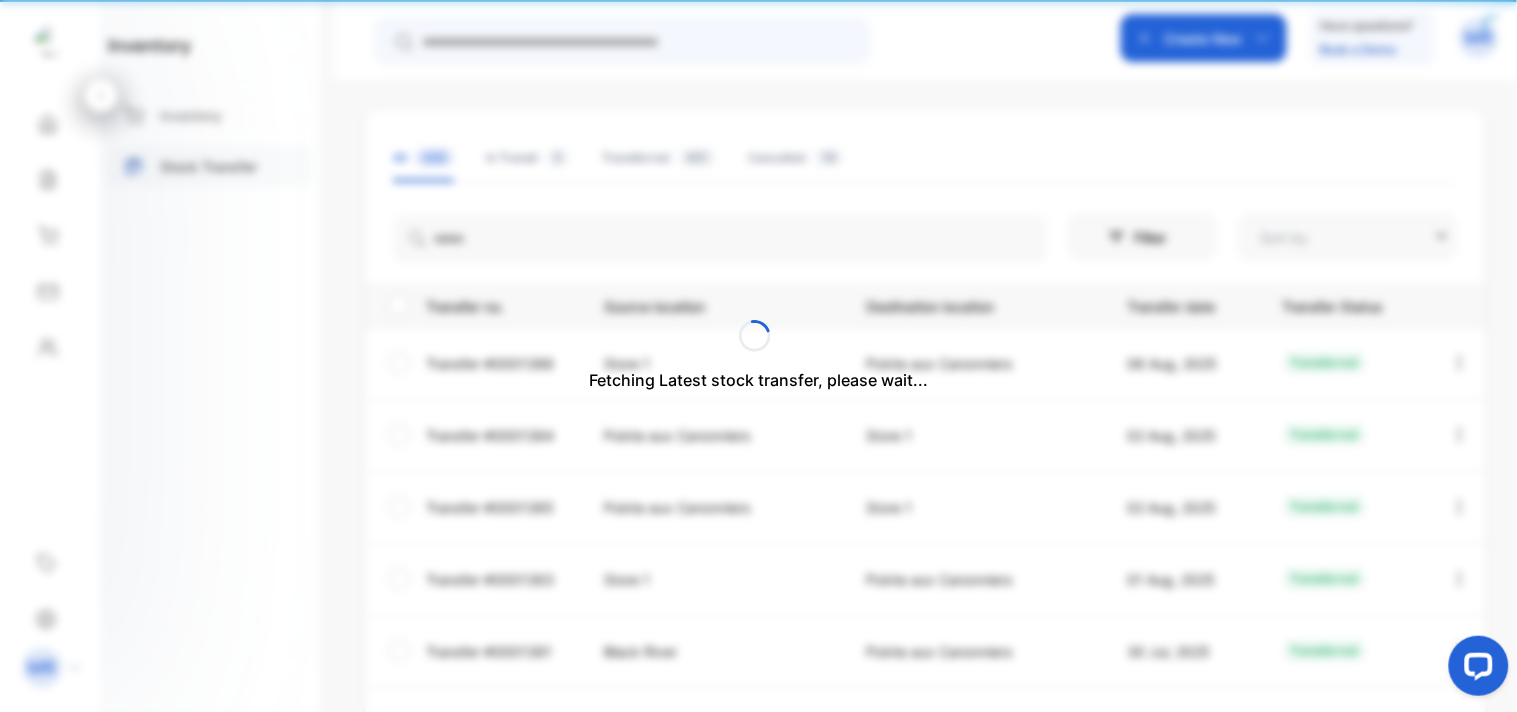 type on "**********" 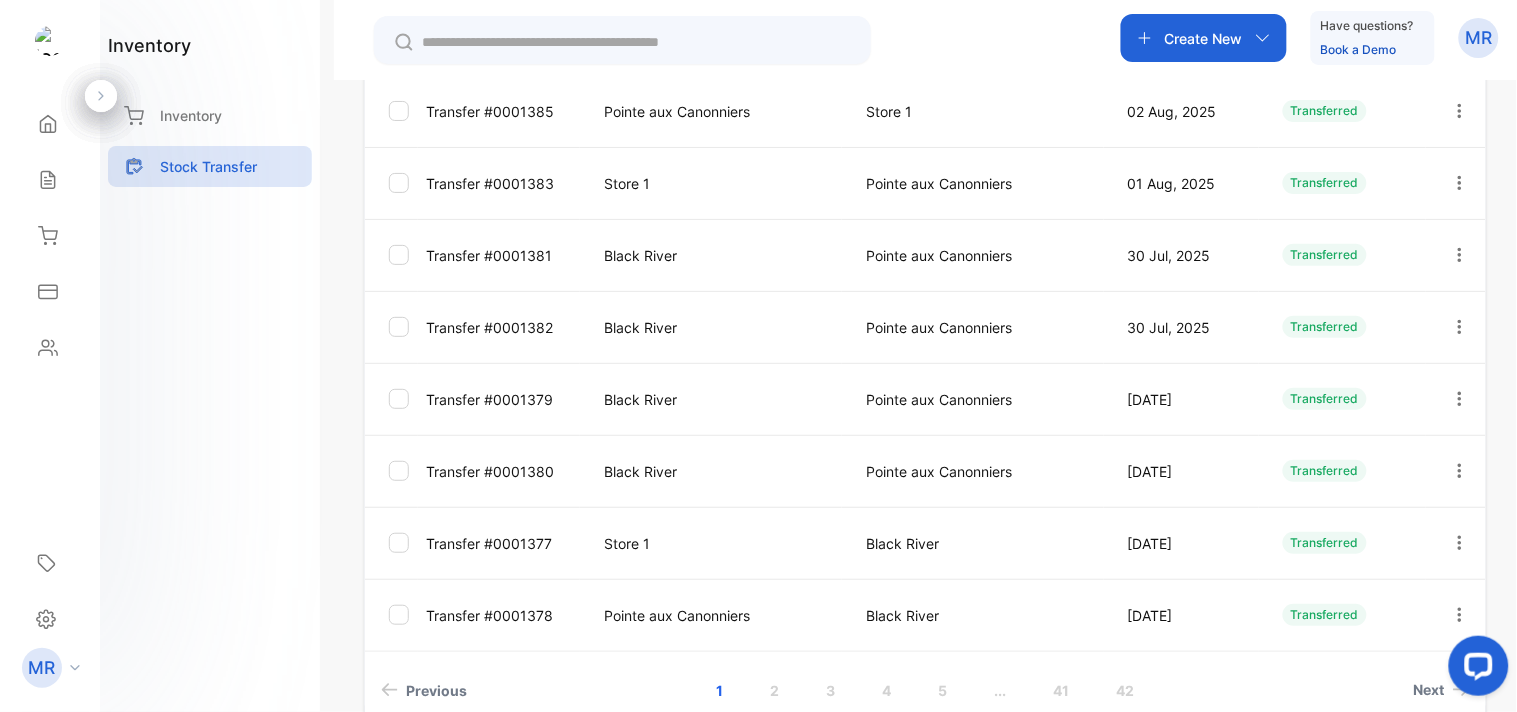 scroll, scrollTop: 0, scrollLeft: 0, axis: both 